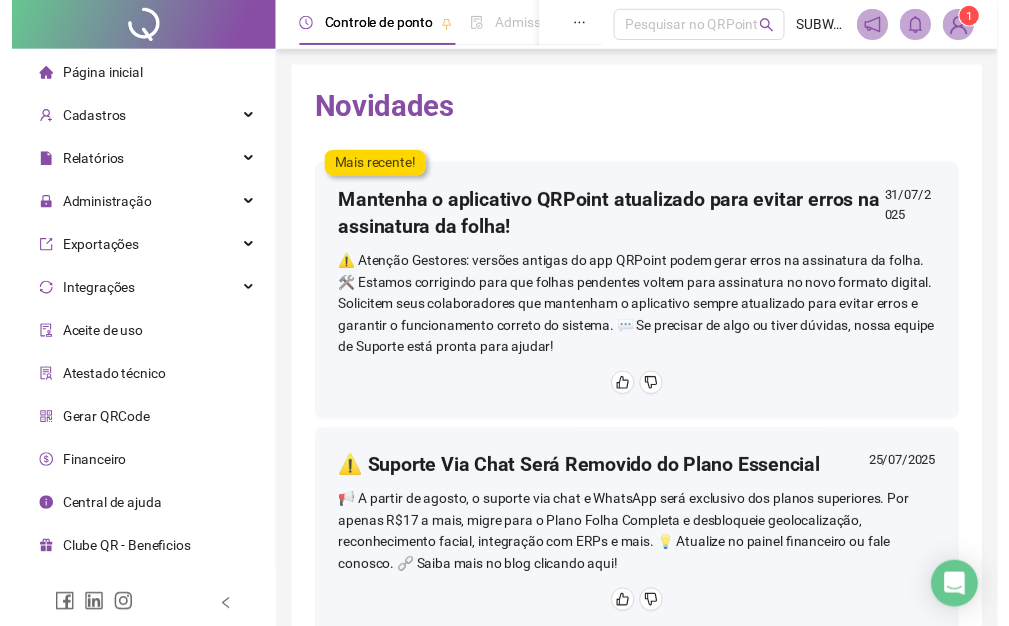 scroll, scrollTop: 0, scrollLeft: 0, axis: both 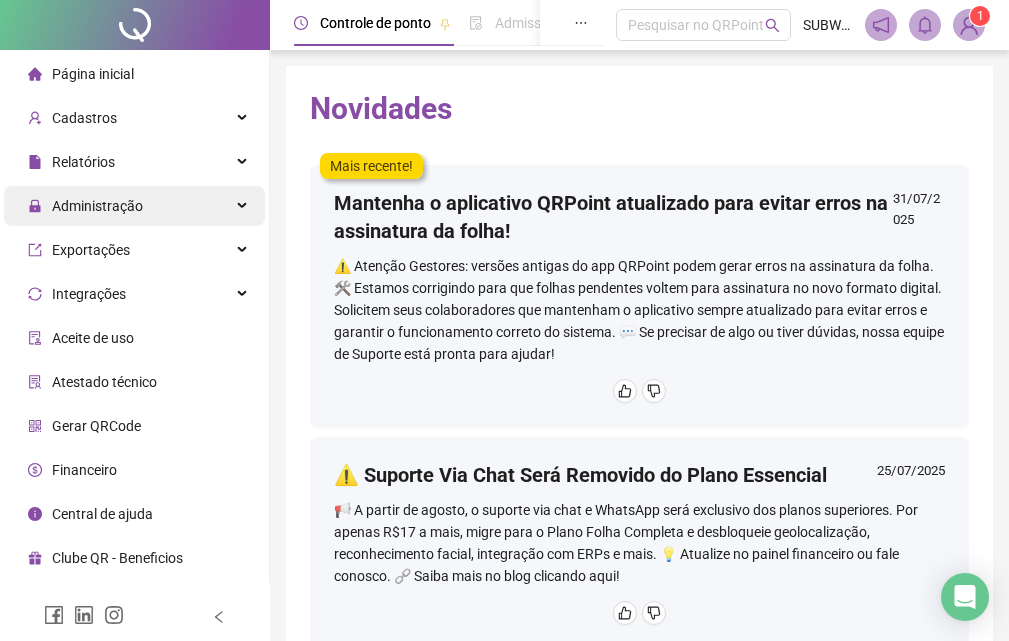 click on "Administração" at bounding box center [134, 206] 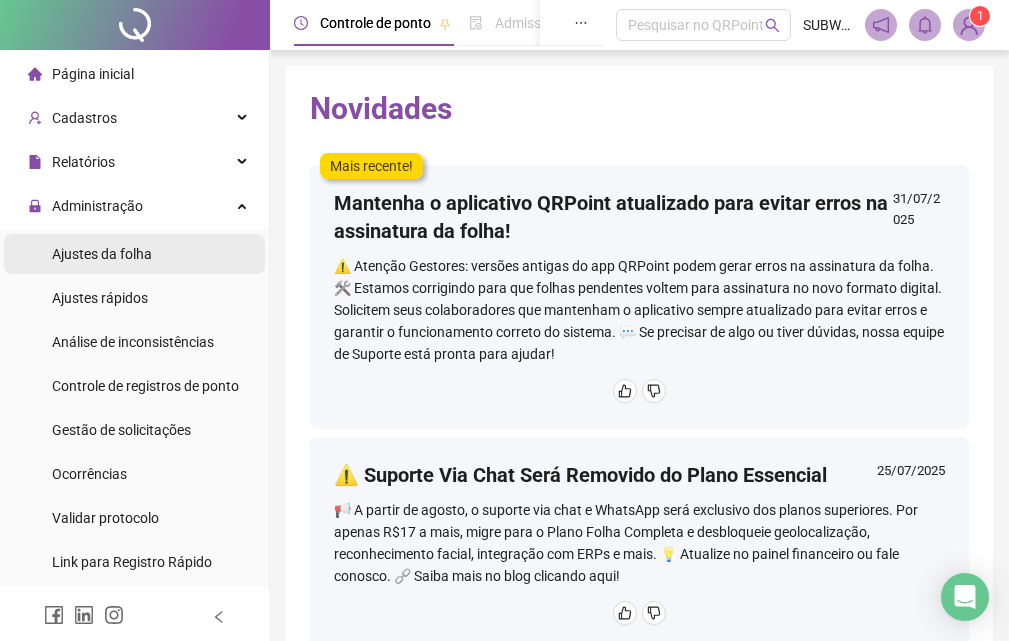 click on "Ajustes da folha" at bounding box center [134, 254] 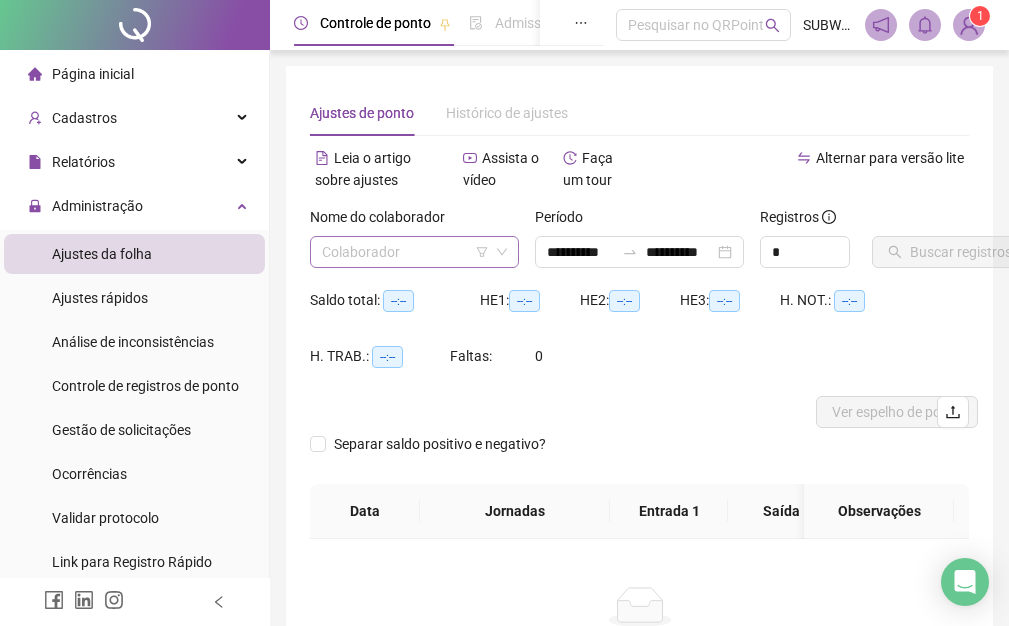 click at bounding box center (405, 252) 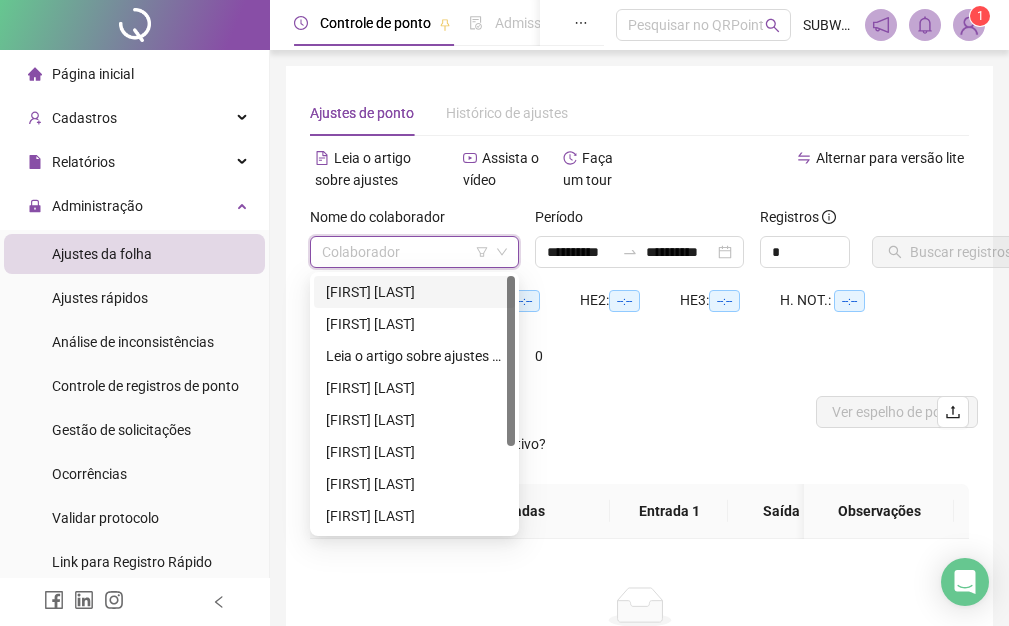 click on "[FIRST] [LAST]" at bounding box center [414, 292] 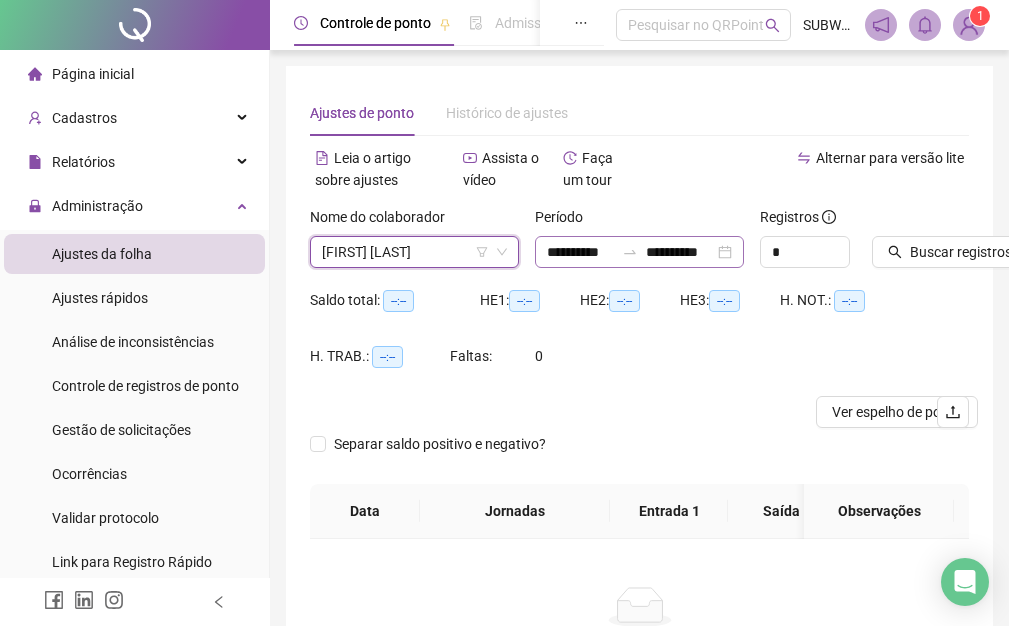 click at bounding box center [630, 252] 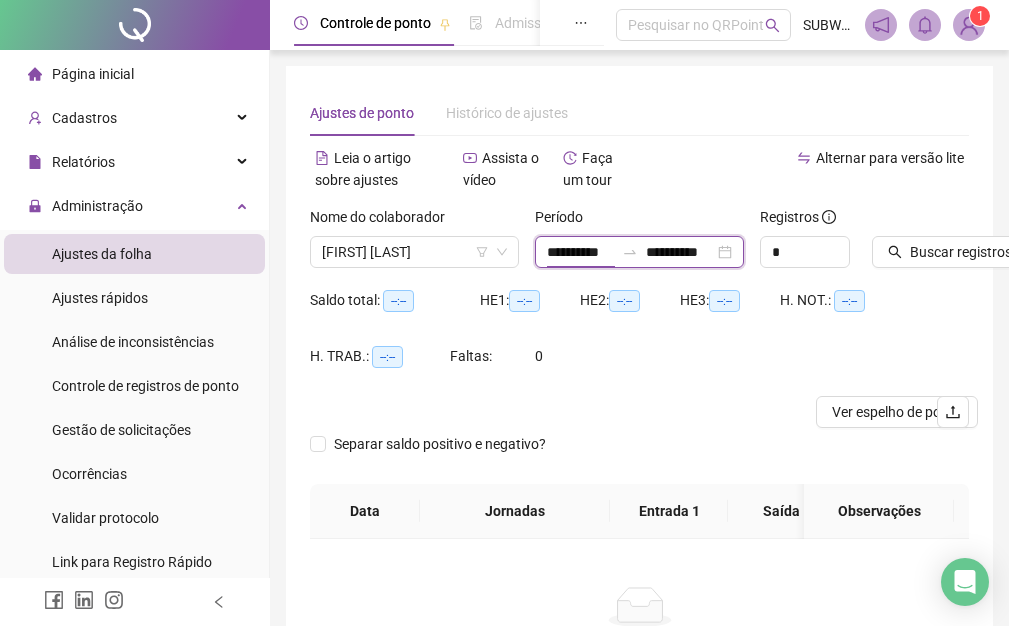 scroll, scrollTop: 0, scrollLeft: 3, axis: horizontal 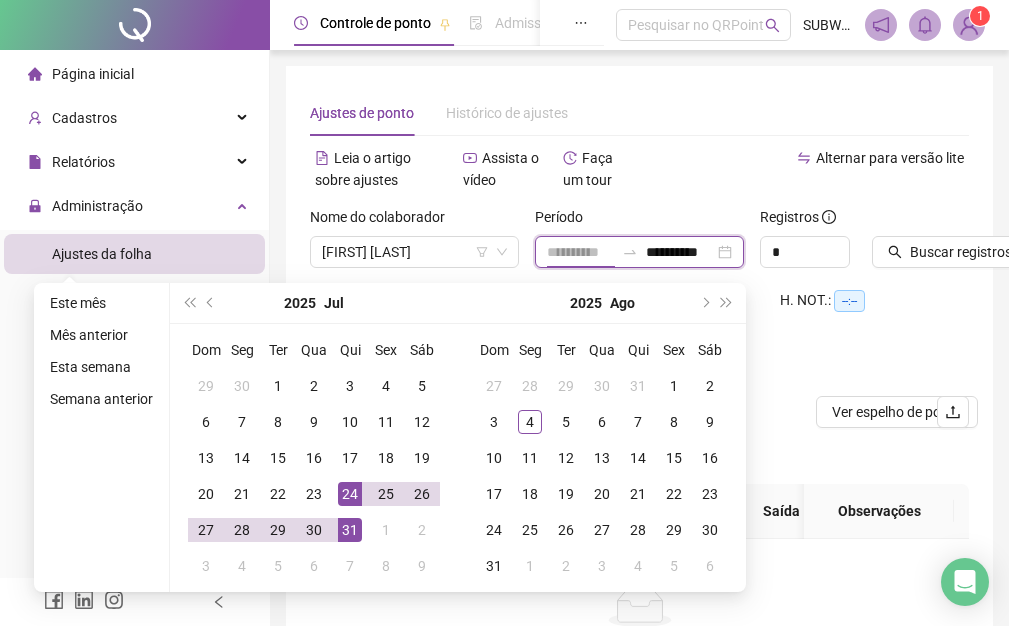 type on "**********" 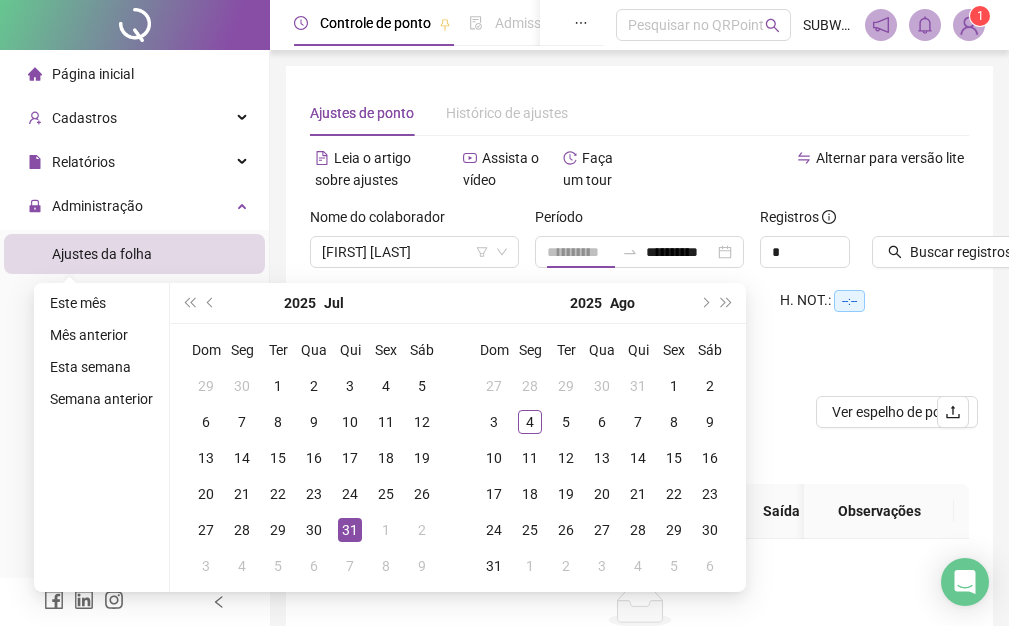 scroll, scrollTop: 0, scrollLeft: 0, axis: both 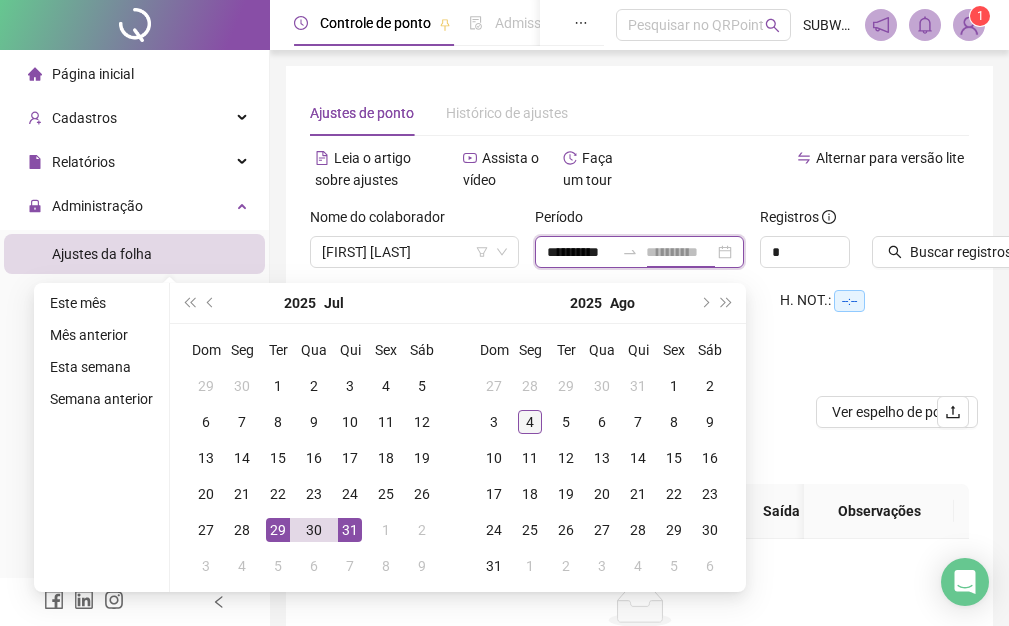 type on "**********" 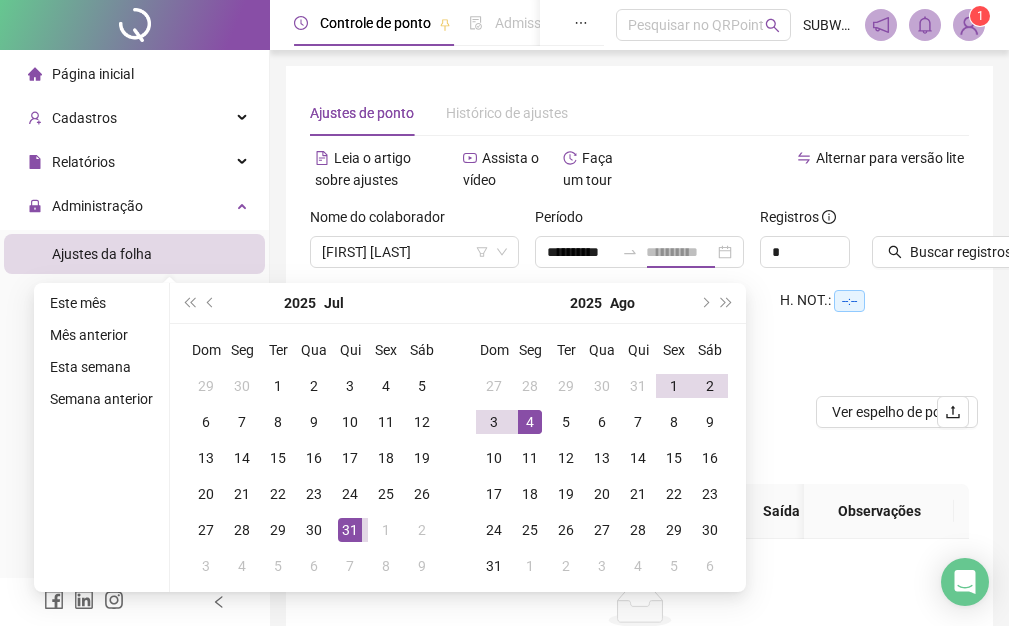 scroll, scrollTop: 0, scrollLeft: 0, axis: both 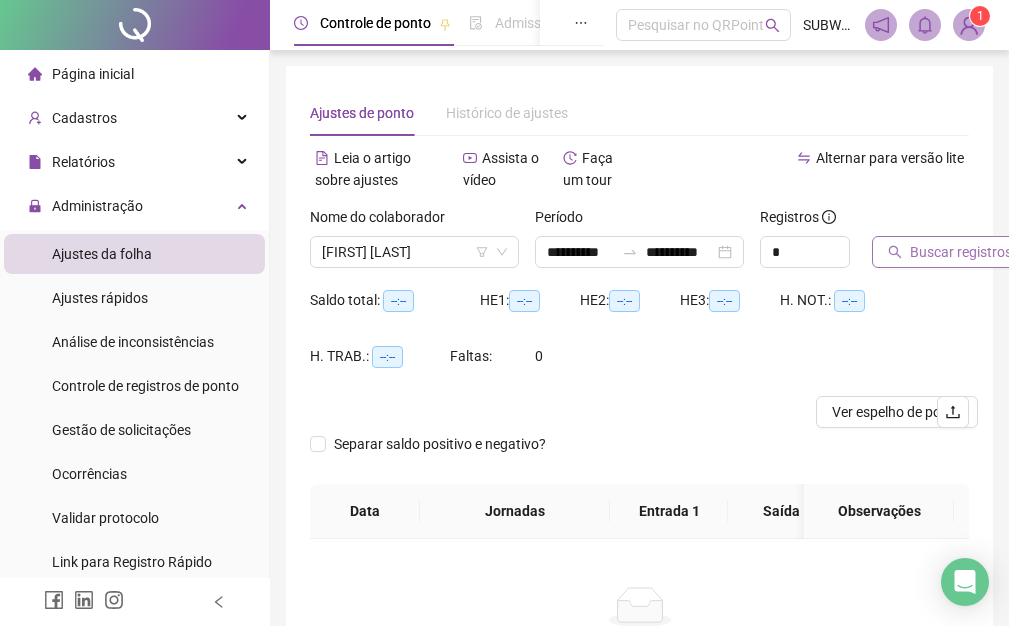 click on "Buscar registros" at bounding box center [961, 252] 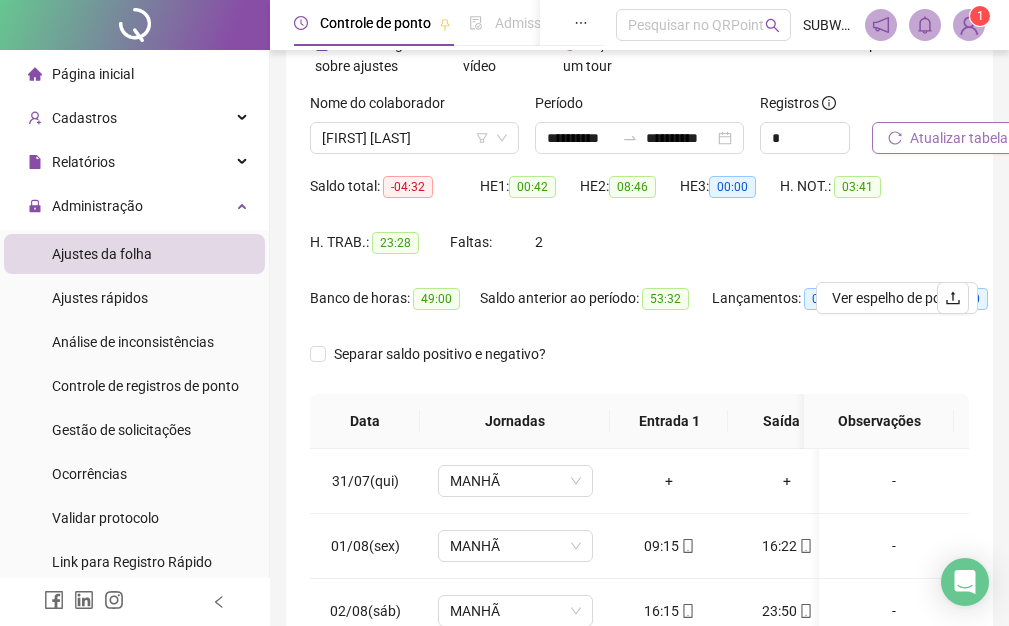 scroll, scrollTop: 14, scrollLeft: 0, axis: vertical 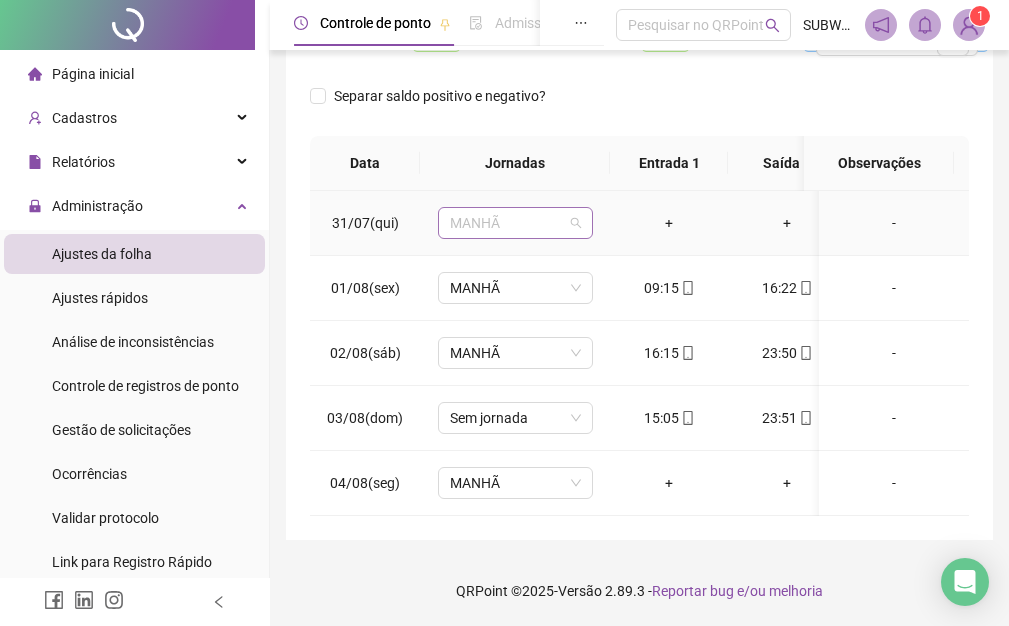 click on "MANHÃ" at bounding box center (515, 223) 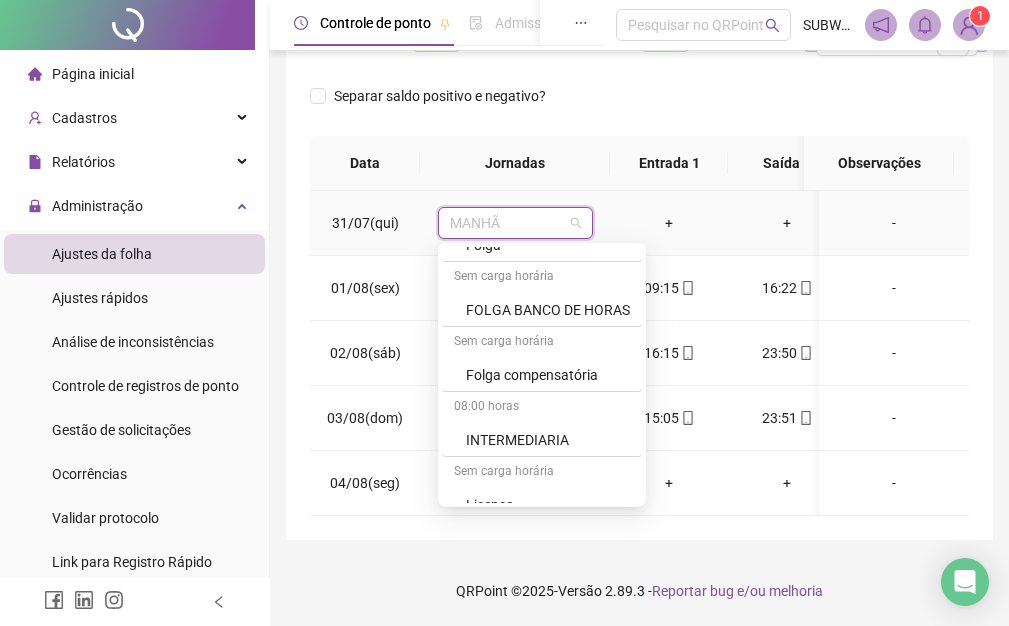 scroll, scrollTop: 760, scrollLeft: 0, axis: vertical 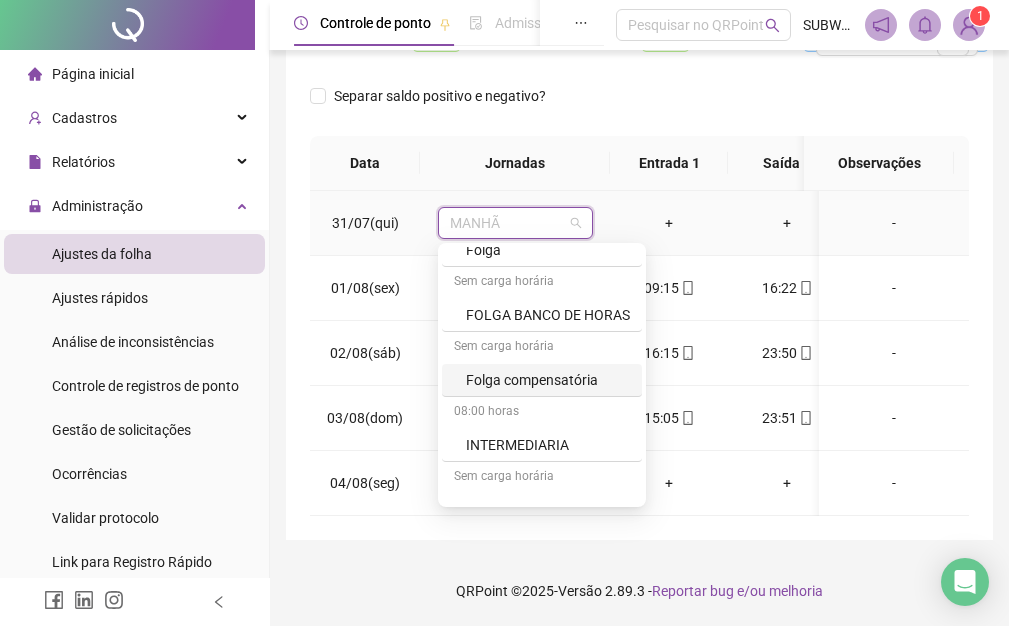 click on "Folga compensatória" at bounding box center (548, 380) 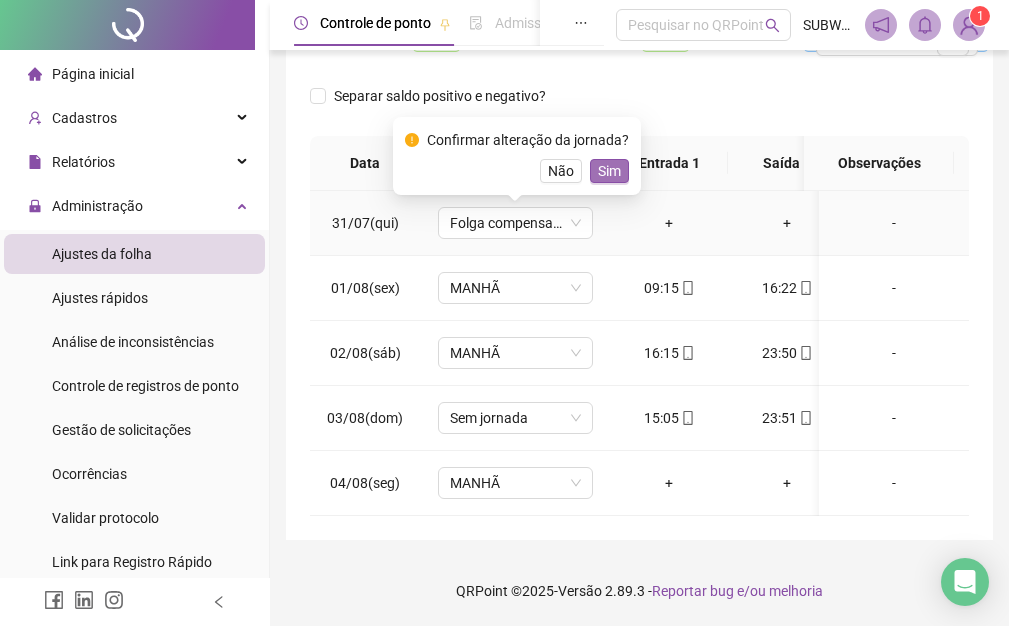 click on "Sim" at bounding box center [609, 171] 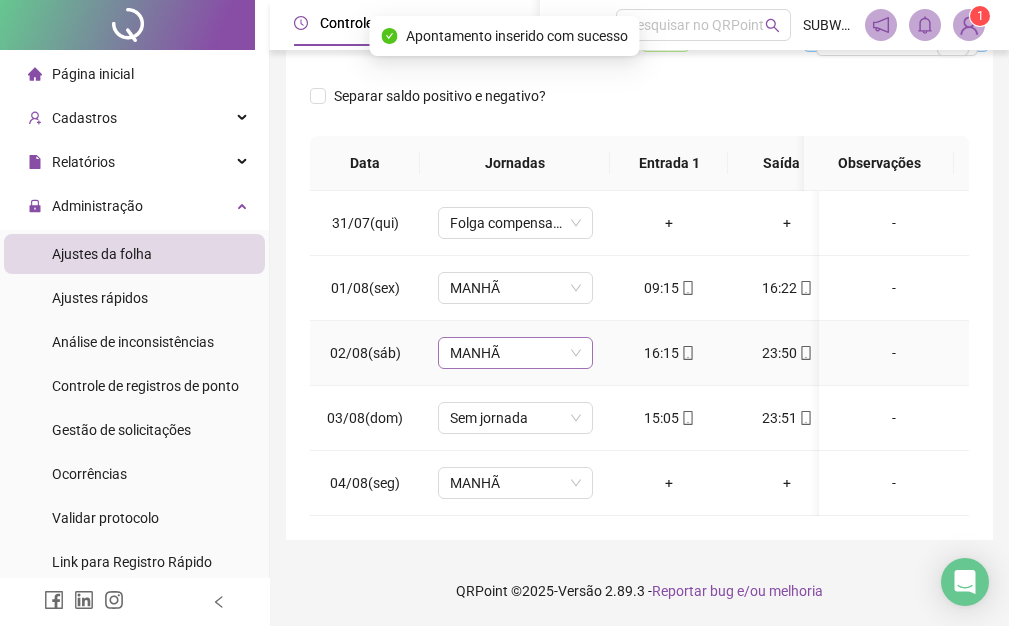 drag, startPoint x: 497, startPoint y: 317, endPoint x: 505, endPoint y: 339, distance: 23.409399 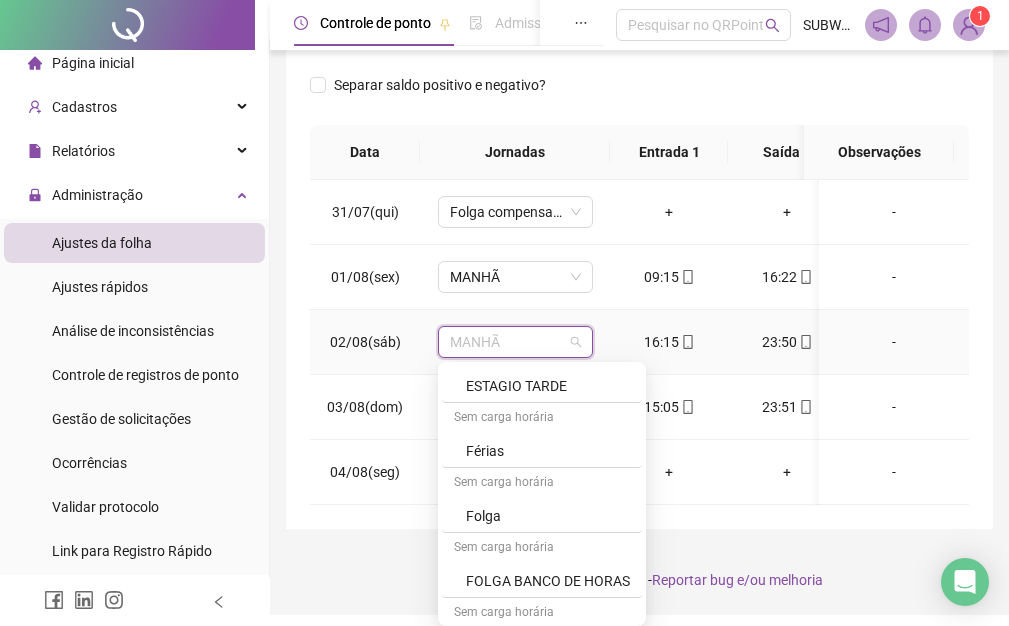 scroll, scrollTop: 979, scrollLeft: 0, axis: vertical 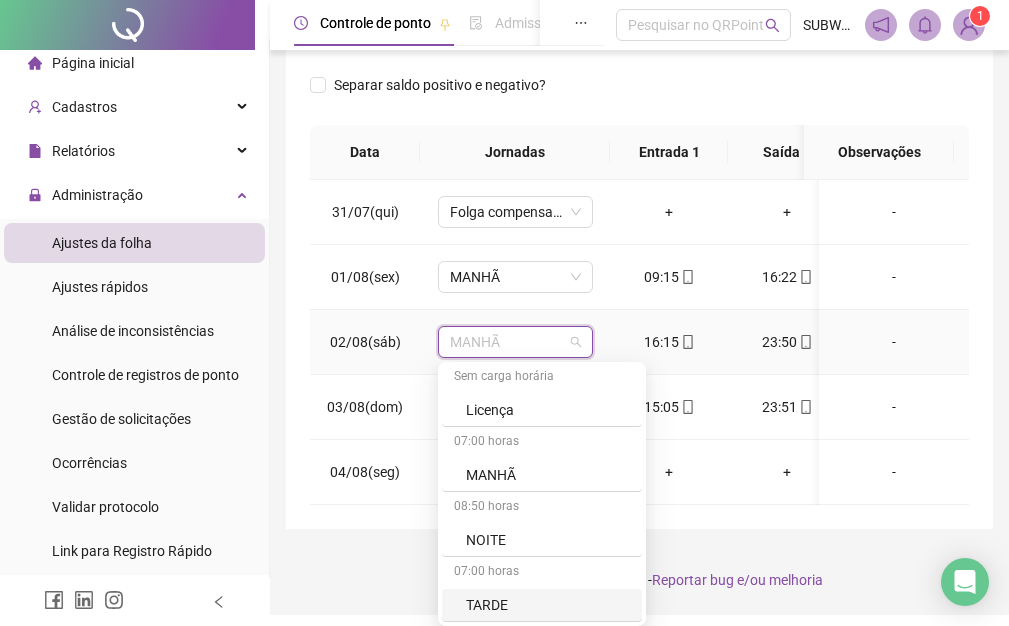 drag, startPoint x: 546, startPoint y: 604, endPoint x: 545, endPoint y: 462, distance: 142.00352 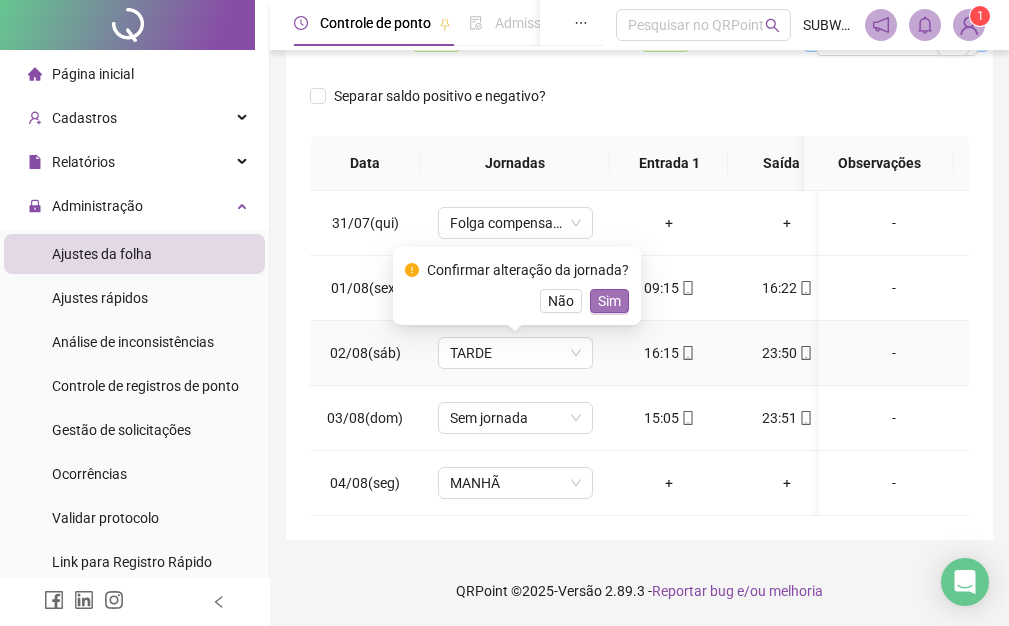 click on "Sim" at bounding box center [609, 301] 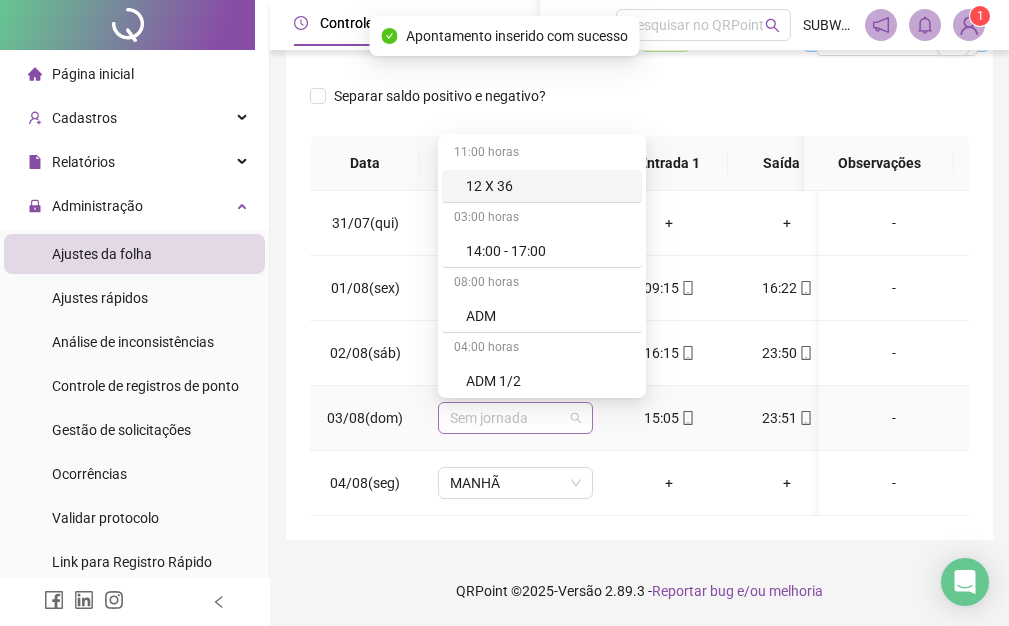 click on "Sem jornada" at bounding box center [515, 418] 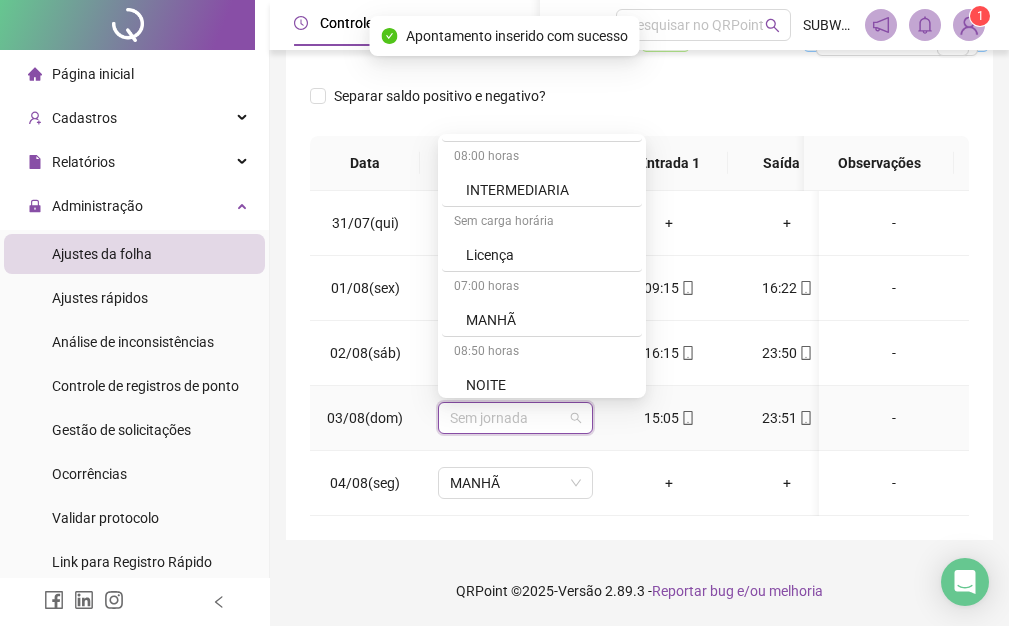 scroll, scrollTop: 979, scrollLeft: 0, axis: vertical 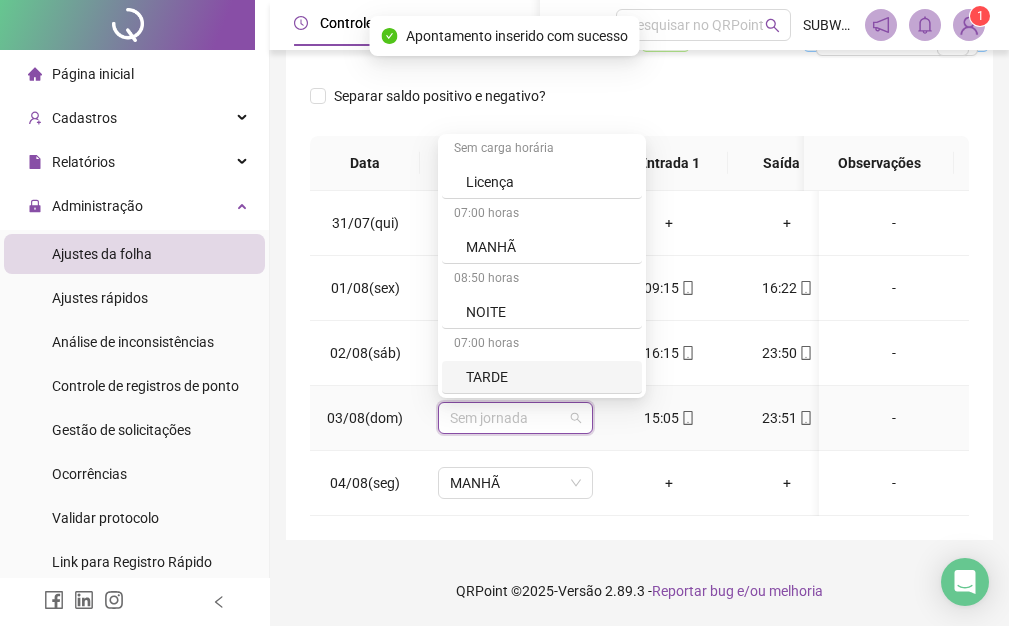 drag, startPoint x: 537, startPoint y: 354, endPoint x: 560, endPoint y: 360, distance: 23.769728 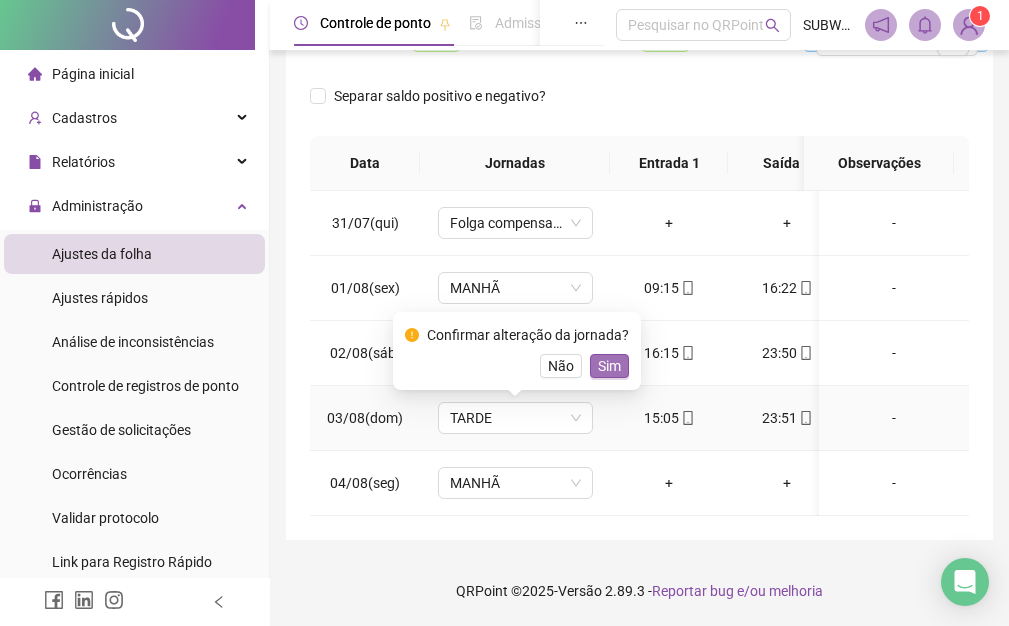 click on "Sim" at bounding box center [609, 366] 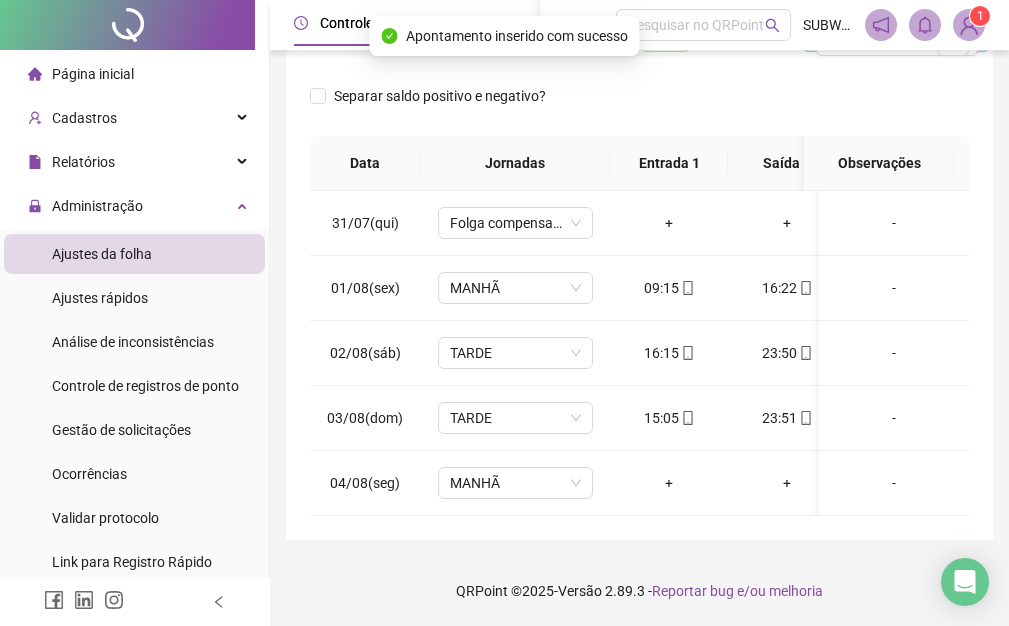 scroll, scrollTop: 0, scrollLeft: 50, axis: horizontal 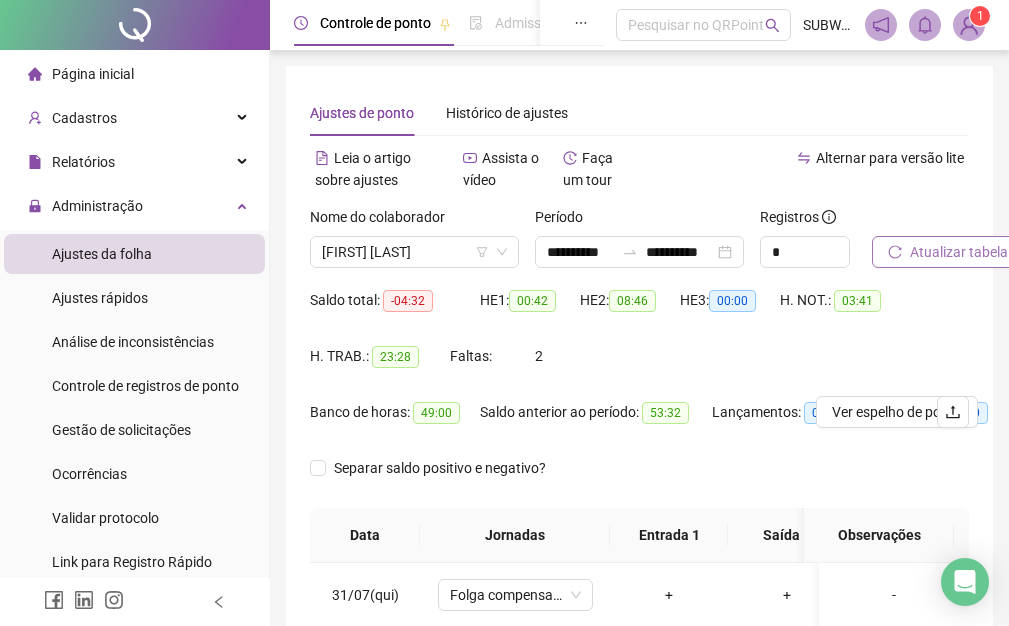 click on "Atualizar tabela" at bounding box center [948, 252] 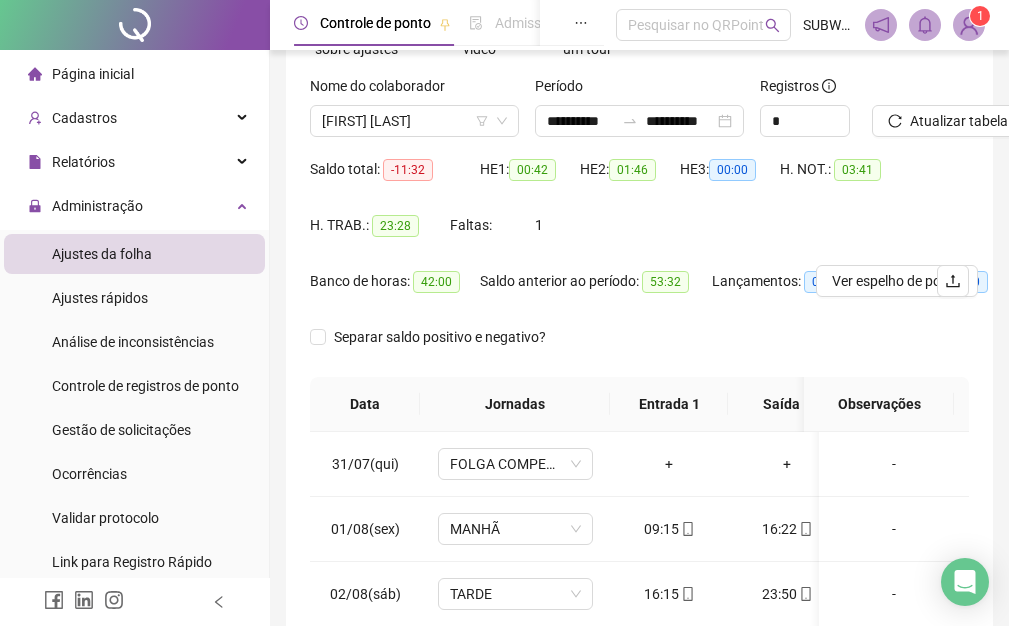scroll, scrollTop: 0, scrollLeft: 0, axis: both 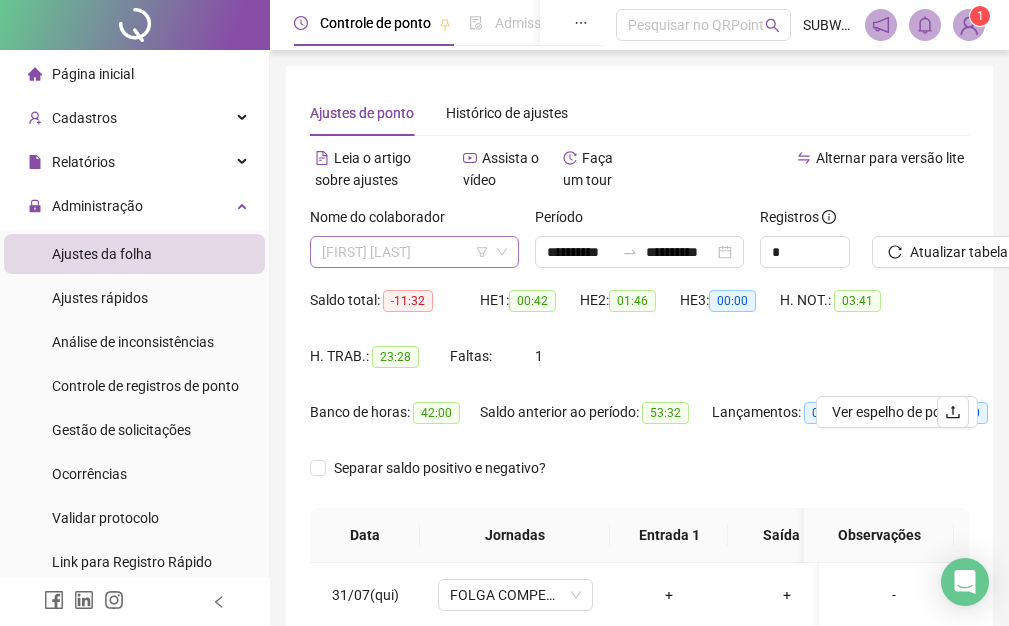 click on "[FIRST] [LAST]" at bounding box center [414, 252] 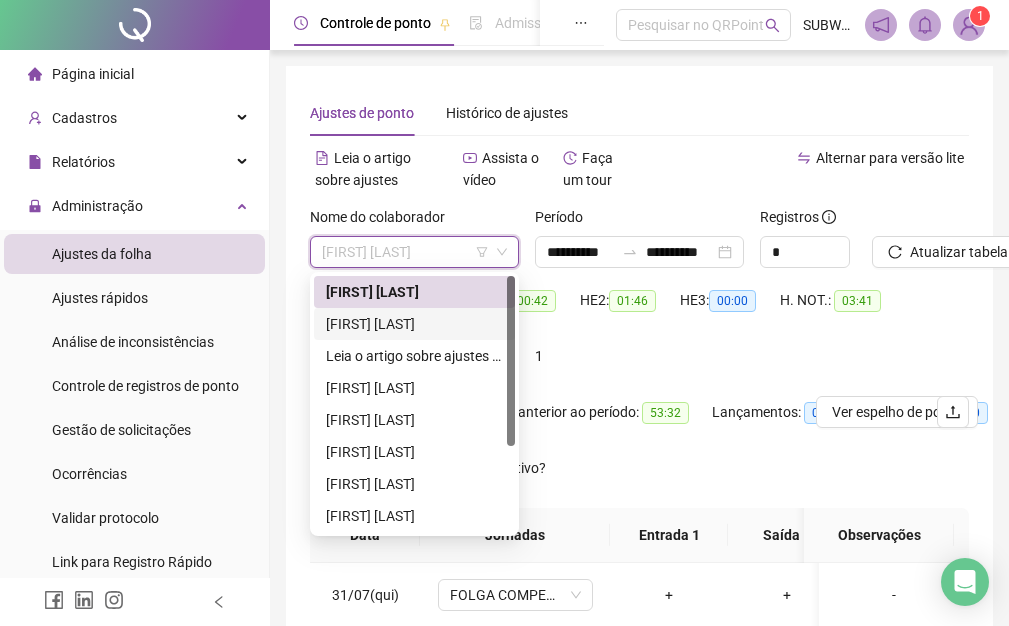 click on "[FIRST] [LAST]" at bounding box center (414, 324) 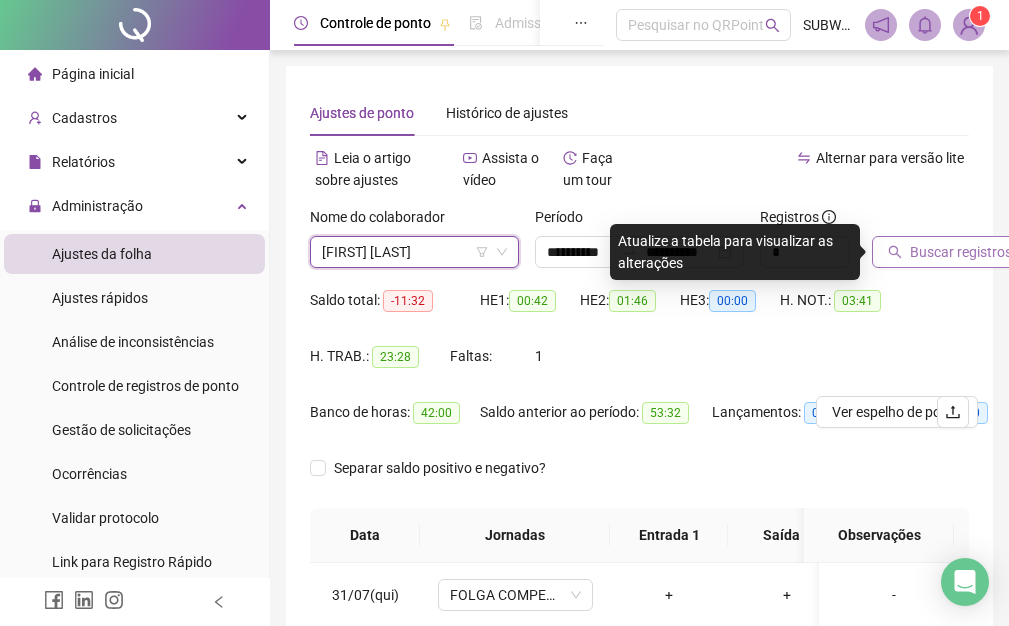 click on "Buscar registros" at bounding box center (961, 252) 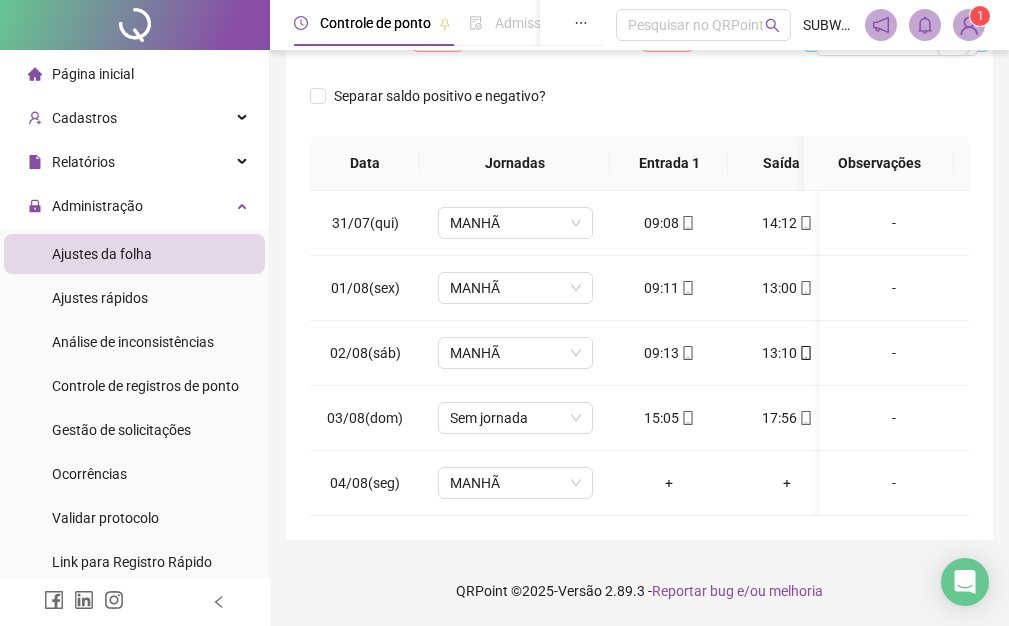 scroll, scrollTop: 387, scrollLeft: 0, axis: vertical 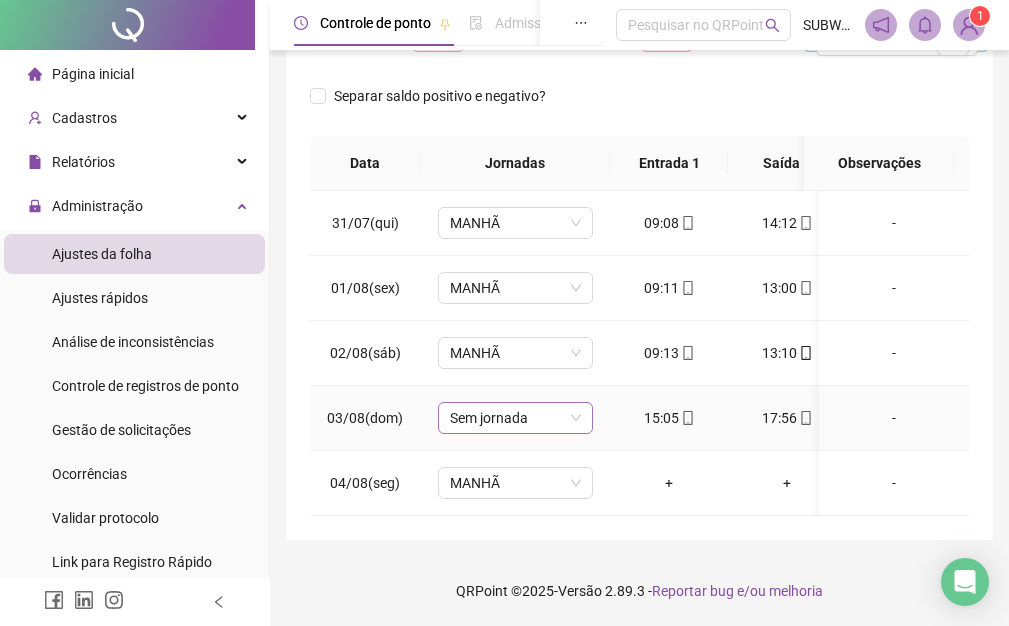 drag, startPoint x: 522, startPoint y: 397, endPoint x: 545, endPoint y: 403, distance: 23.769728 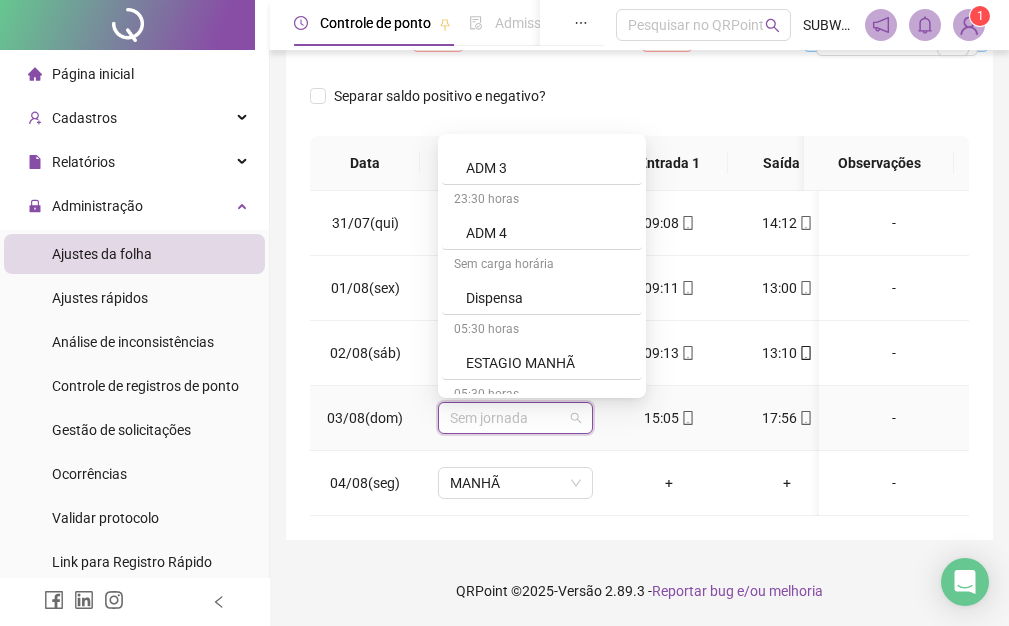 scroll, scrollTop: 979, scrollLeft: 0, axis: vertical 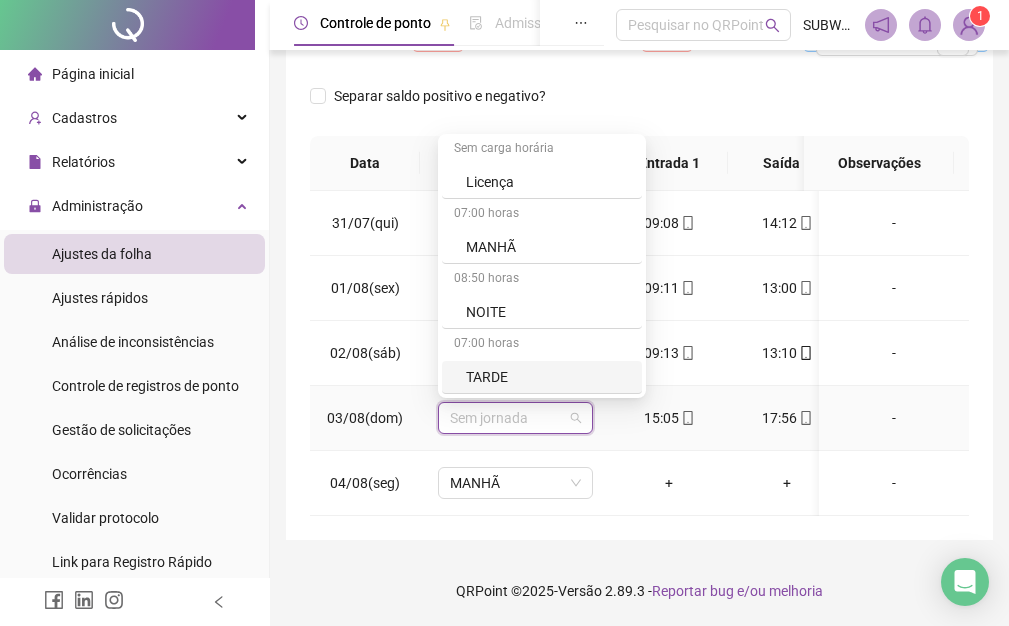 click on "TARDE" at bounding box center [548, 377] 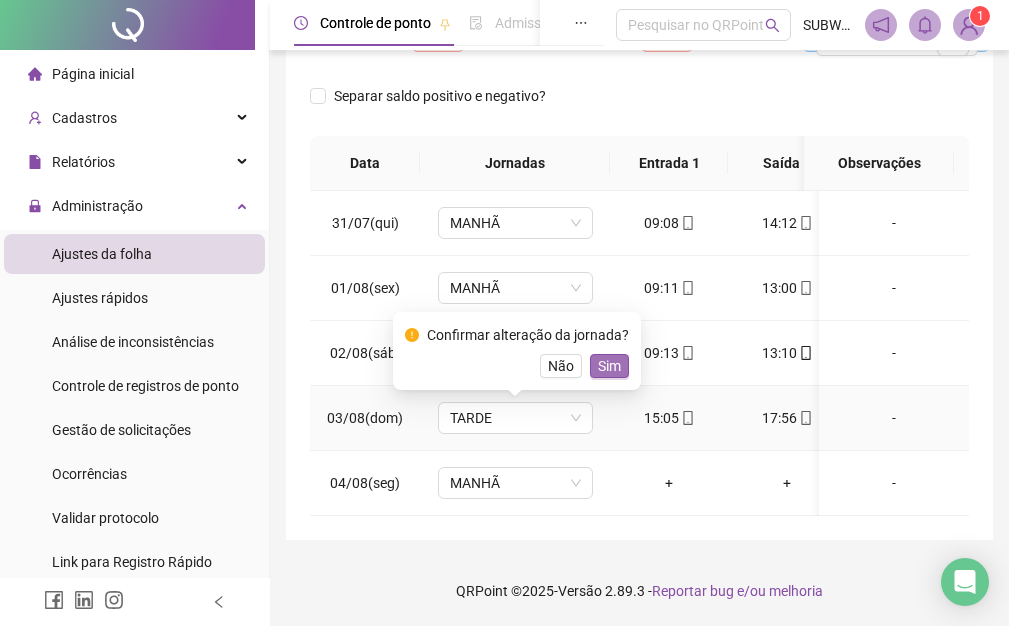 click on "Sim" at bounding box center (609, 366) 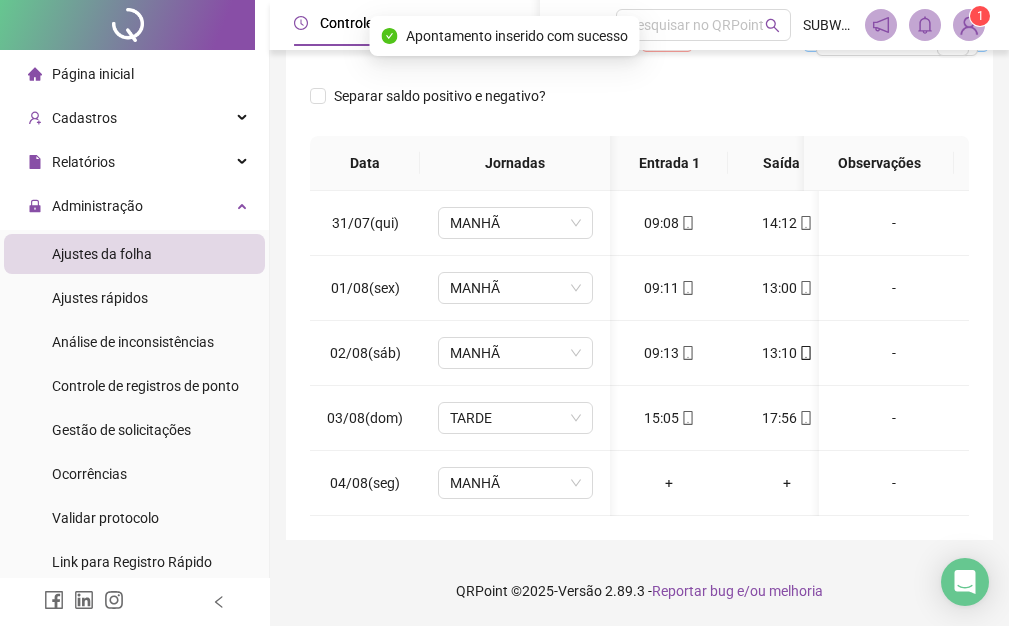scroll, scrollTop: 0, scrollLeft: 17, axis: horizontal 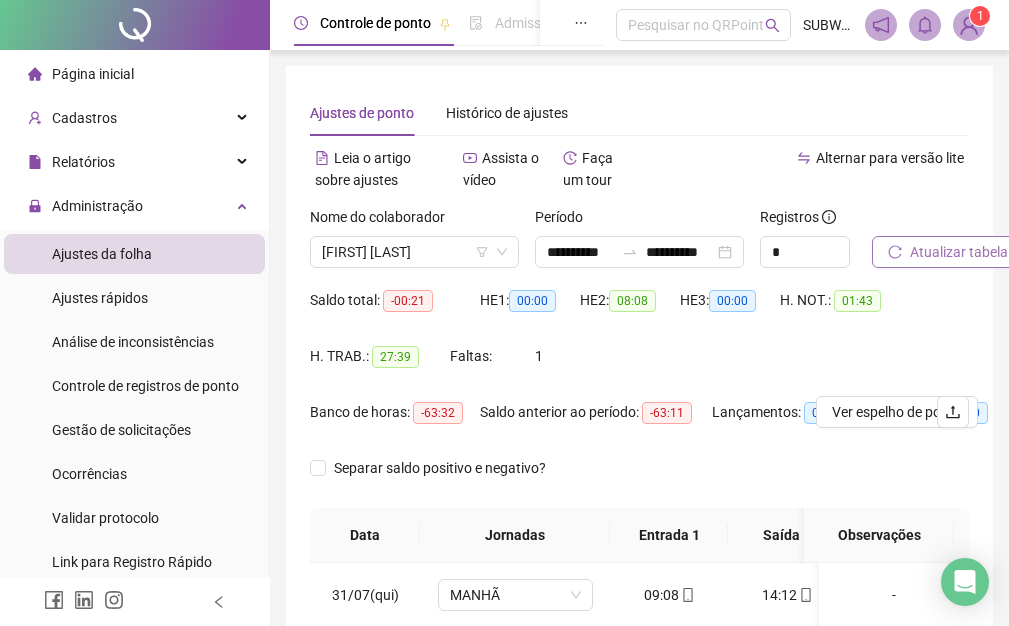 click on "Atualizar tabela" at bounding box center (959, 252) 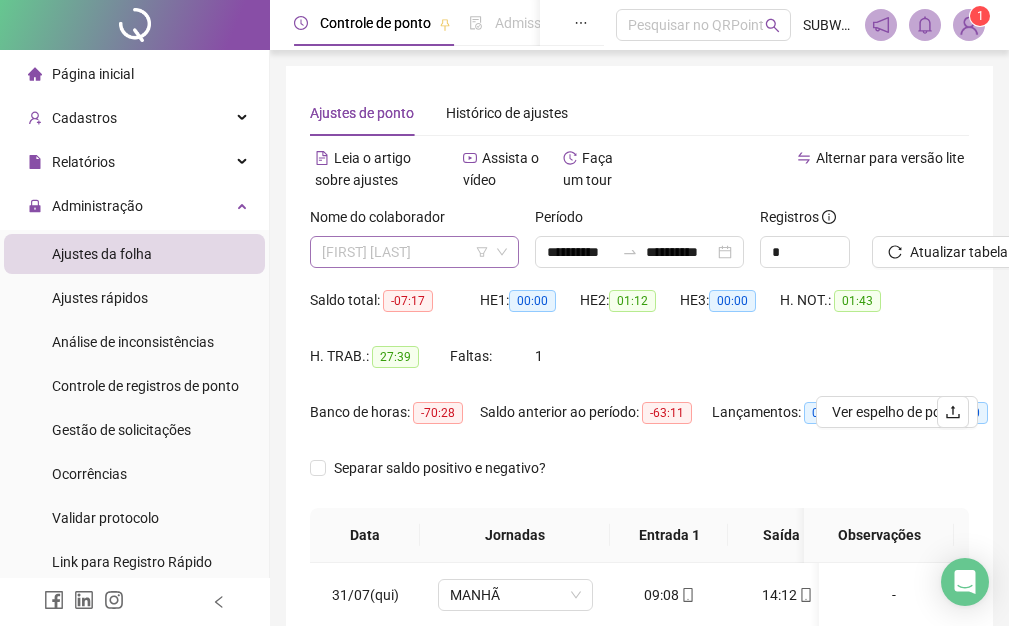 click on "[FIRST] [LAST]" at bounding box center [414, 252] 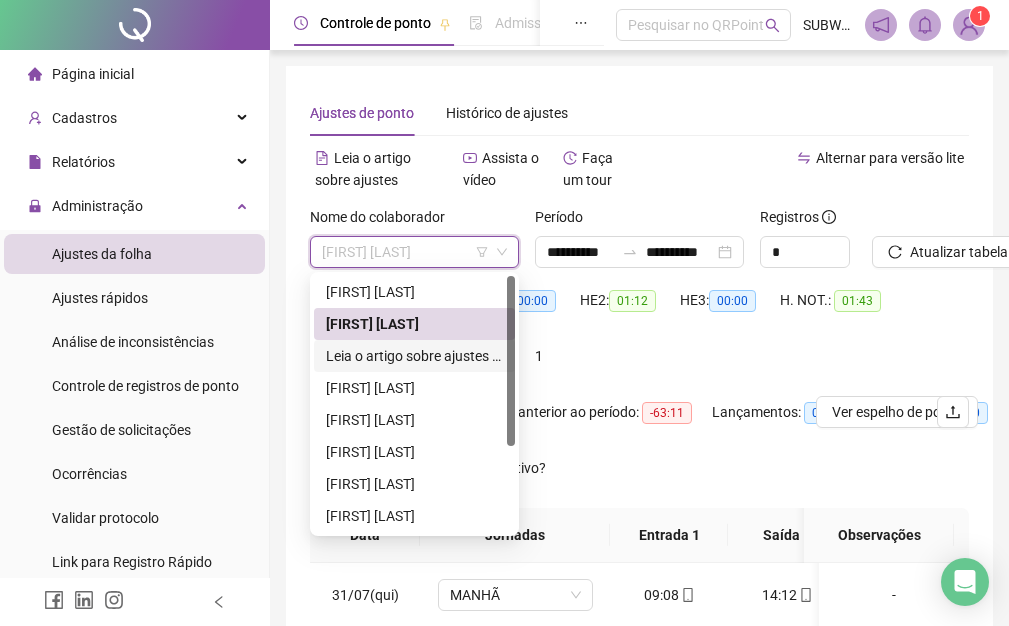 click on "**********" at bounding box center (414, 356) 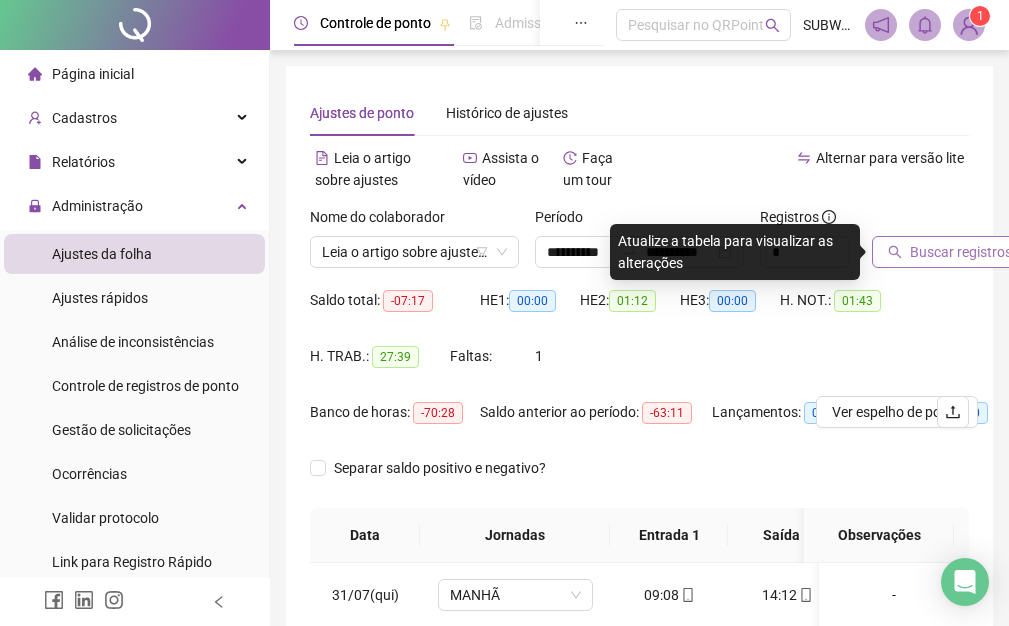 click on "Buscar registros" at bounding box center [961, 252] 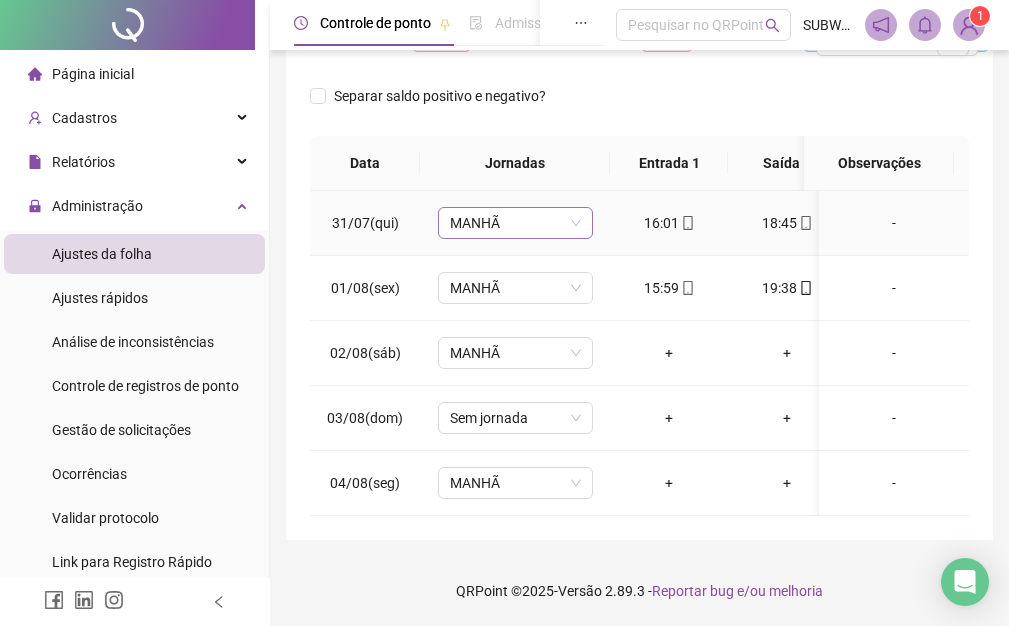 click on "MANHÃ" at bounding box center [515, 223] 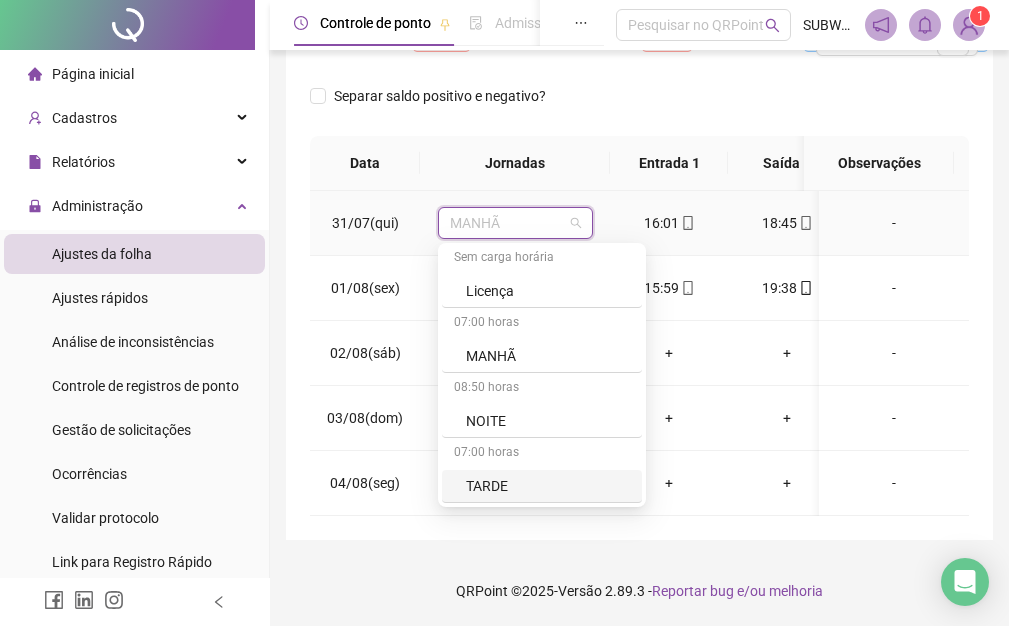 click on "TARDE" at bounding box center [548, 486] 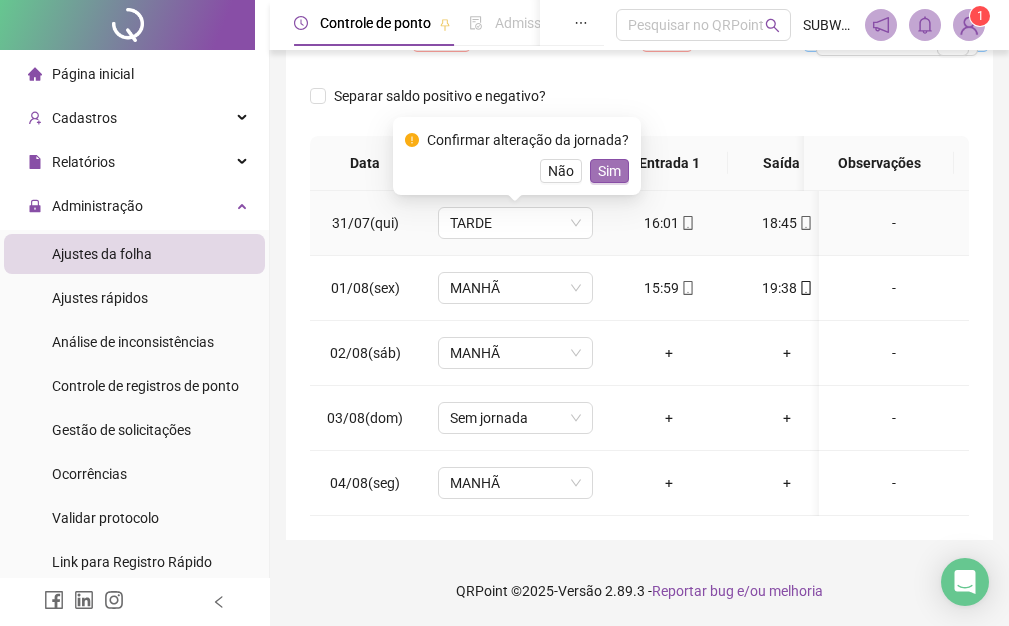 click on "Sim" at bounding box center [609, 171] 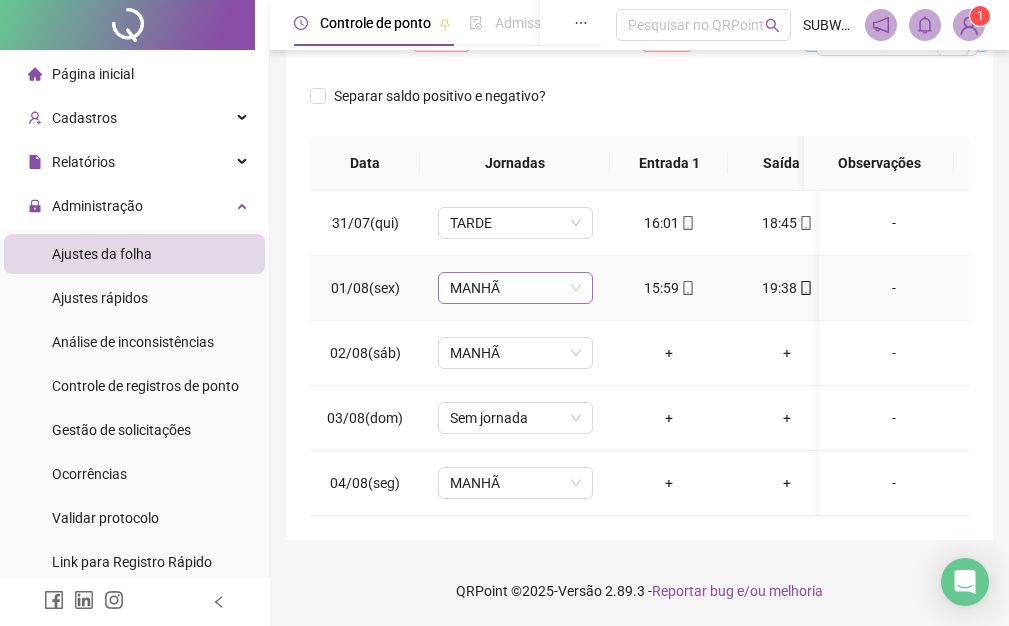 click on "MANHÃ" at bounding box center (515, 288) 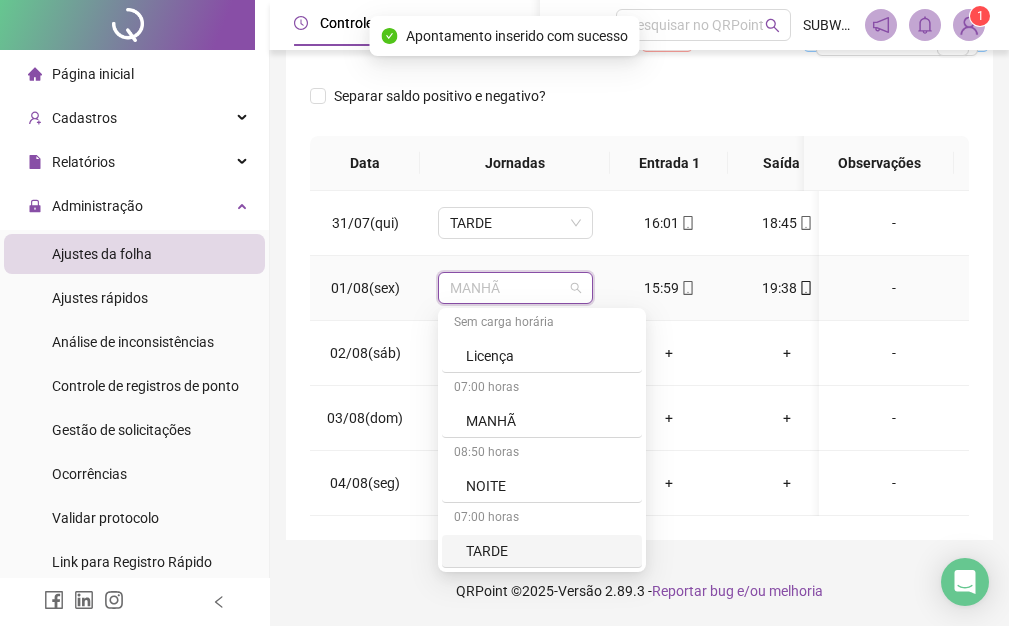 click on "TARDE" at bounding box center (548, 551) 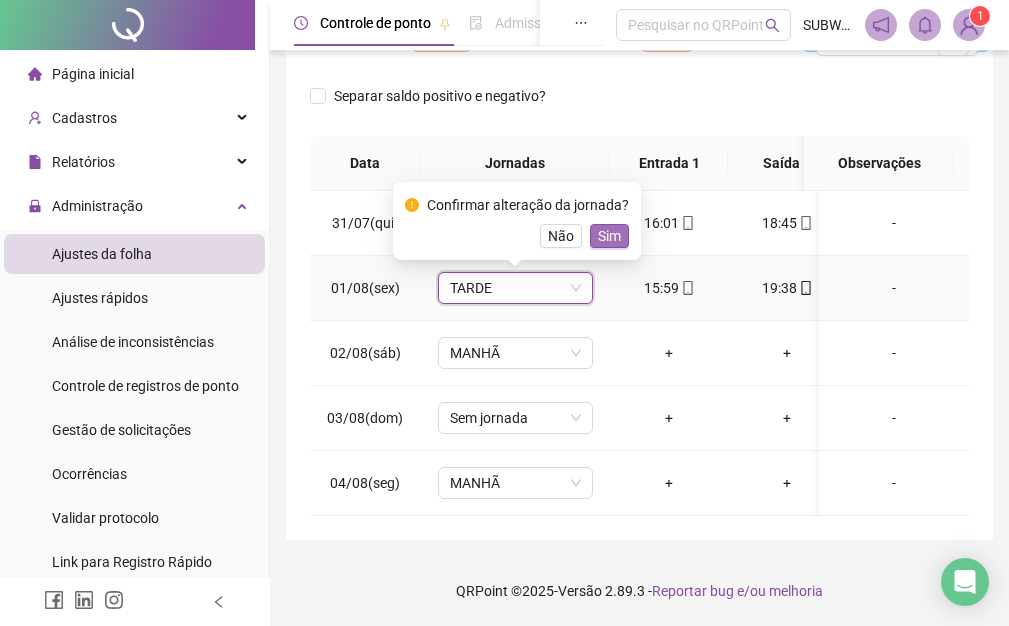 click on "Sim" at bounding box center (609, 236) 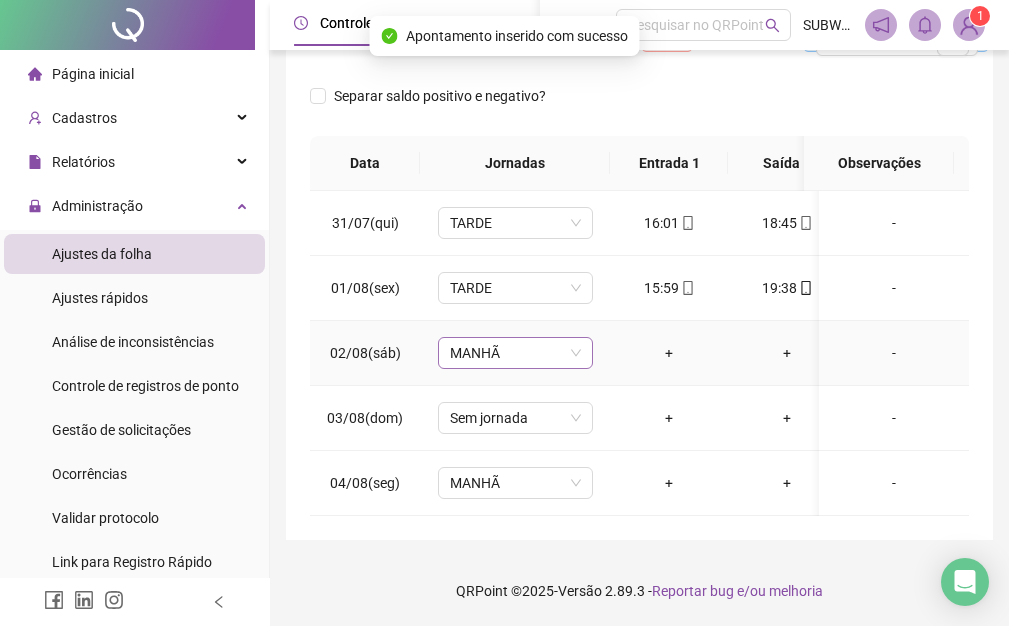 click on "MANHÃ" at bounding box center (515, 353) 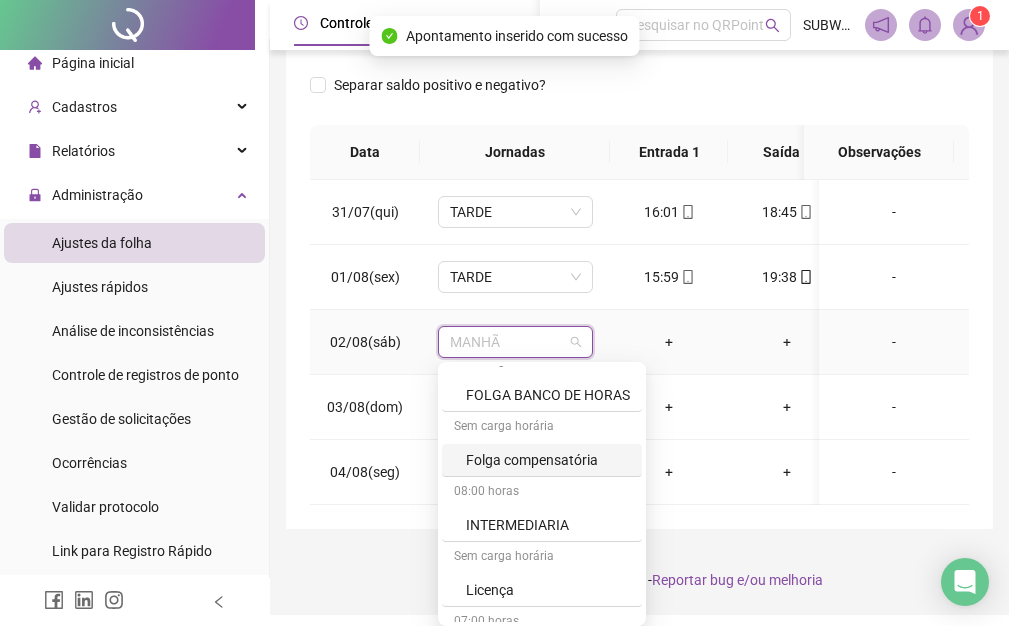 click on "Folga compensatória" at bounding box center [548, 460] 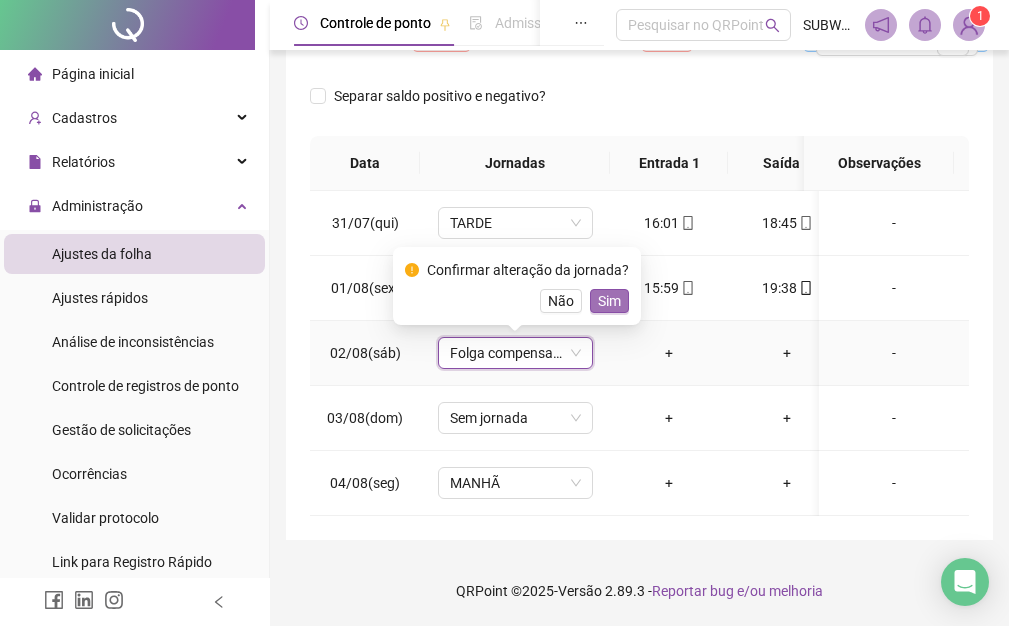 click on "Sim" at bounding box center (609, 301) 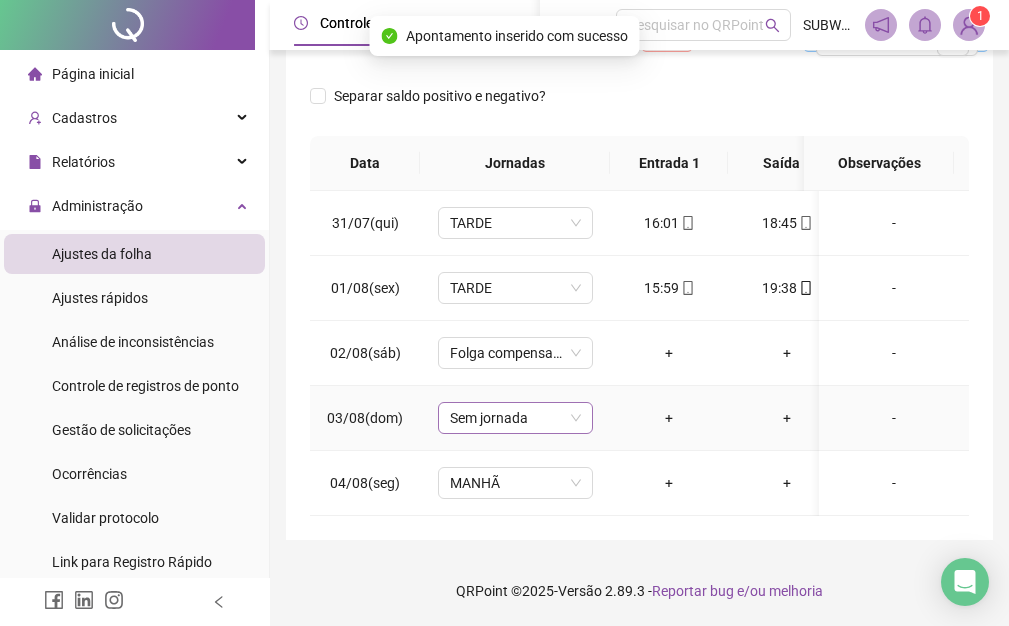 drag, startPoint x: 531, startPoint y: 398, endPoint x: 549, endPoint y: 400, distance: 18.110771 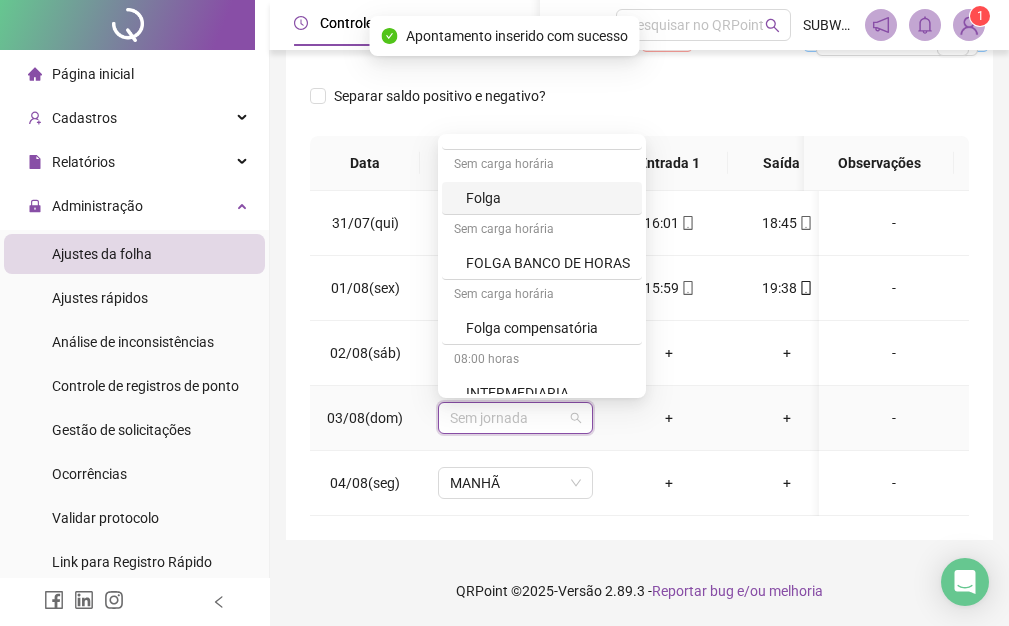 click on "Folga" at bounding box center (548, 198) 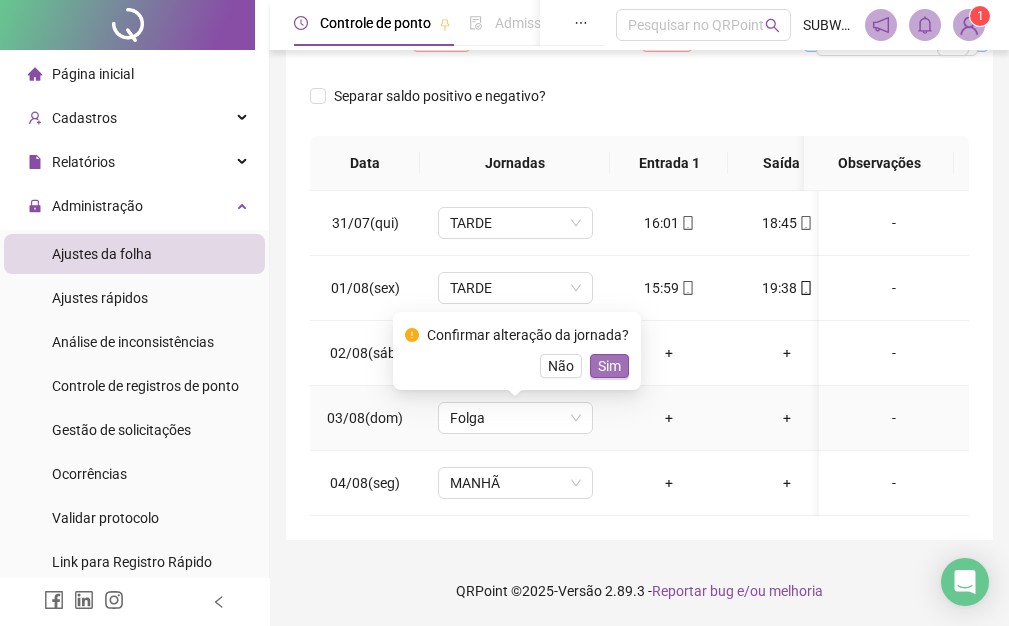 click on "Sim" at bounding box center (609, 366) 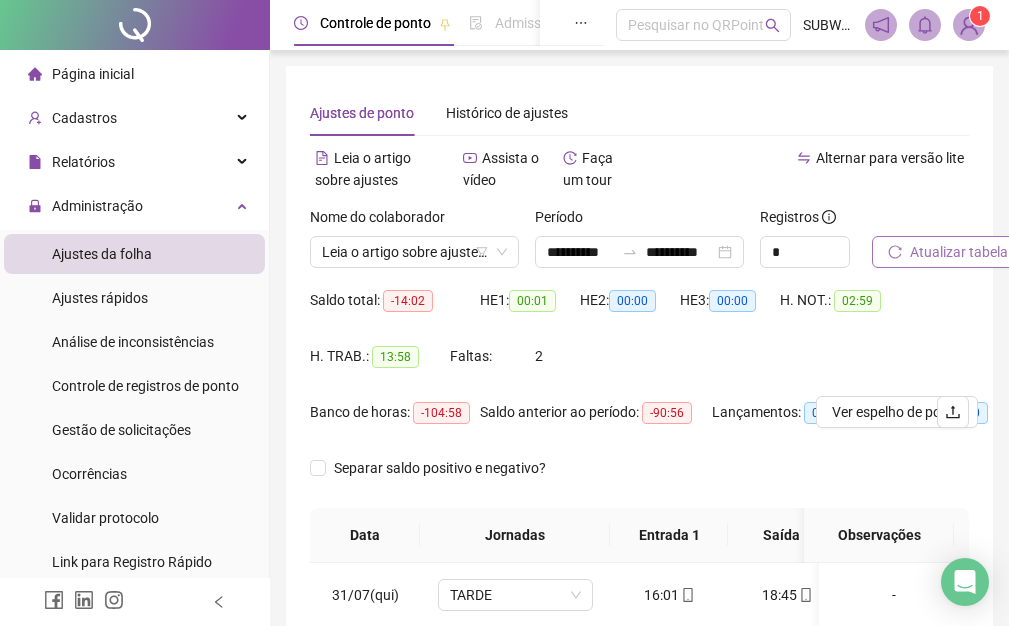 click on "Atualizar tabela" at bounding box center [959, 252] 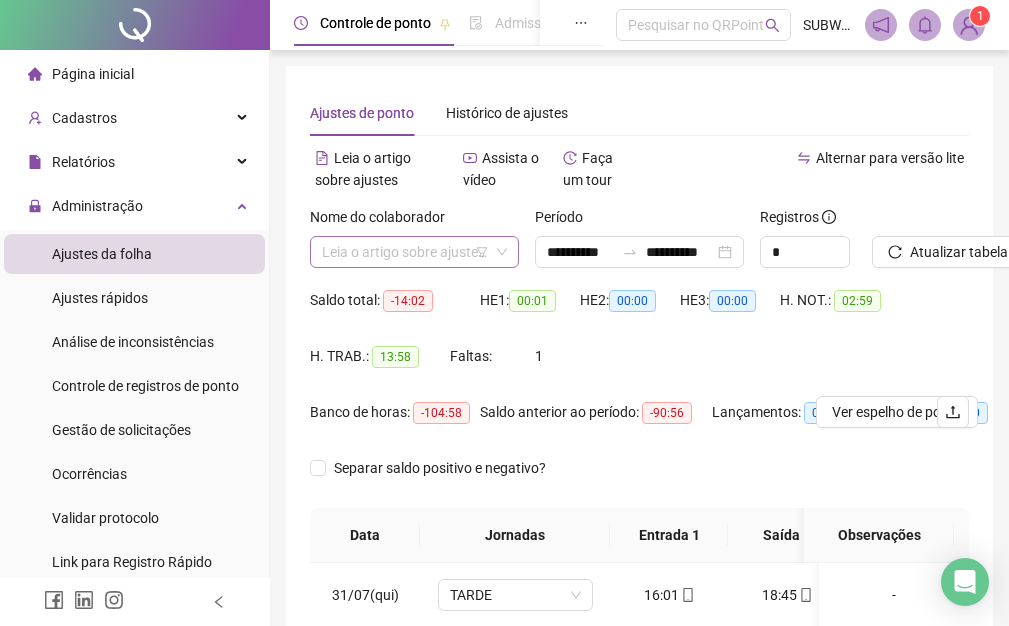 click on "**********" at bounding box center [414, 252] 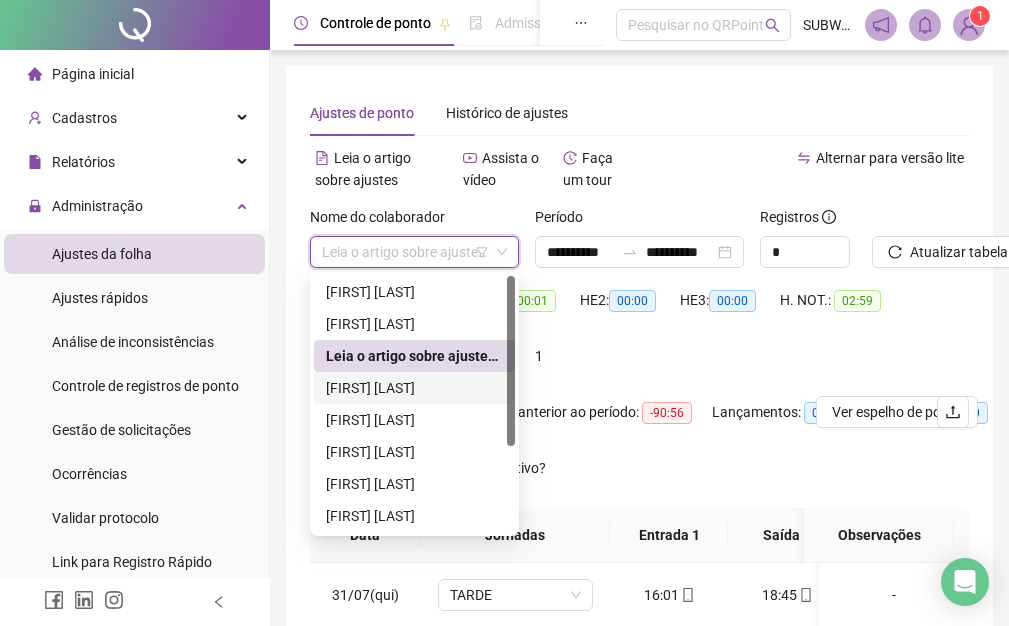 click on "[FIRST] [LAST]" at bounding box center (414, 388) 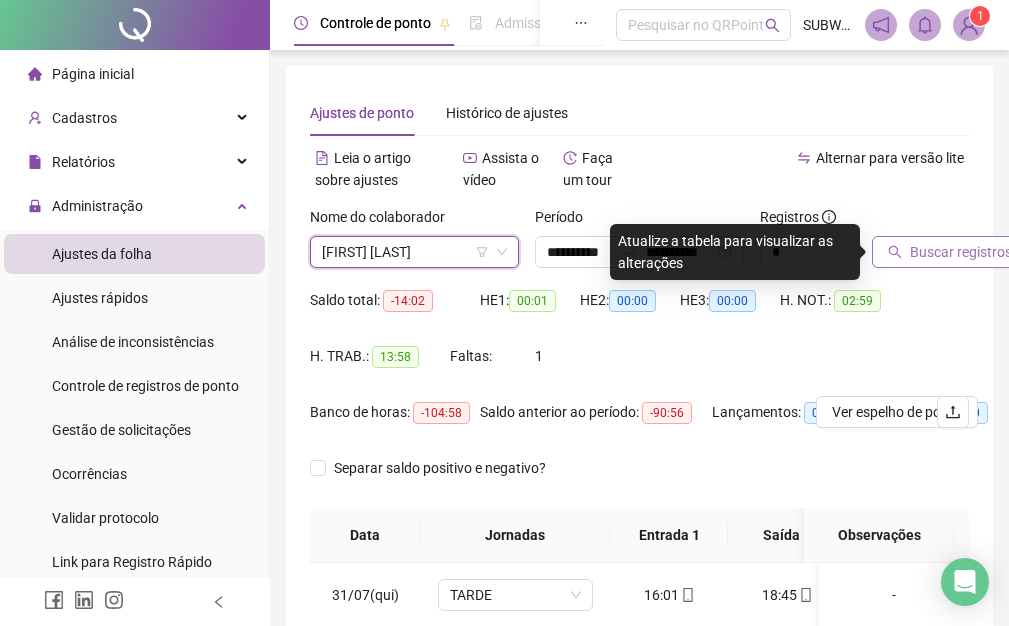click on "Buscar registros" at bounding box center (961, 252) 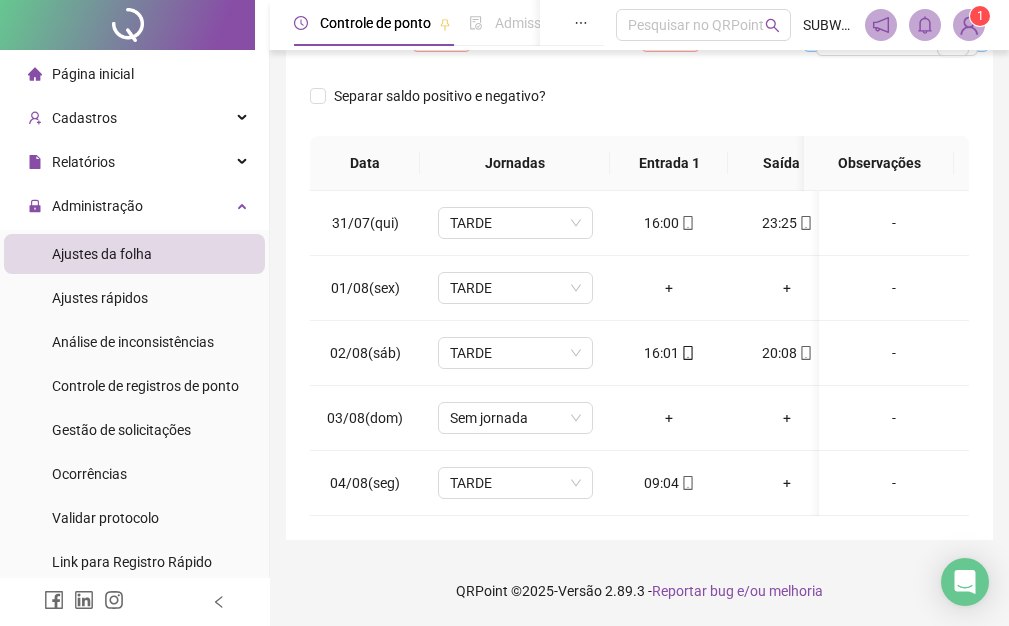 scroll, scrollTop: 387, scrollLeft: 0, axis: vertical 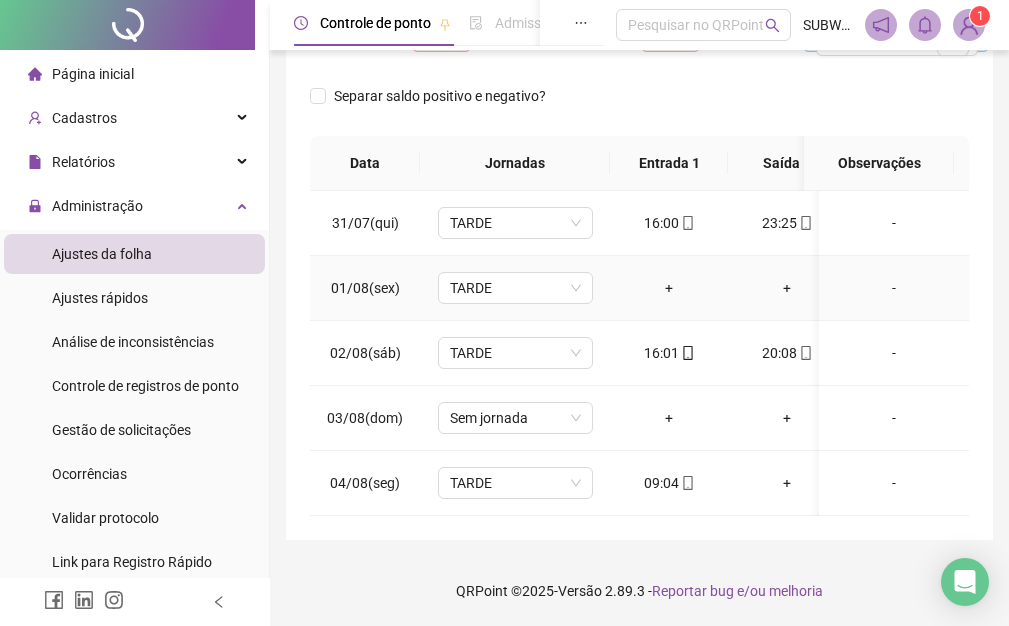 click on "TARDE" at bounding box center (515, 288) 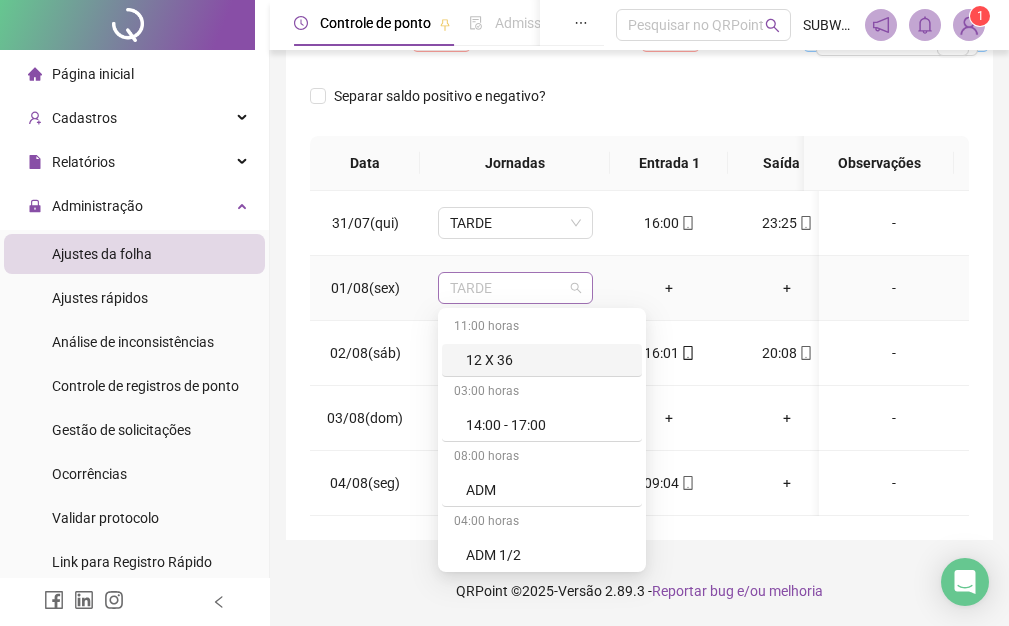drag, startPoint x: 497, startPoint y: 284, endPoint x: 609, endPoint y: 350, distance: 130 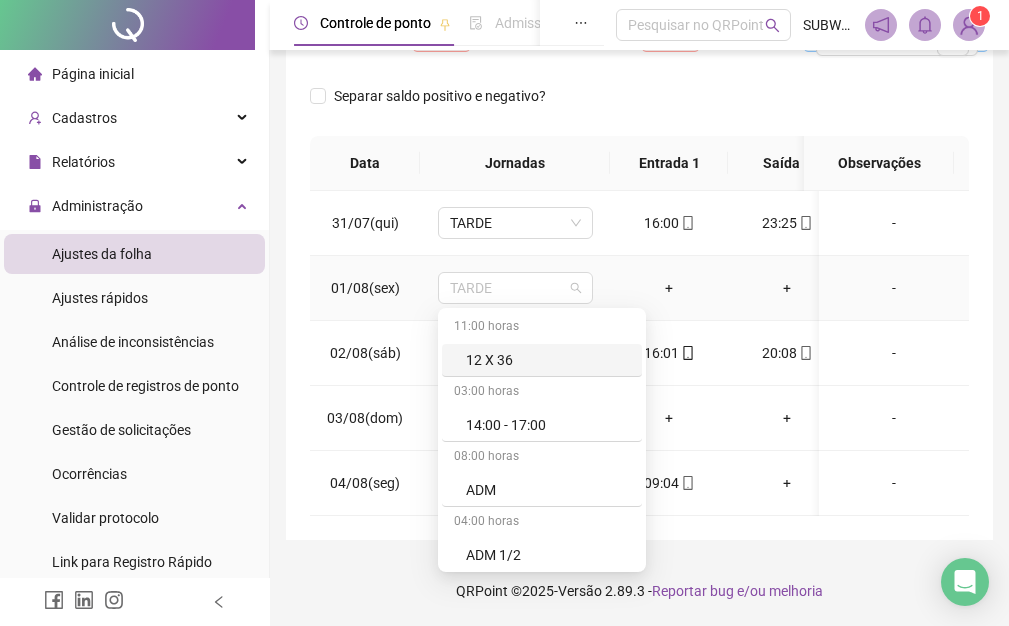 click on "TARDE" at bounding box center [515, 288] 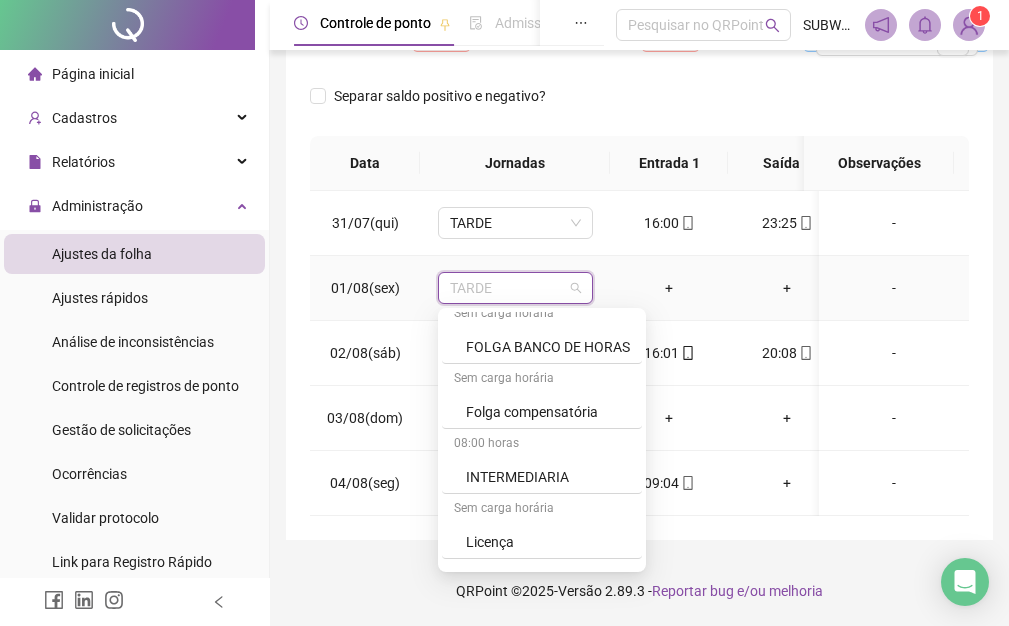 scroll, scrollTop: 765, scrollLeft: 0, axis: vertical 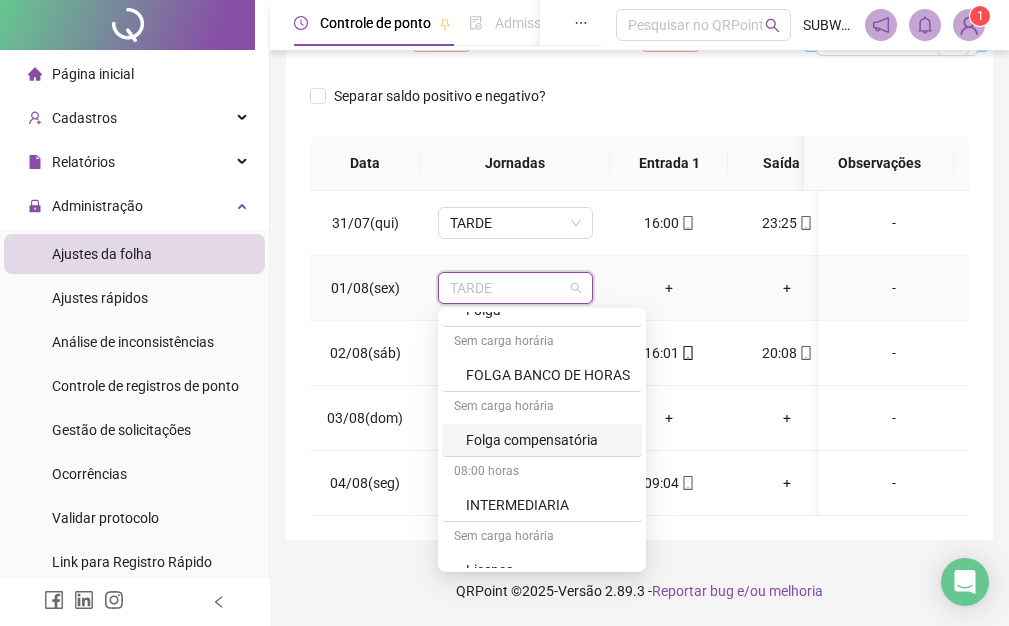 click on "Folga compensatória" at bounding box center (548, 440) 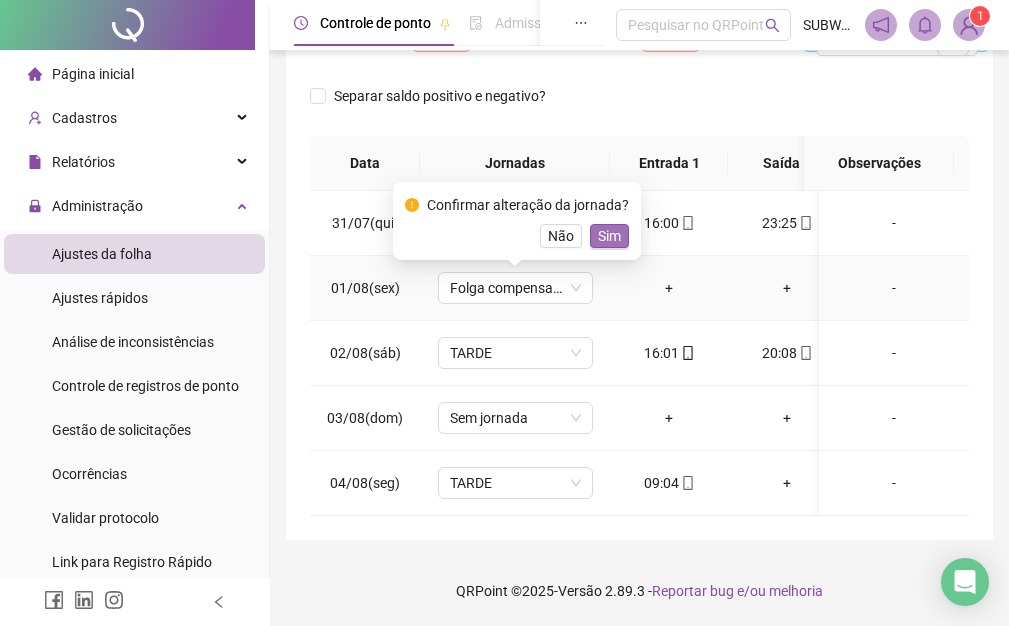 click on "Sim" at bounding box center [609, 236] 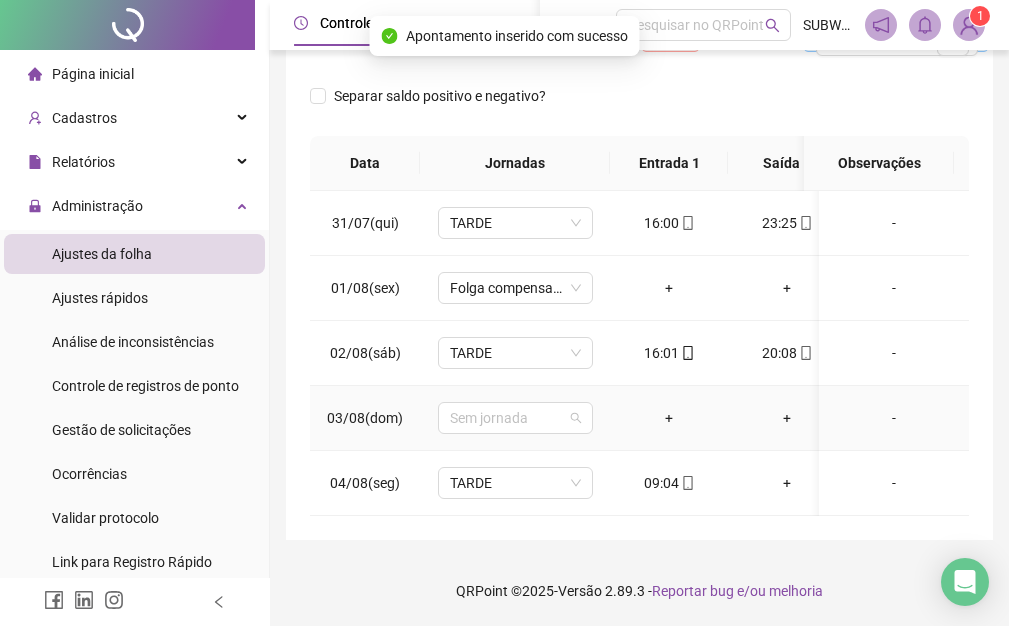 drag, startPoint x: 519, startPoint y: 413, endPoint x: 624, endPoint y: 355, distance: 119.954155 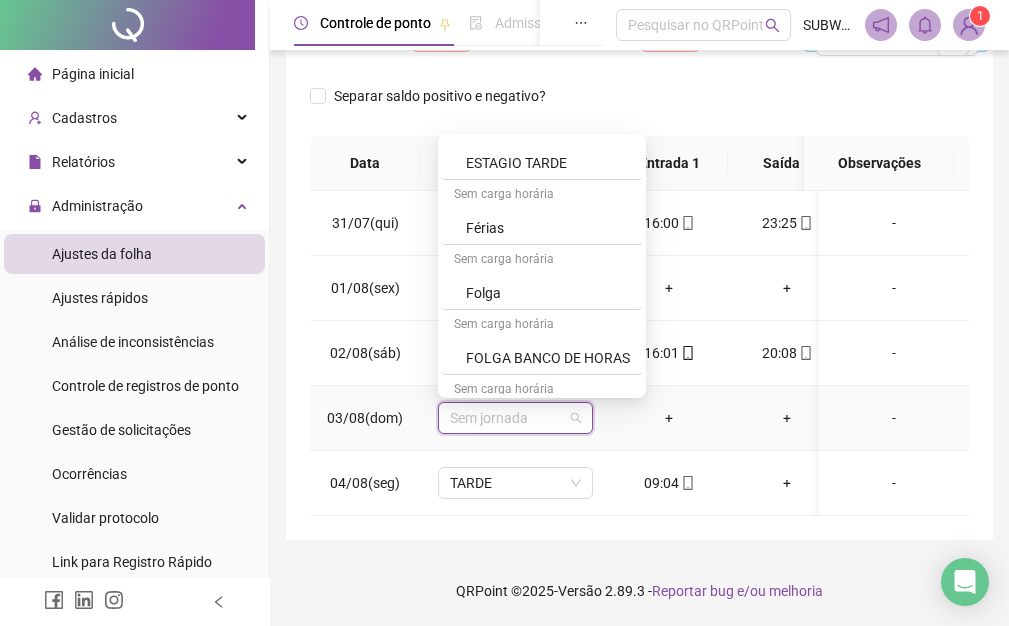 scroll, scrollTop: 619, scrollLeft: 0, axis: vertical 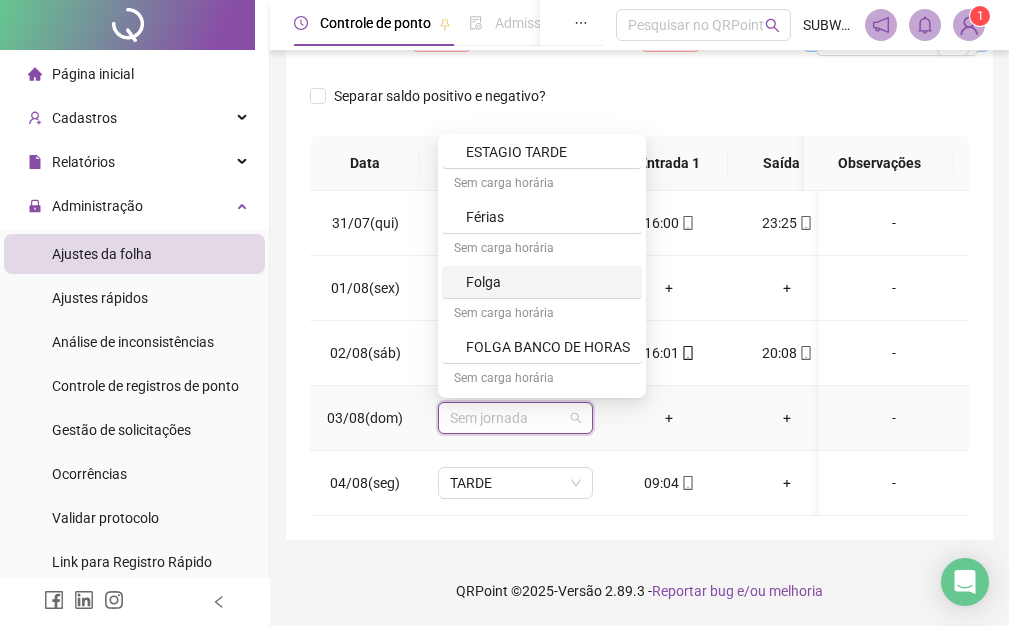 click on "Folga" at bounding box center [548, 282] 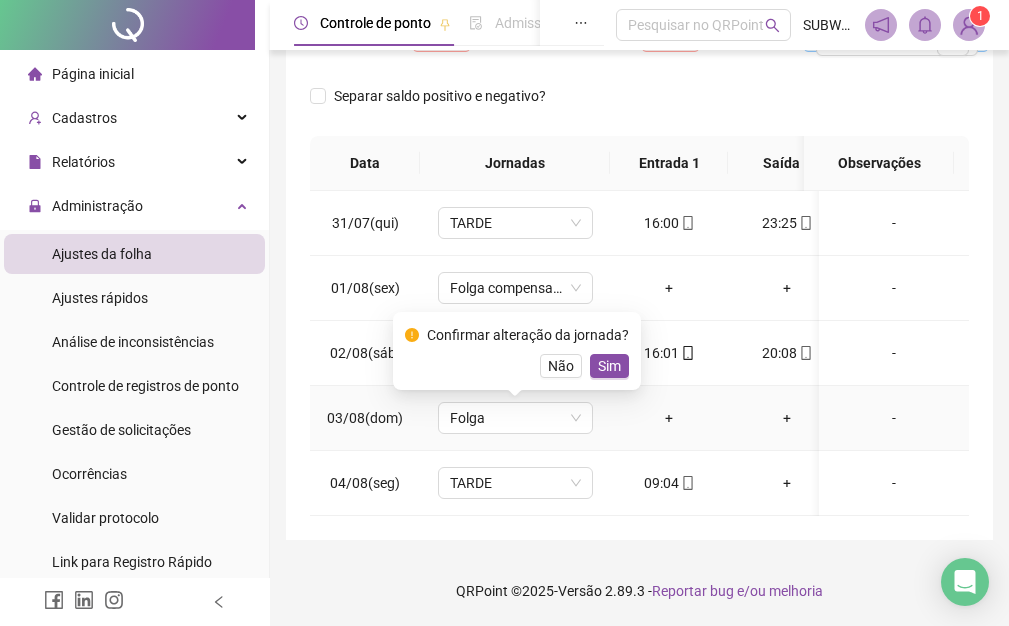 drag, startPoint x: 600, startPoint y: 347, endPoint x: 877, endPoint y: 156, distance: 336.46695 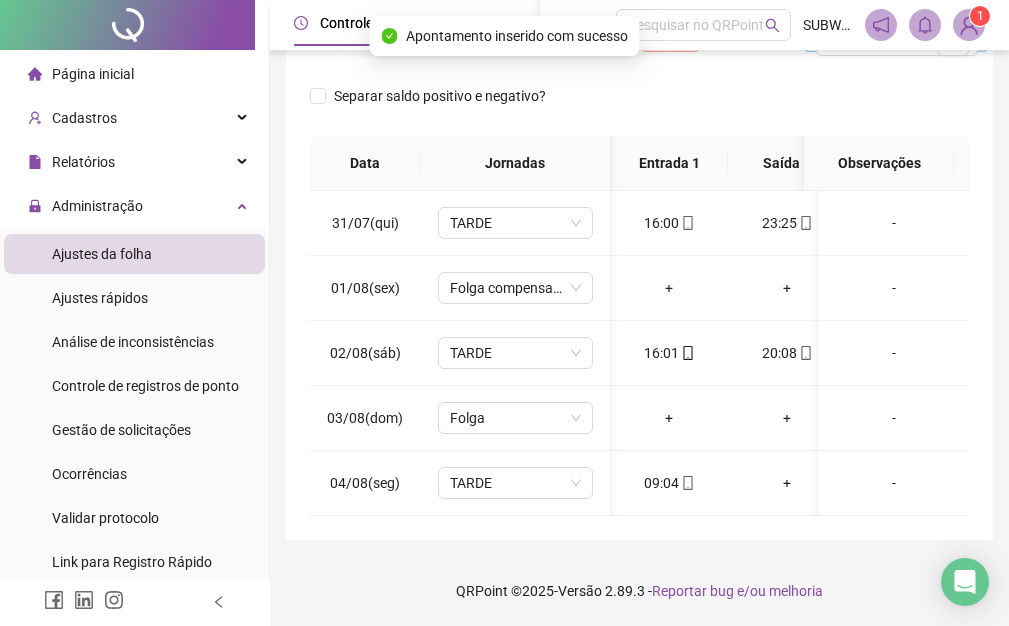 scroll, scrollTop: 0, scrollLeft: 65, axis: horizontal 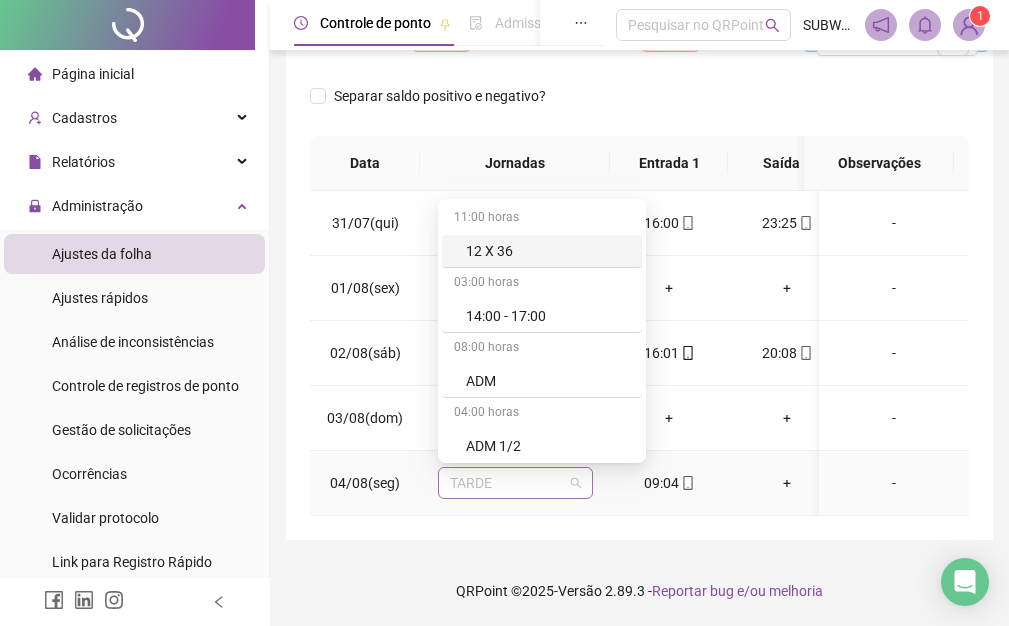 click on "TARDE" at bounding box center (515, 483) 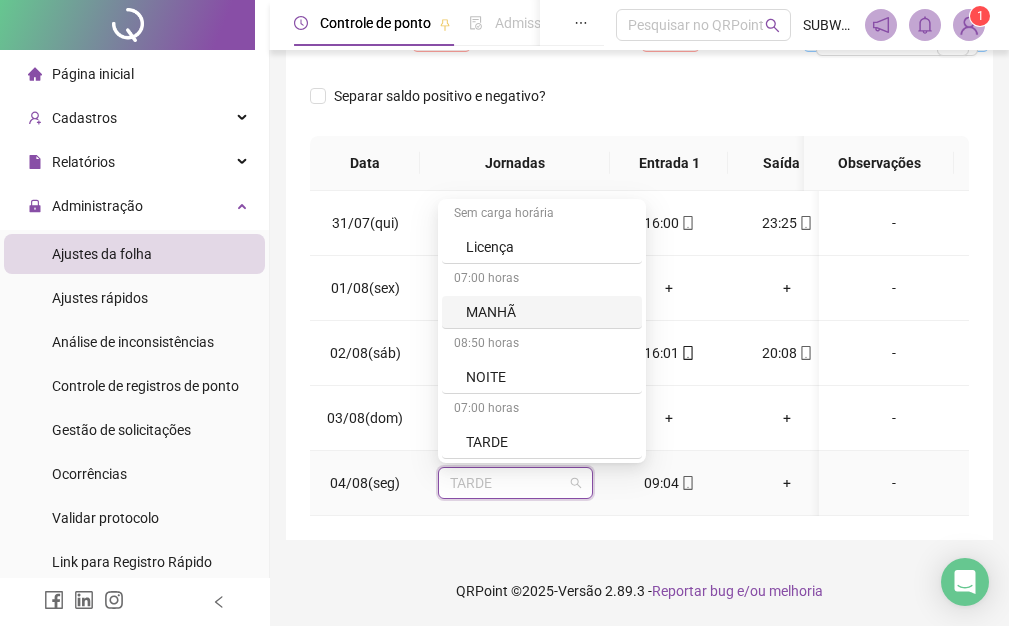 drag, startPoint x: 501, startPoint y: 295, endPoint x: 615, endPoint y: 406, distance: 159.11317 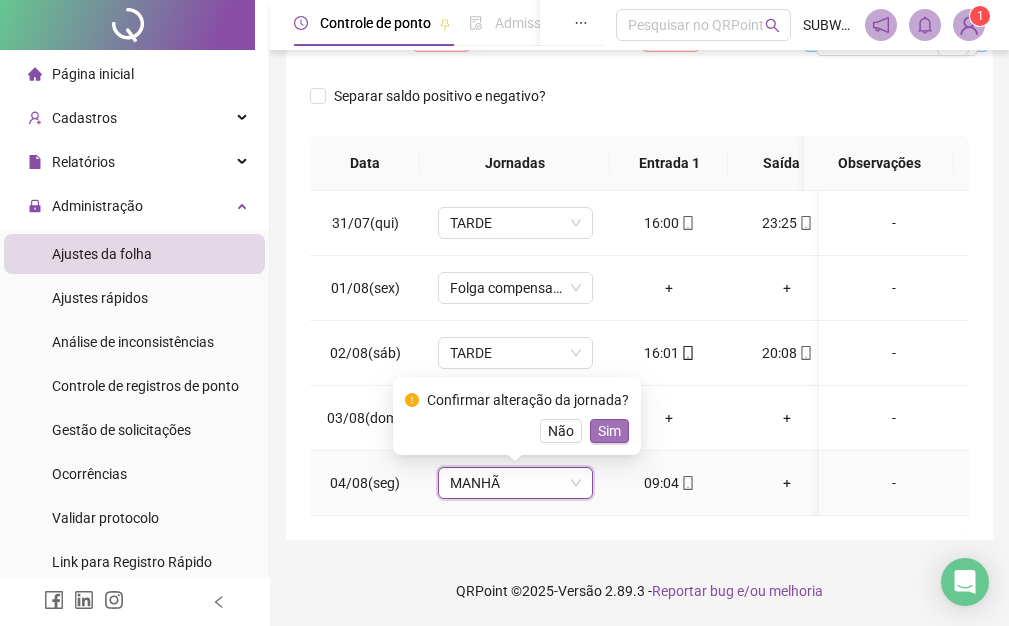 click on "Sim" at bounding box center (609, 431) 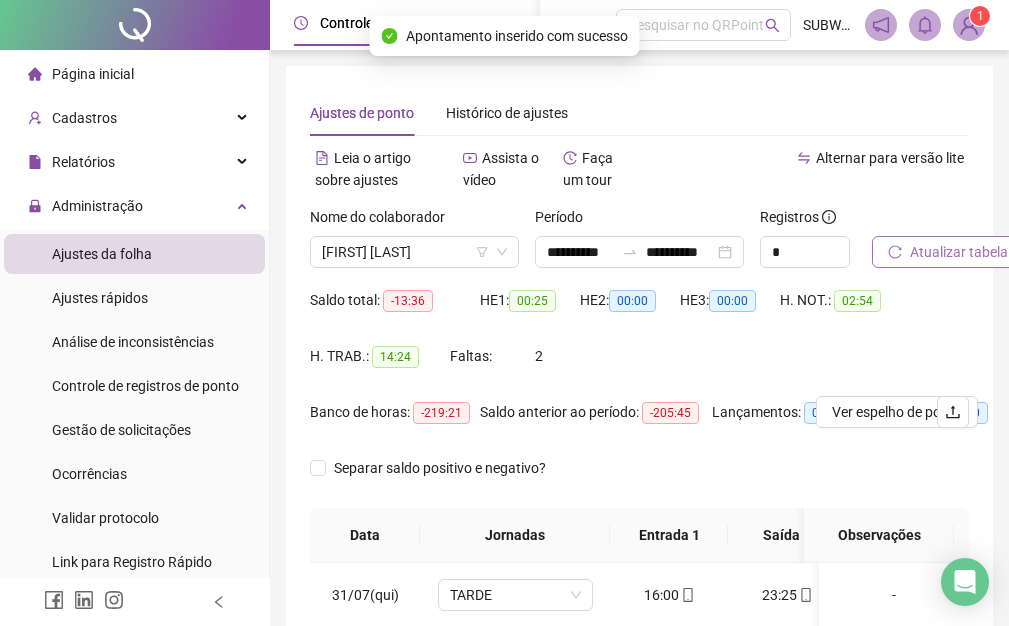 click on "Atualizar tabela" at bounding box center [948, 252] 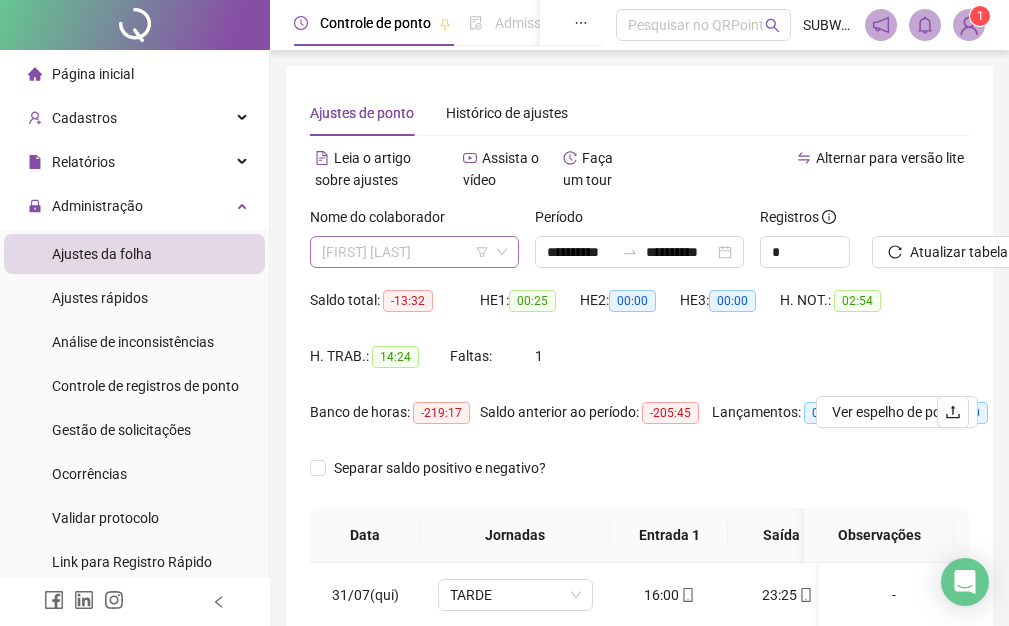 click on "[FIRST] [LAST]" at bounding box center (414, 252) 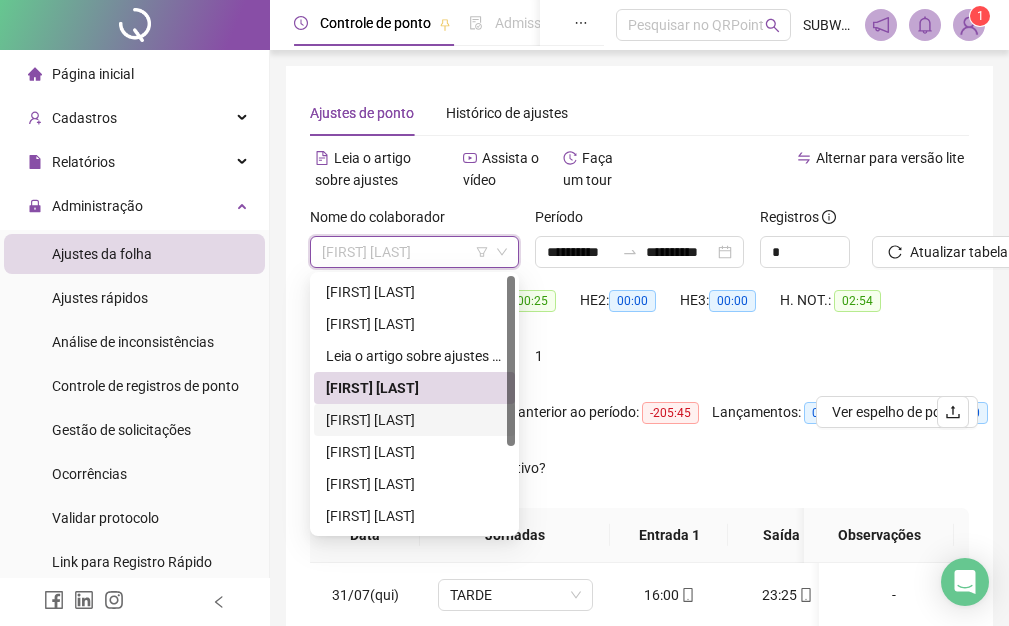 click on "[FIRST] [LAST]" at bounding box center (414, 420) 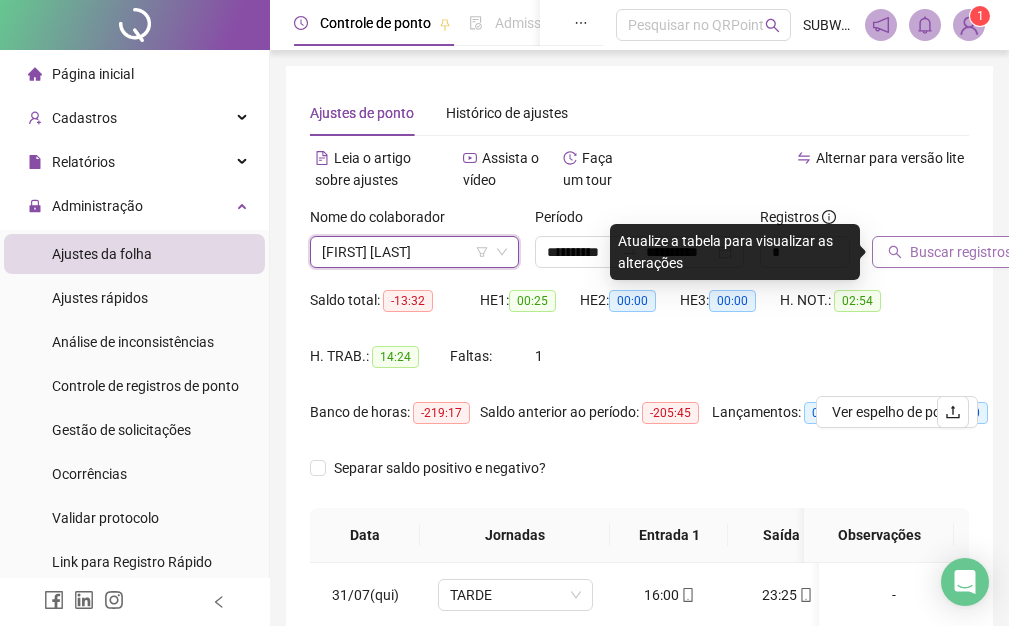click on "Buscar registros" at bounding box center (961, 252) 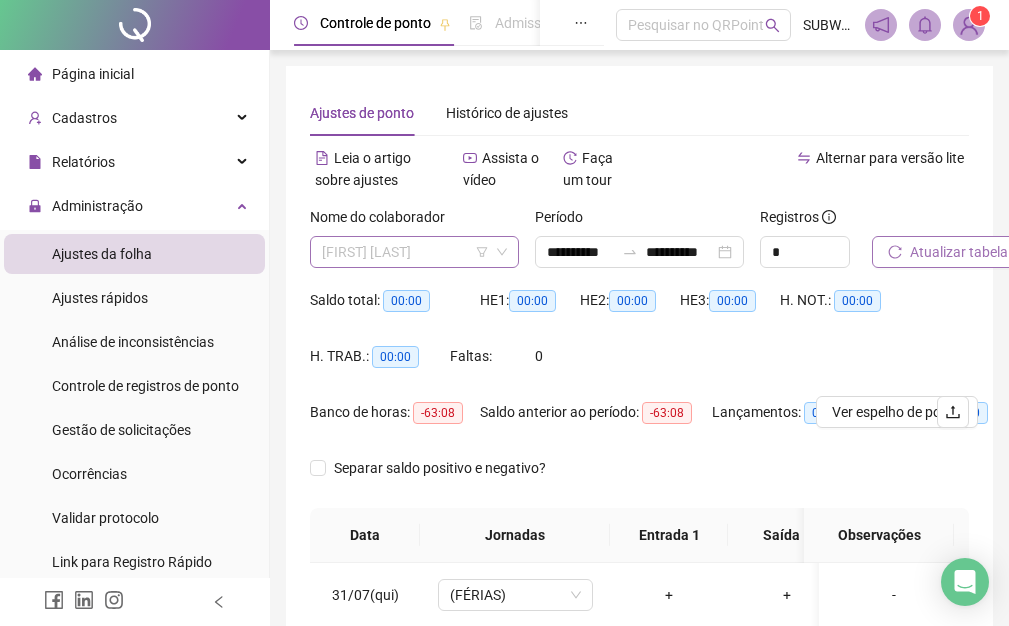 click on "[FIRST] [LAST]" at bounding box center [414, 252] 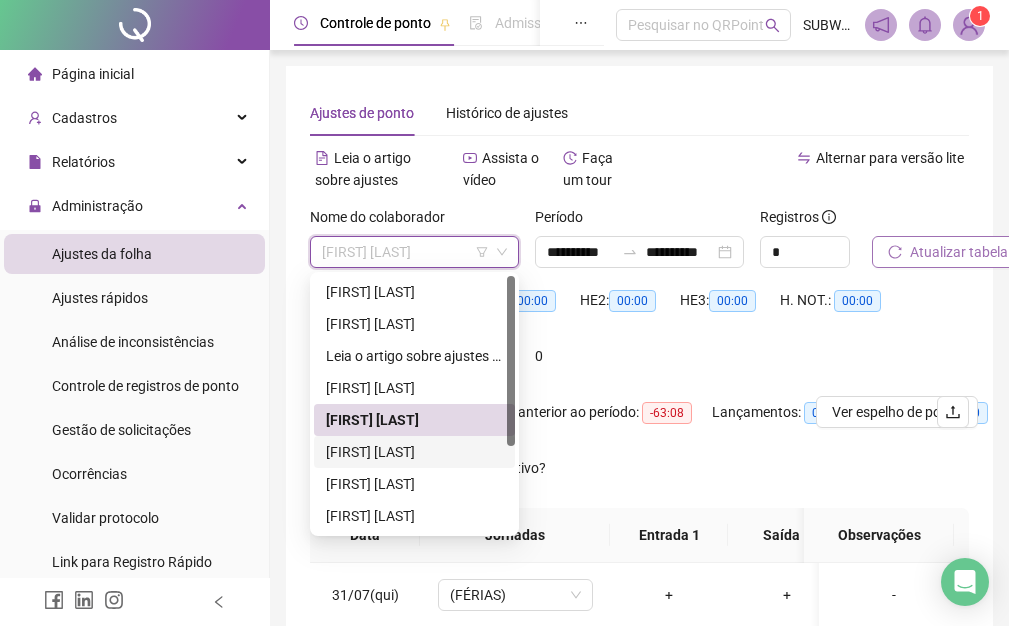 click on "[FIRST] [LAST]" at bounding box center [414, 452] 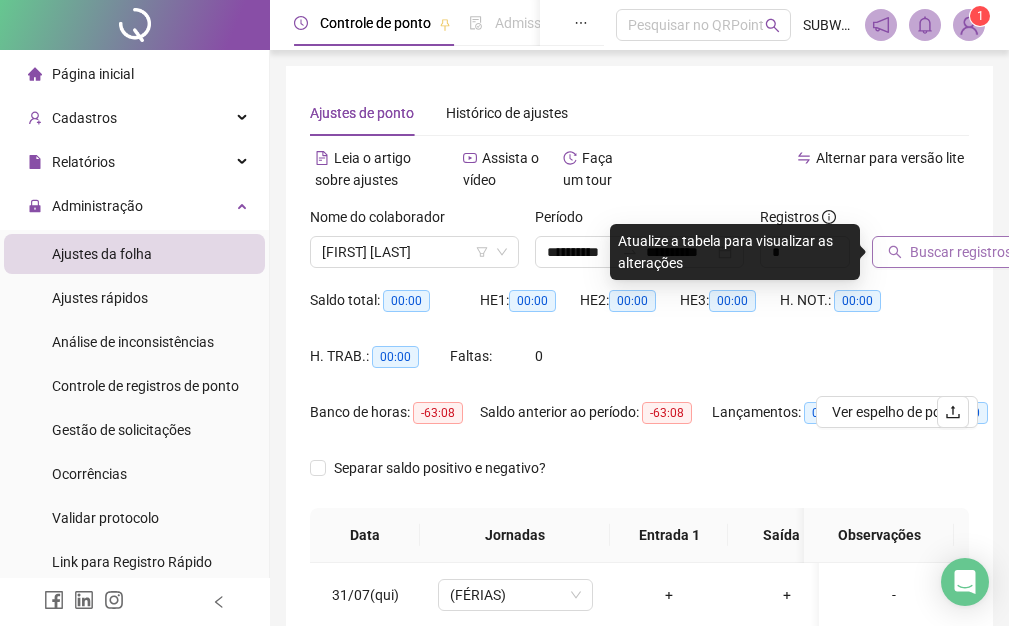 click on "Buscar registros" at bounding box center (961, 252) 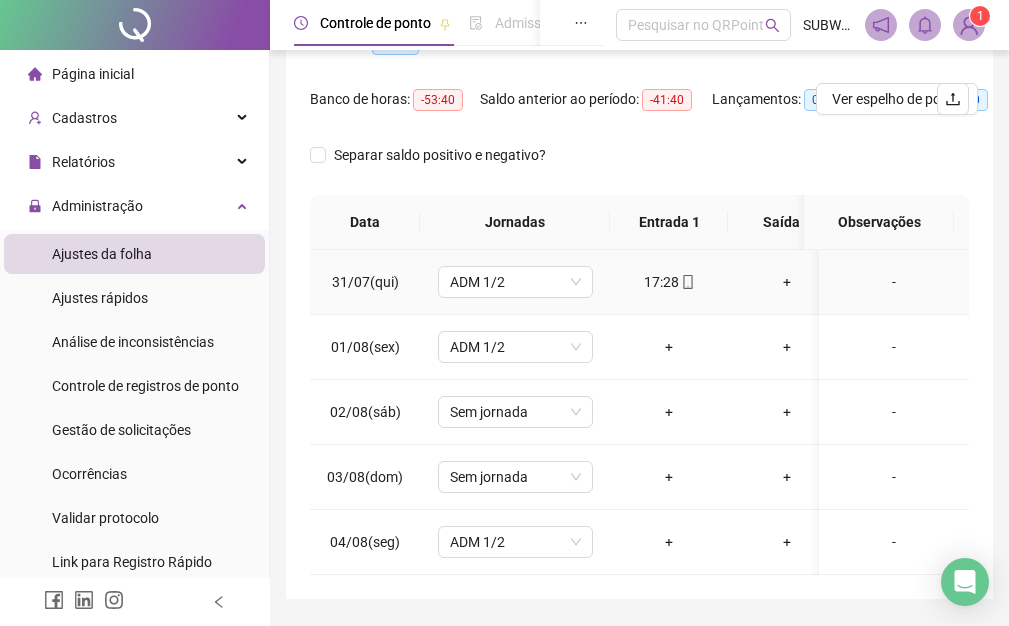click on "+" at bounding box center (787, 282) 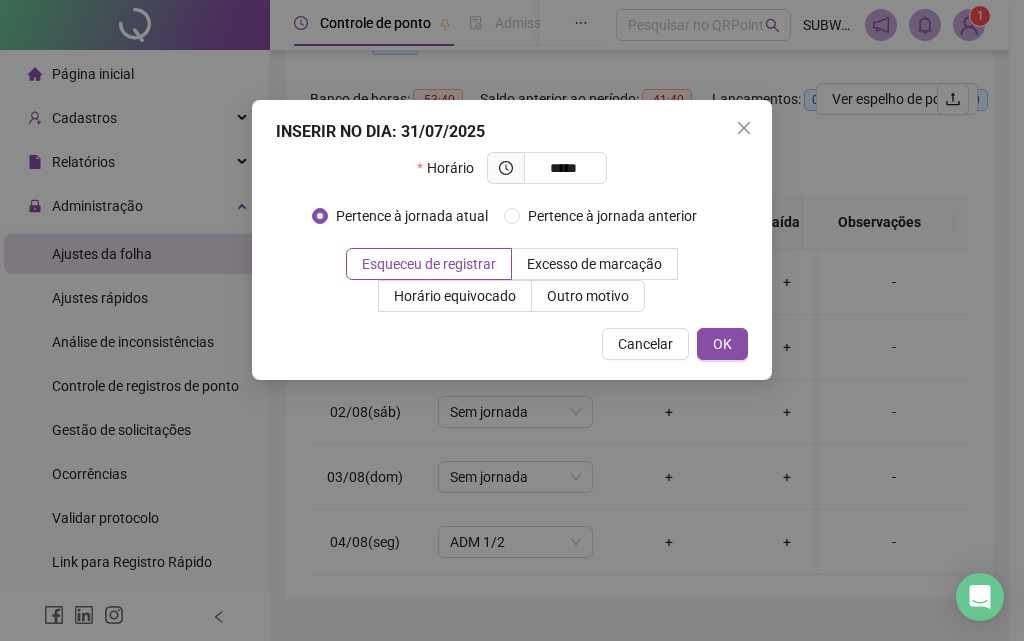 type on "*****" 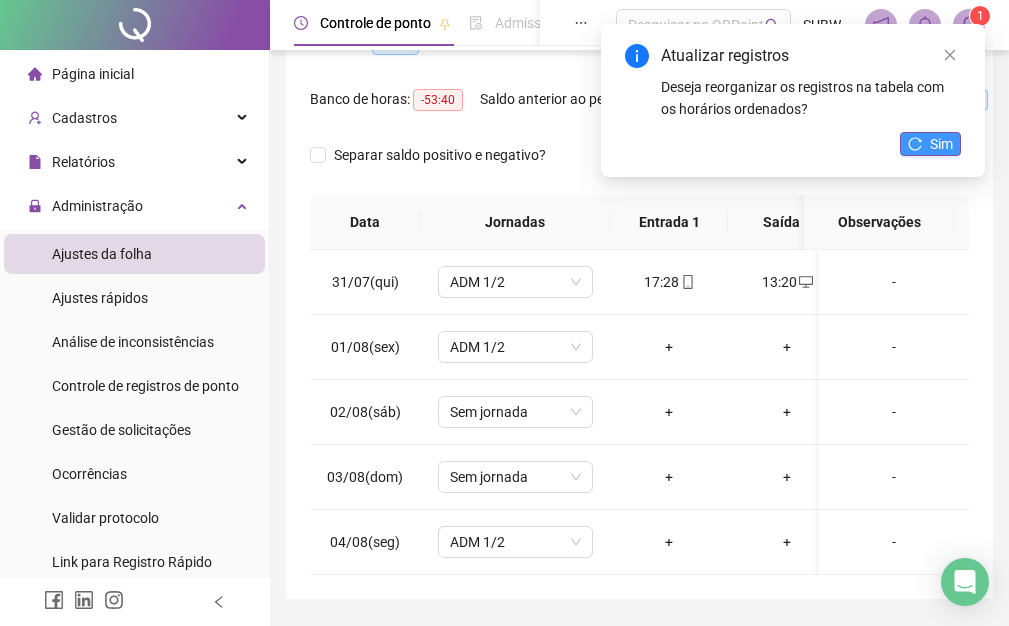 click on "Sim" at bounding box center [930, 144] 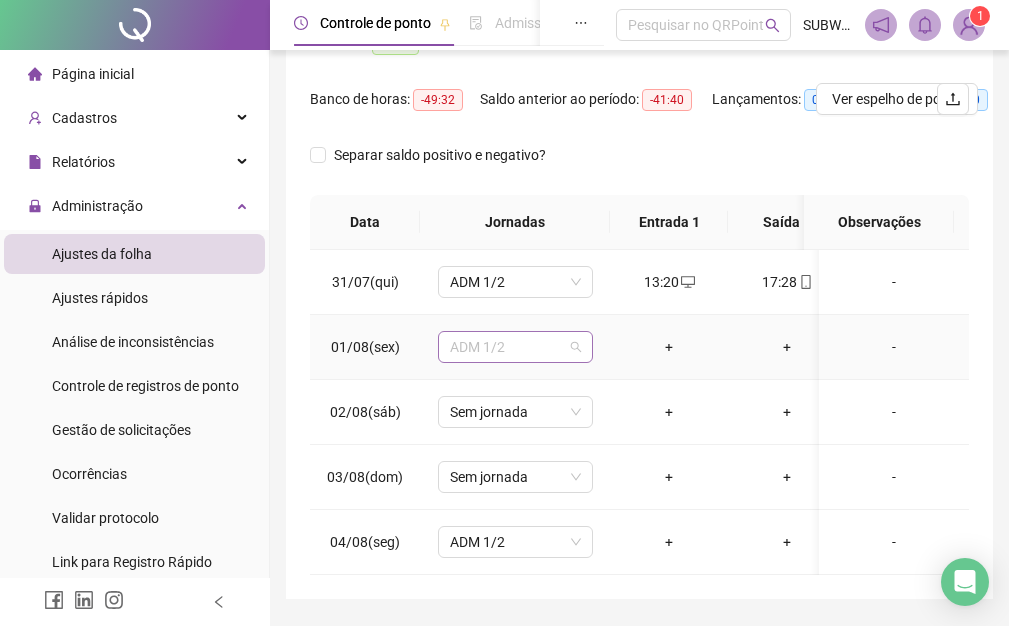 click on "ADM 1/2" at bounding box center [515, 347] 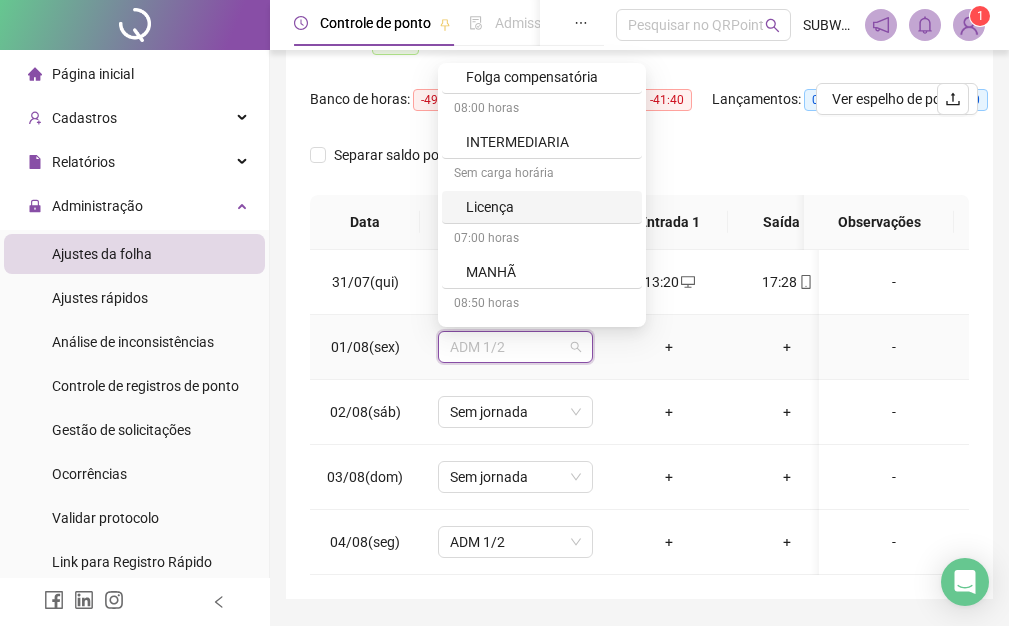 click on "Licença" at bounding box center (548, 207) 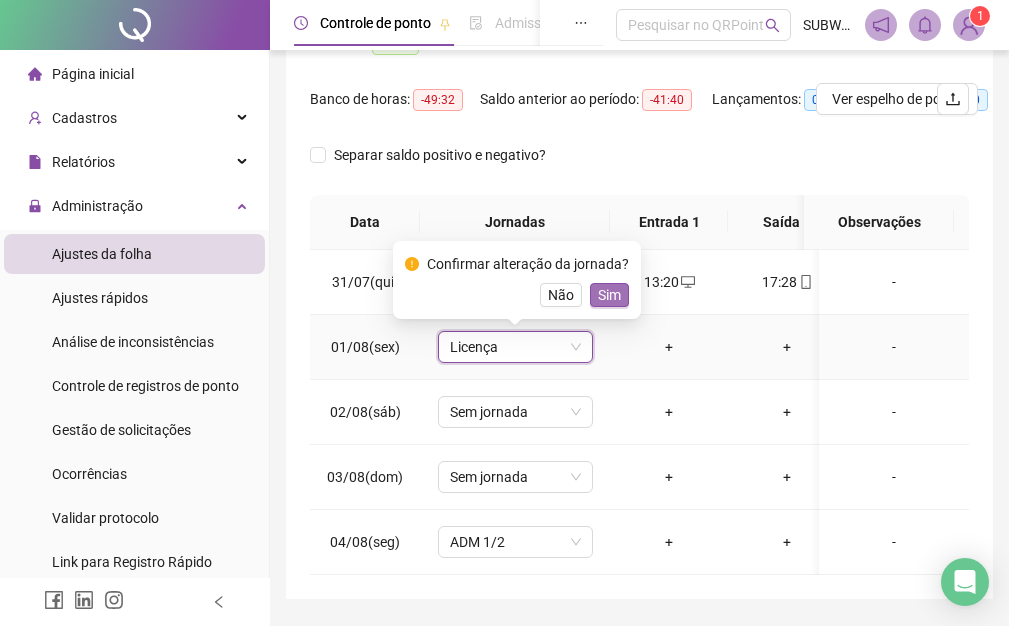 click on "Sim" at bounding box center [609, 295] 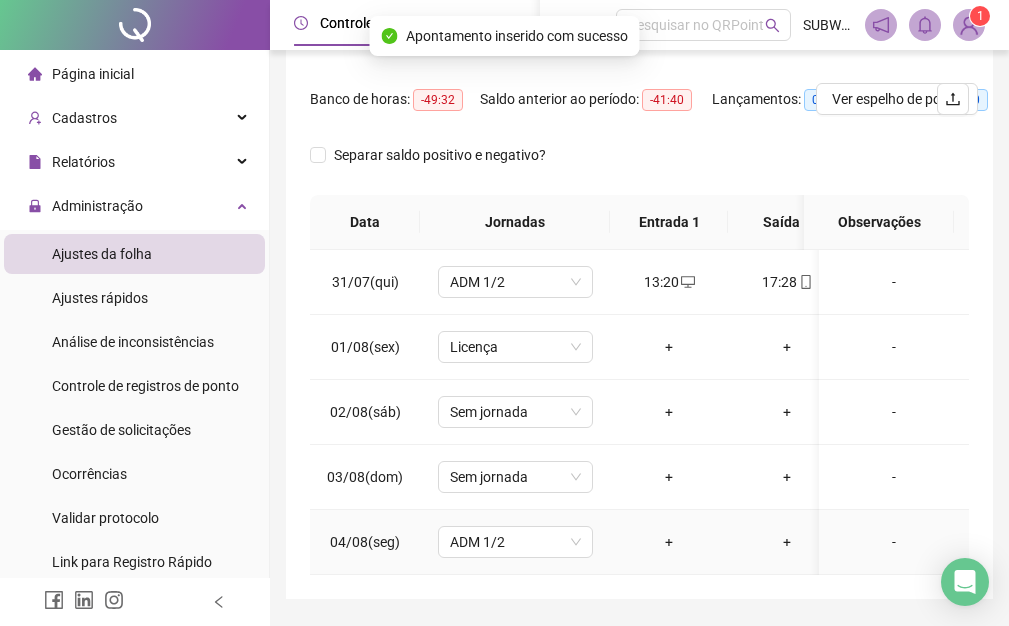 click on "+" at bounding box center [669, 542] 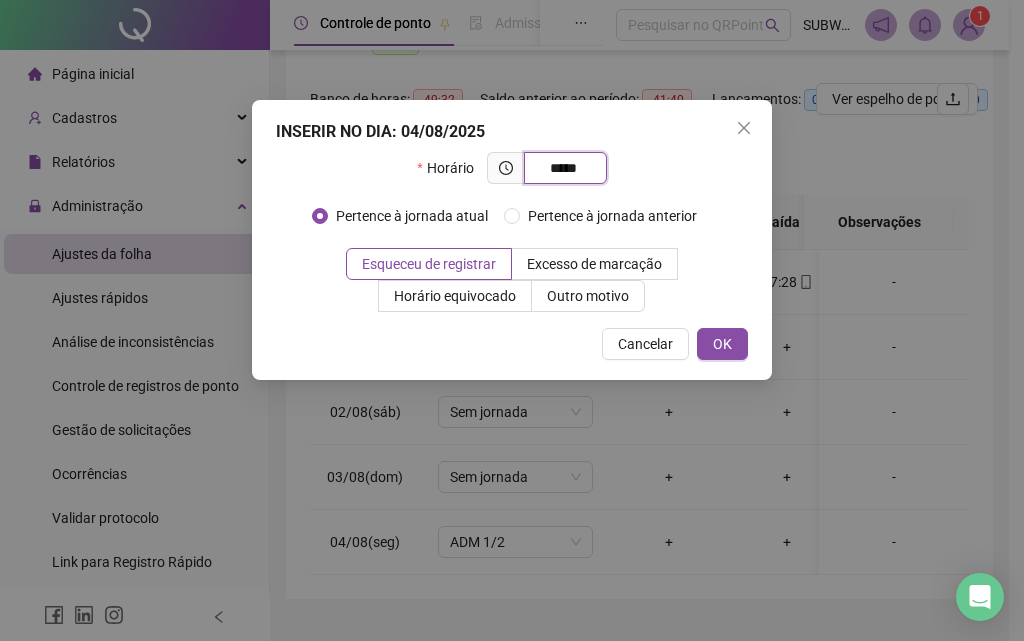 type on "*****" 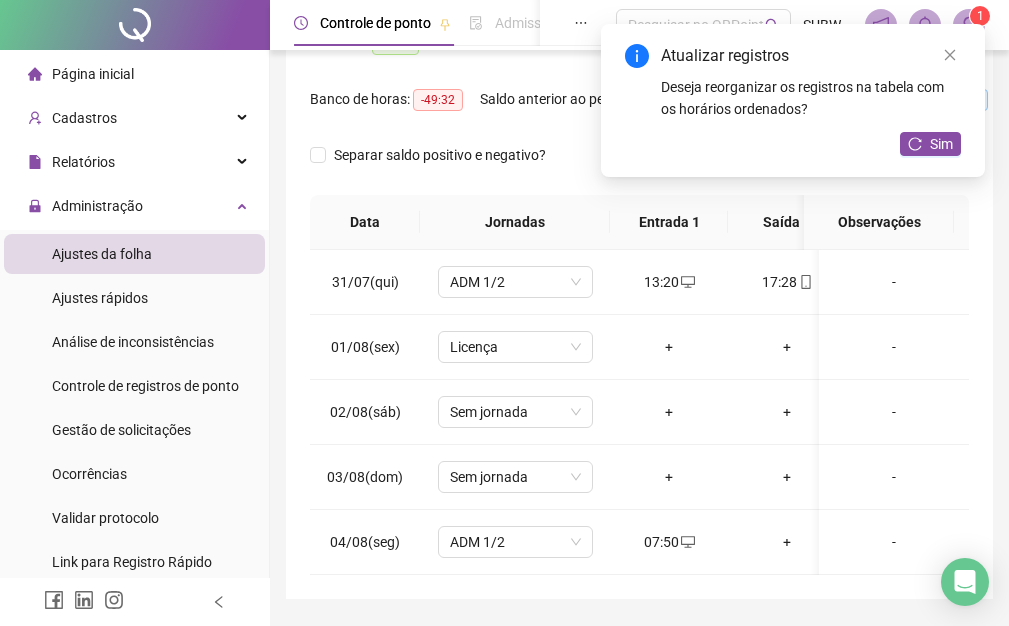 drag, startPoint x: 946, startPoint y: 56, endPoint x: 943, endPoint y: 68, distance: 12.369317 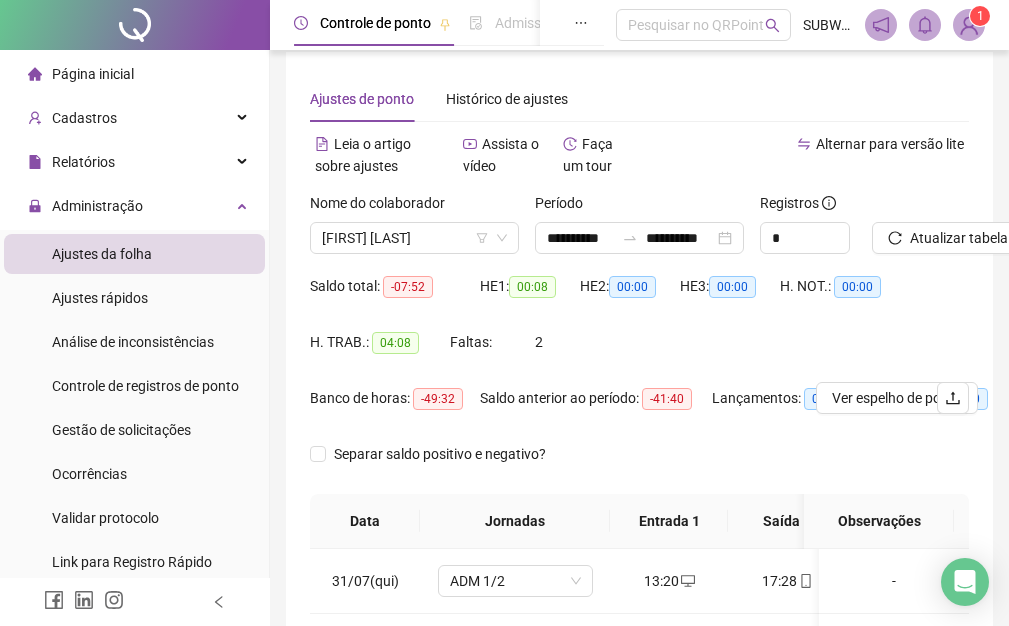 scroll, scrollTop: 0, scrollLeft: 0, axis: both 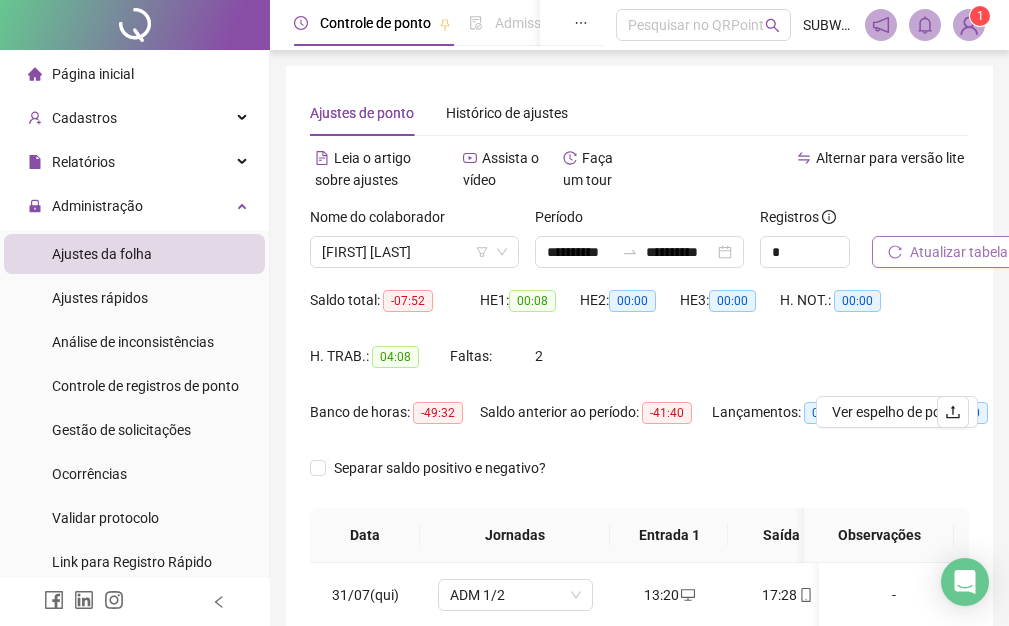 click on "Atualizar tabela" at bounding box center (959, 252) 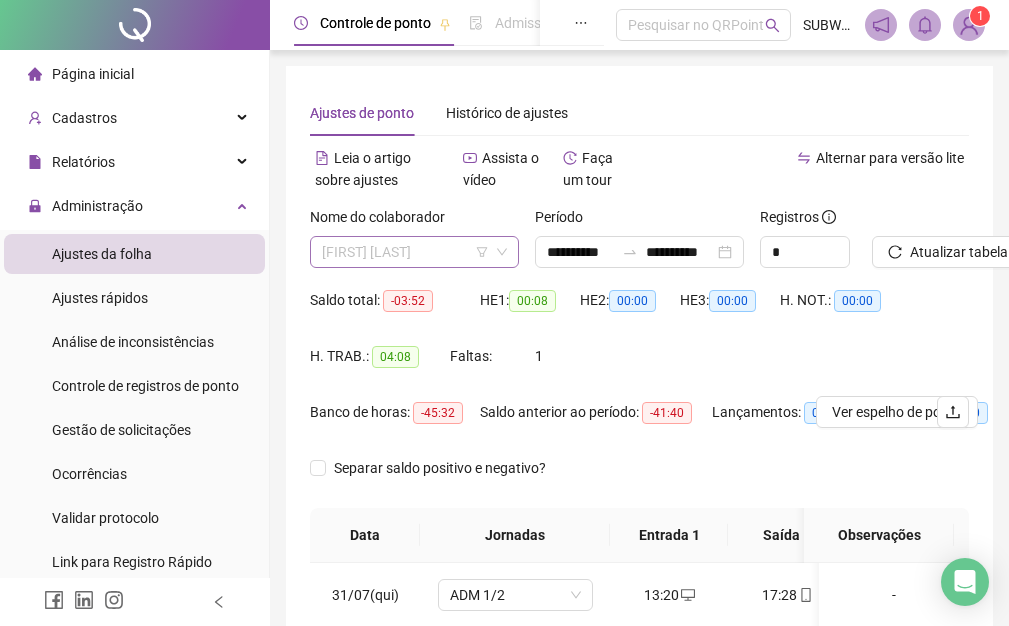 click on "[FIRST] [LAST]" at bounding box center (414, 252) 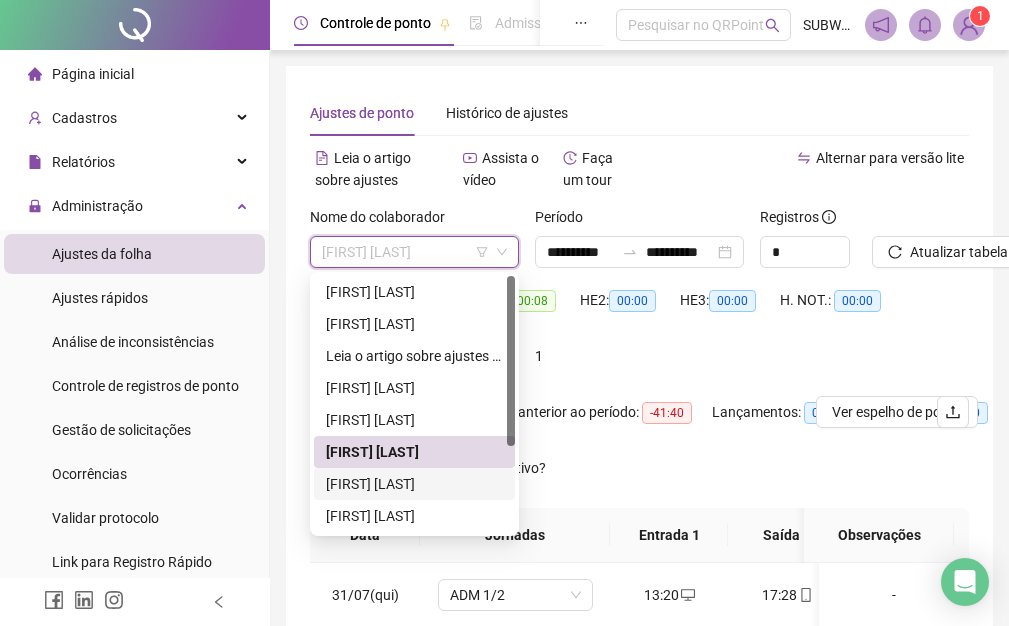 click on "[FIRST] [LAST]" at bounding box center [414, 484] 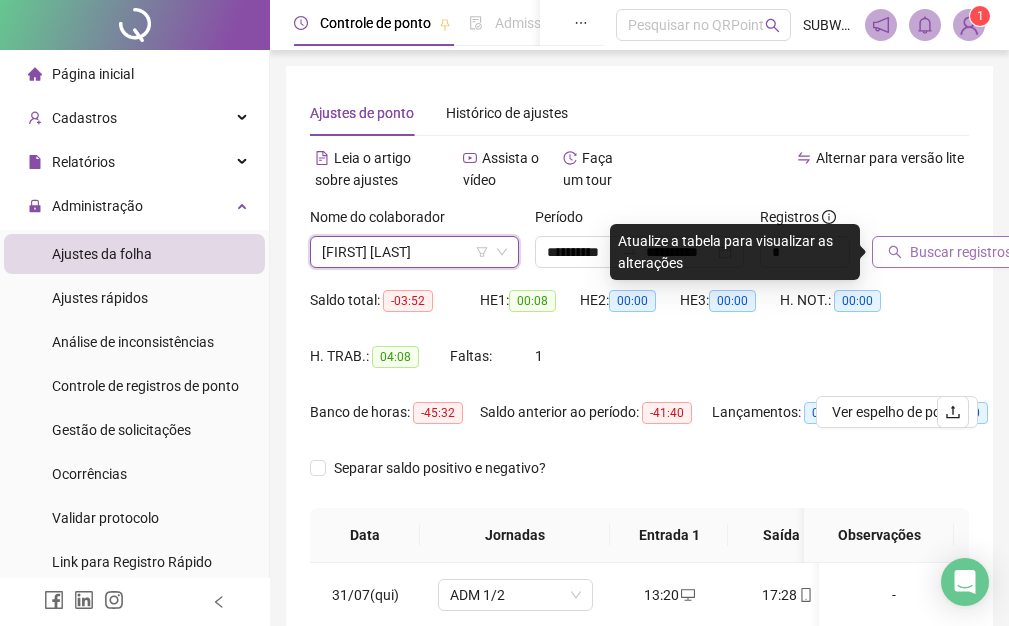 click on "Buscar registros" at bounding box center (961, 252) 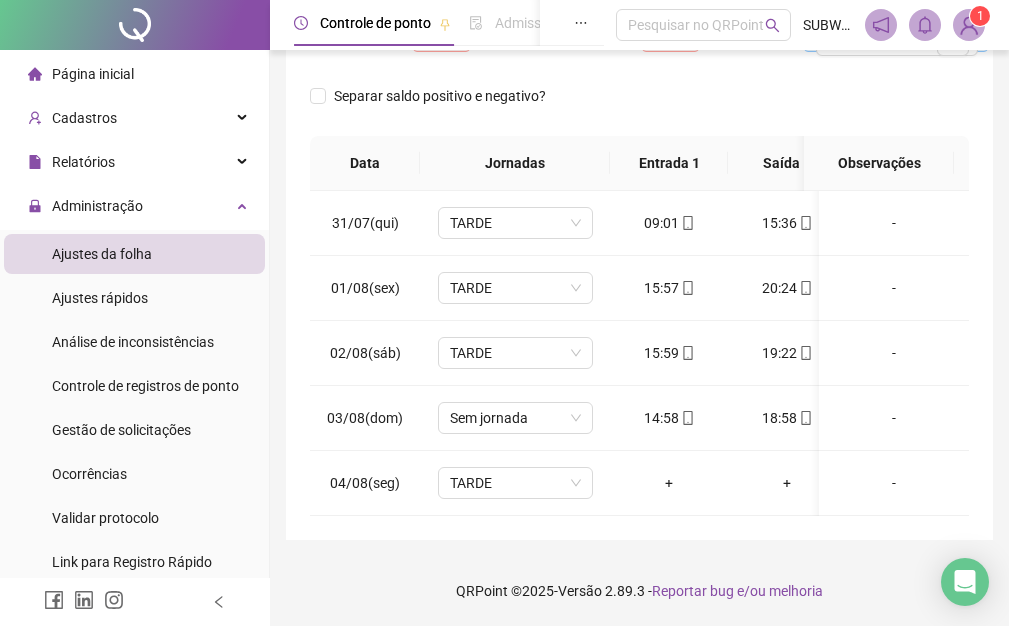 scroll, scrollTop: 387, scrollLeft: 0, axis: vertical 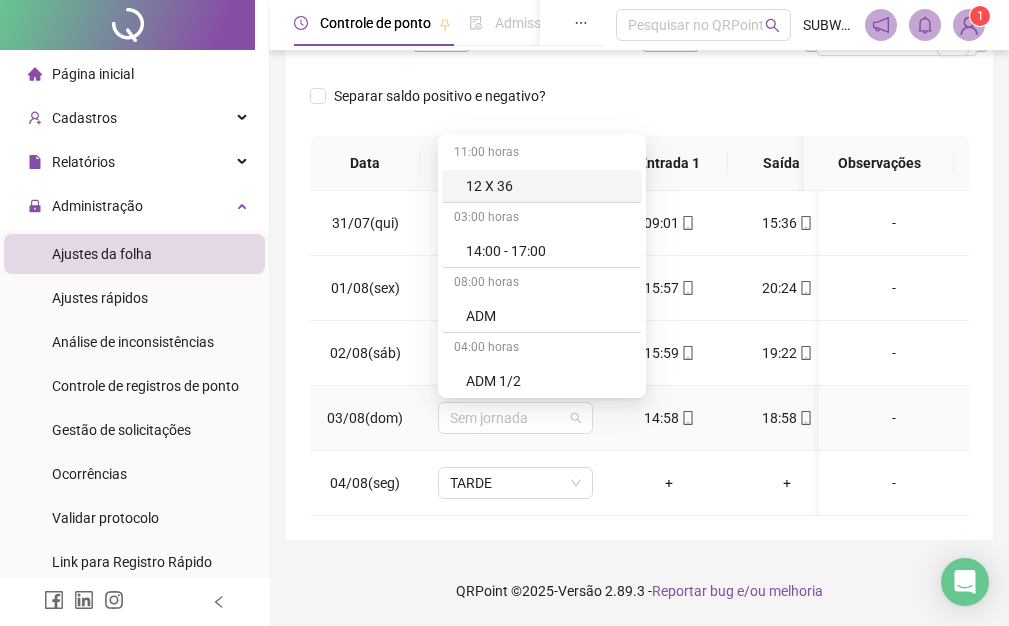 drag, startPoint x: 515, startPoint y: 414, endPoint x: 618, endPoint y: 380, distance: 108.46658 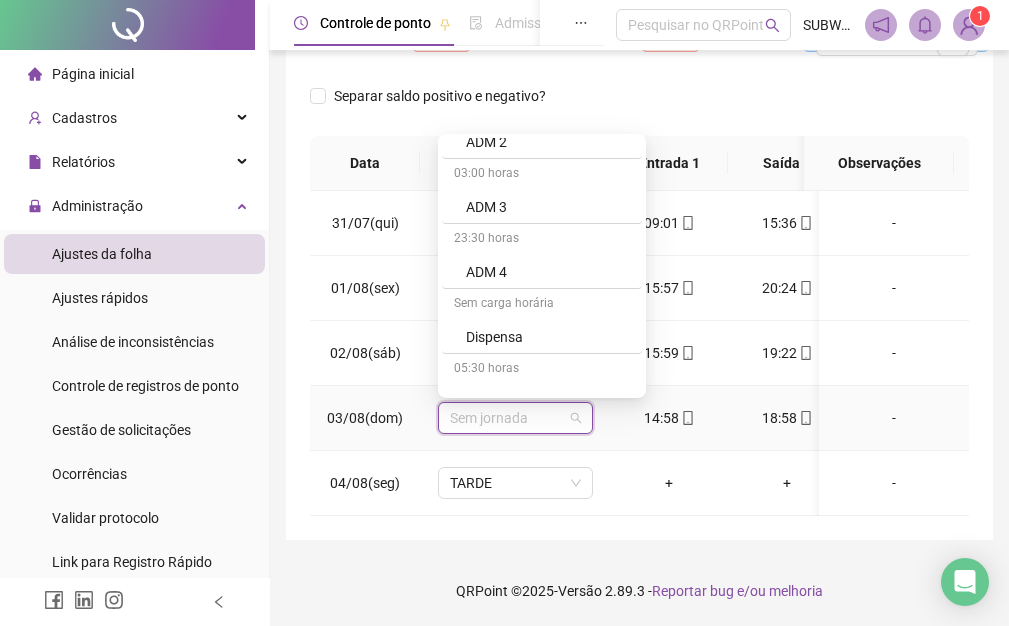 scroll, scrollTop: 979, scrollLeft: 0, axis: vertical 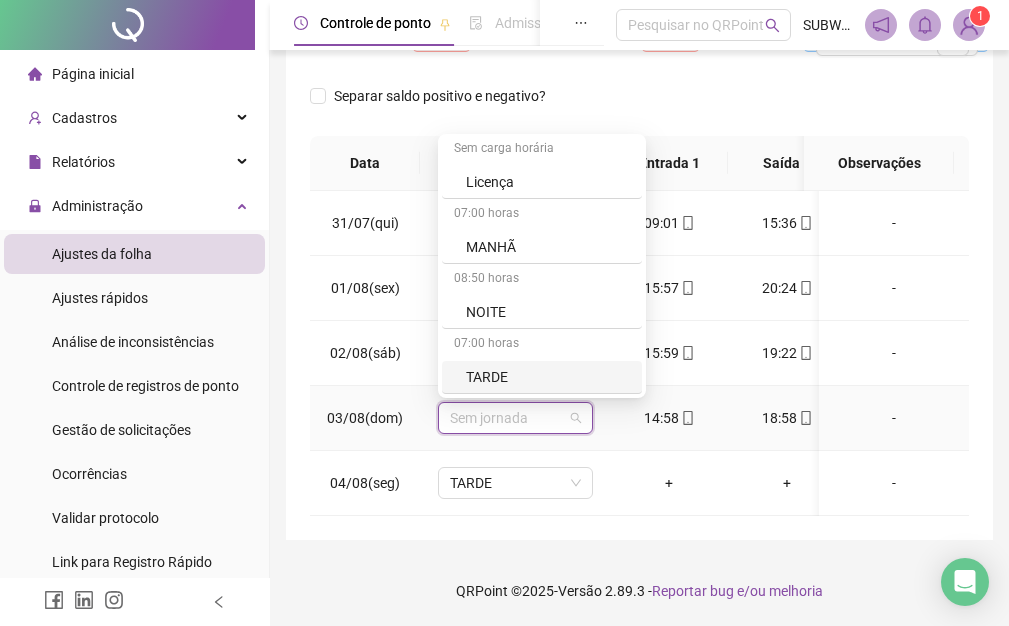 click on "TARDE" at bounding box center (548, 377) 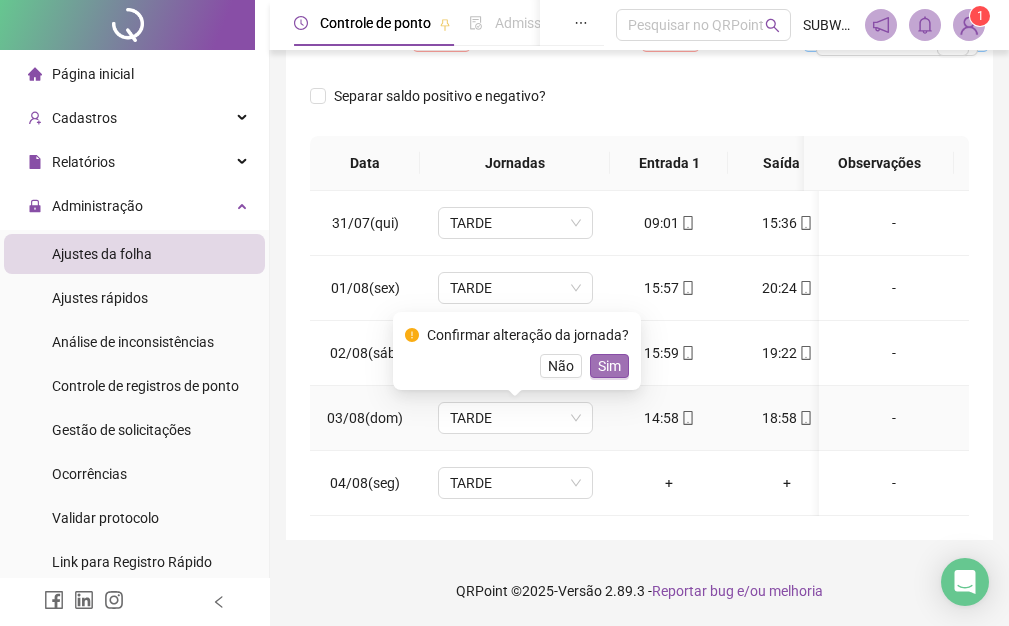 click on "Sim" at bounding box center (609, 366) 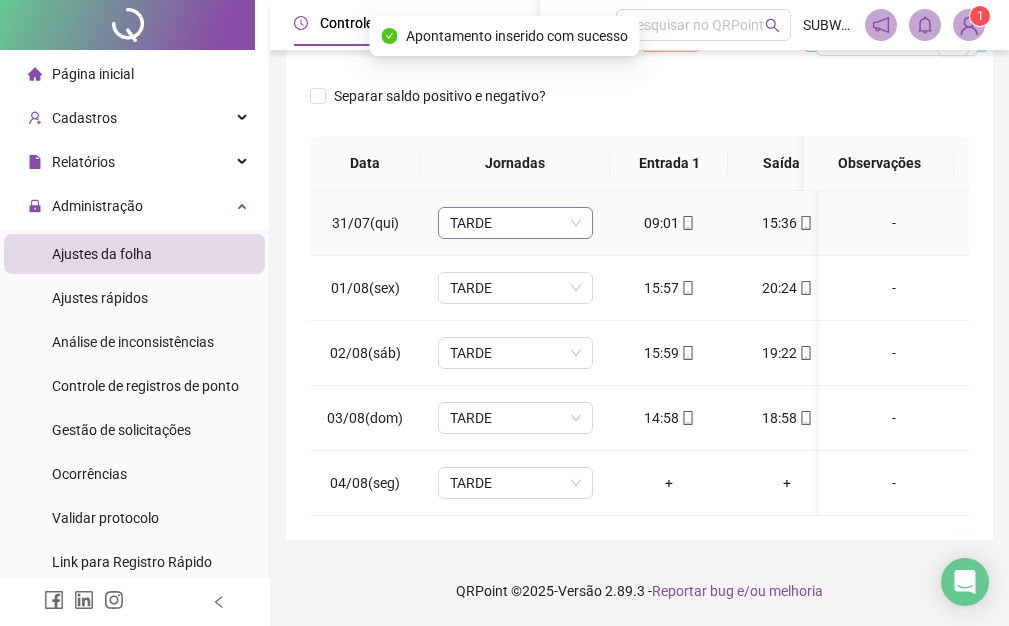 click on "TARDE" at bounding box center [515, 223] 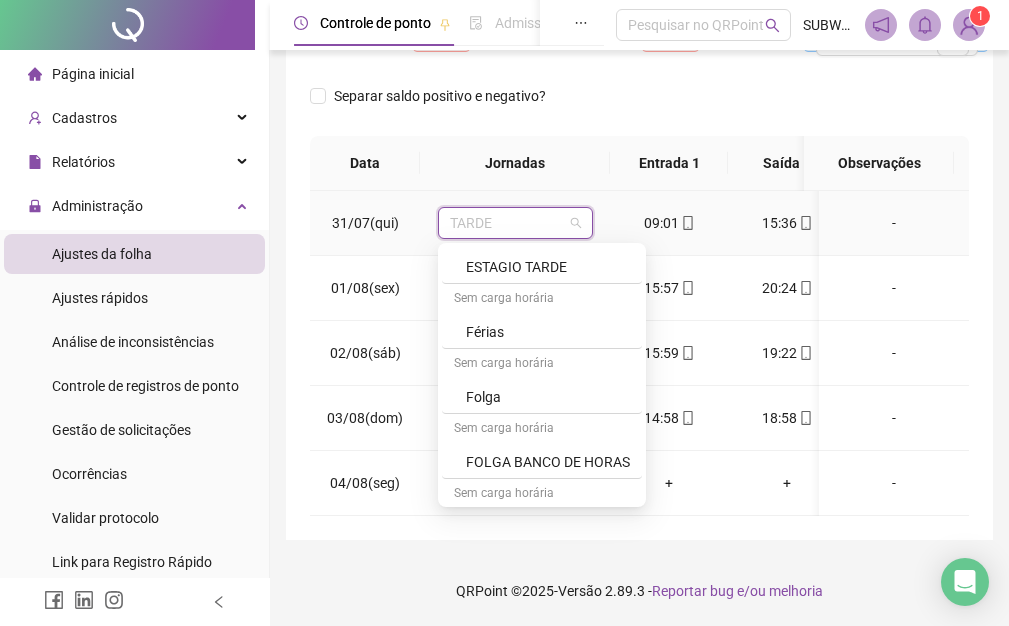 scroll, scrollTop: 979, scrollLeft: 0, axis: vertical 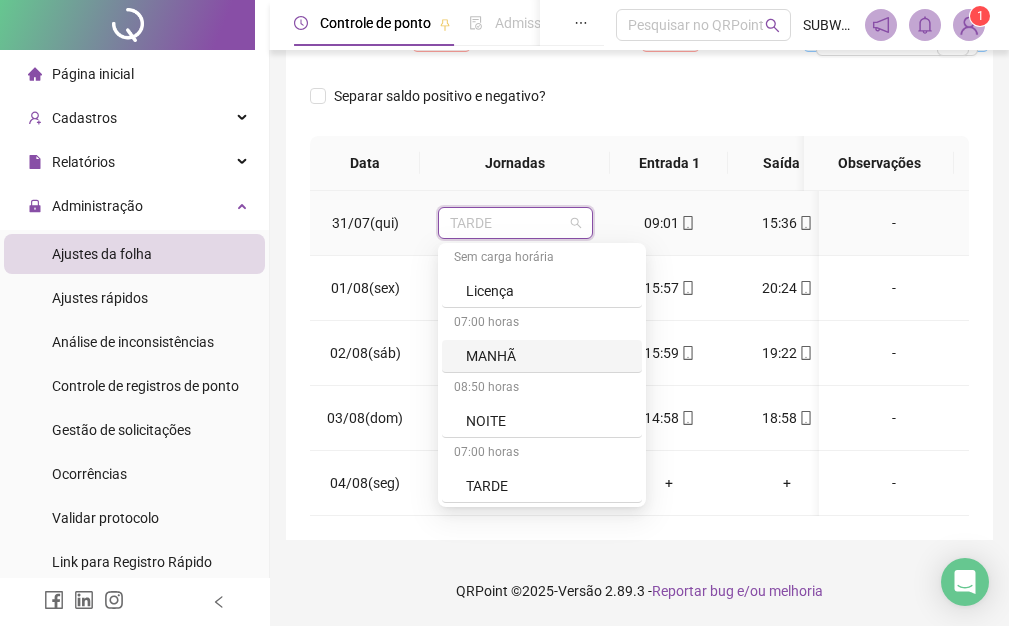 click on "MANHÃ" at bounding box center [548, 356] 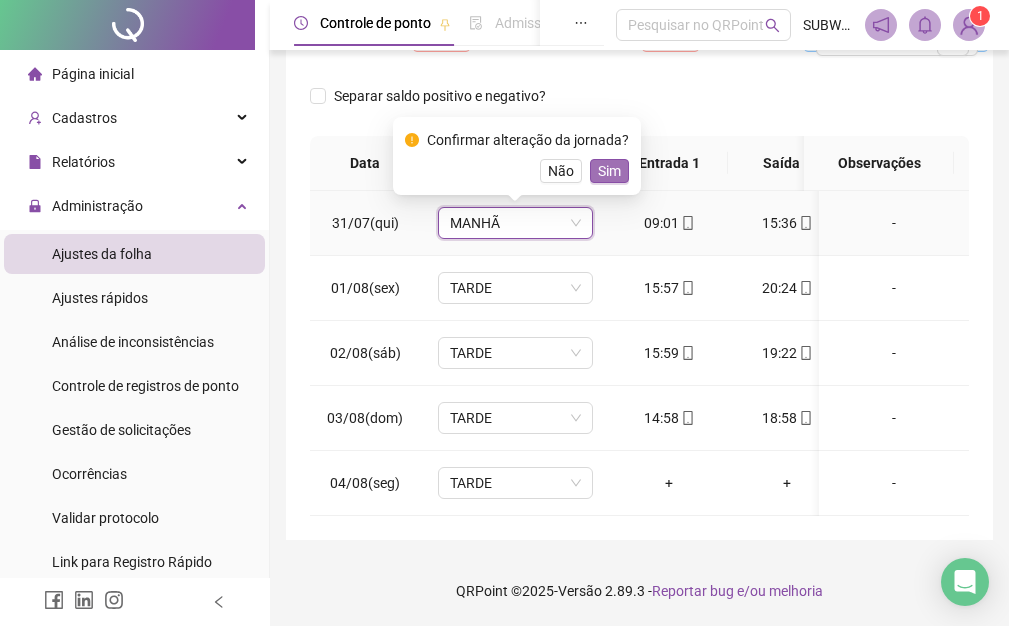 click on "Sim" at bounding box center [609, 171] 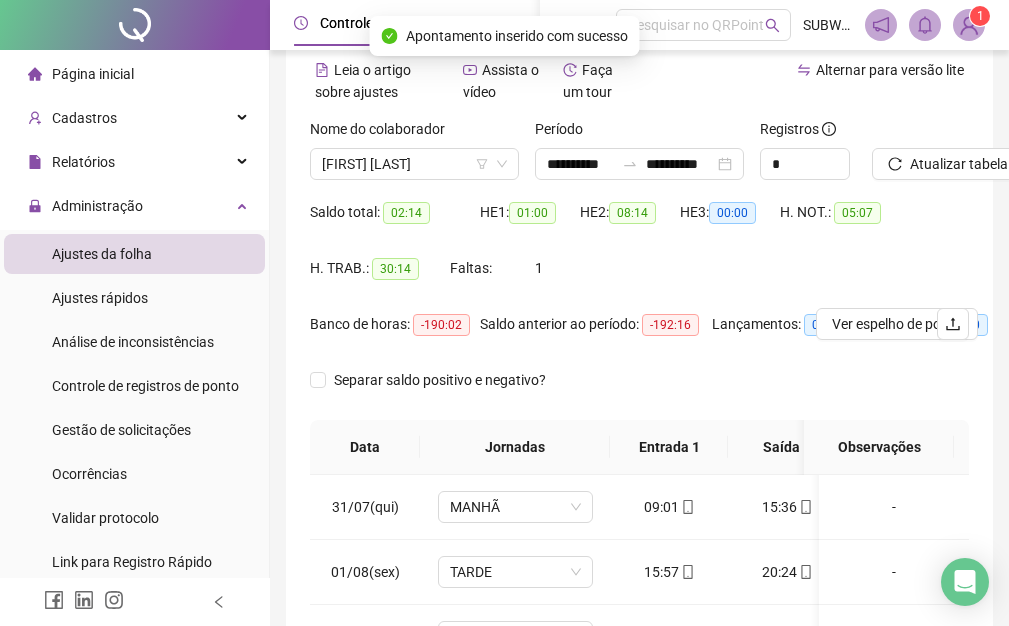 scroll, scrollTop: 0, scrollLeft: 0, axis: both 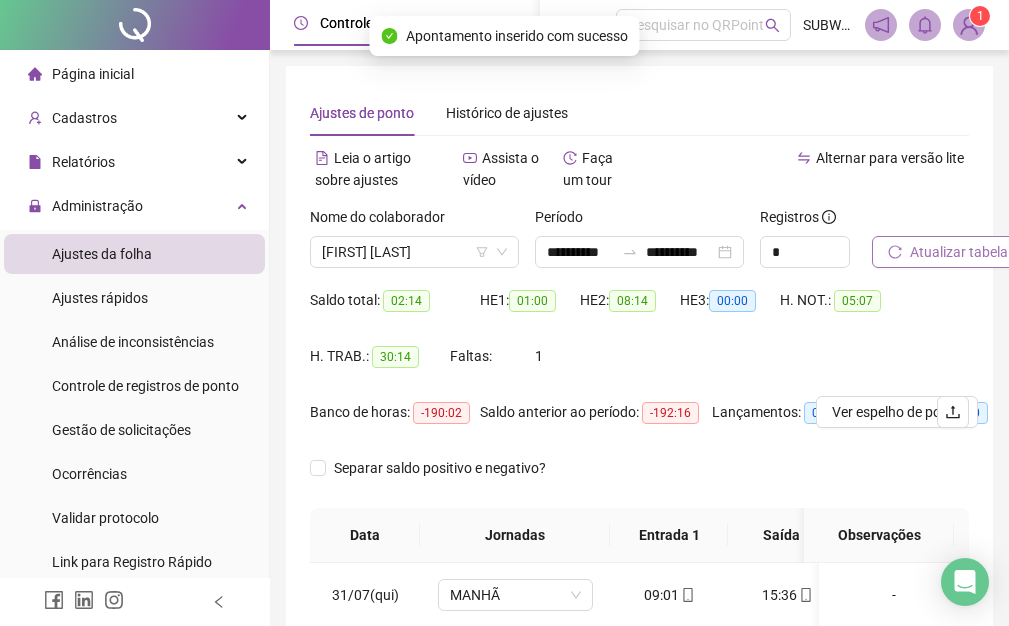 click on "Atualizar tabela" at bounding box center (959, 252) 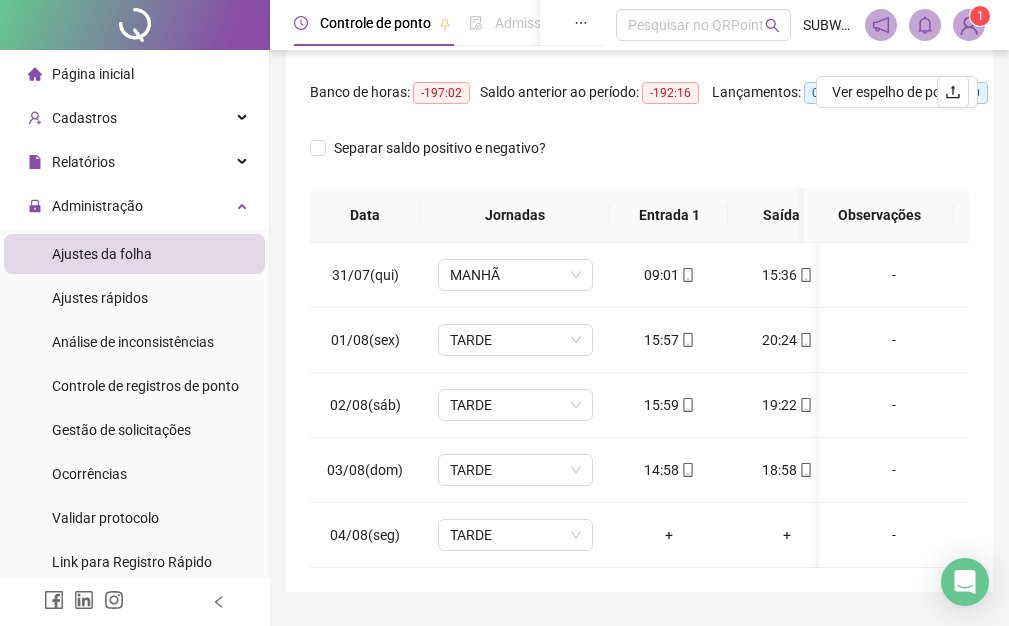 scroll, scrollTop: 387, scrollLeft: 0, axis: vertical 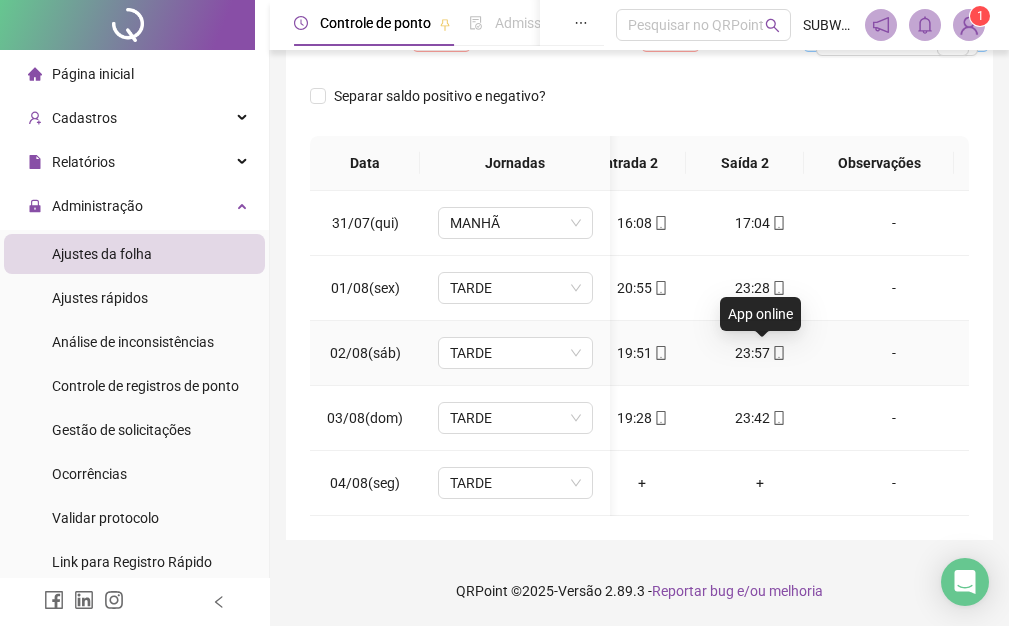 click 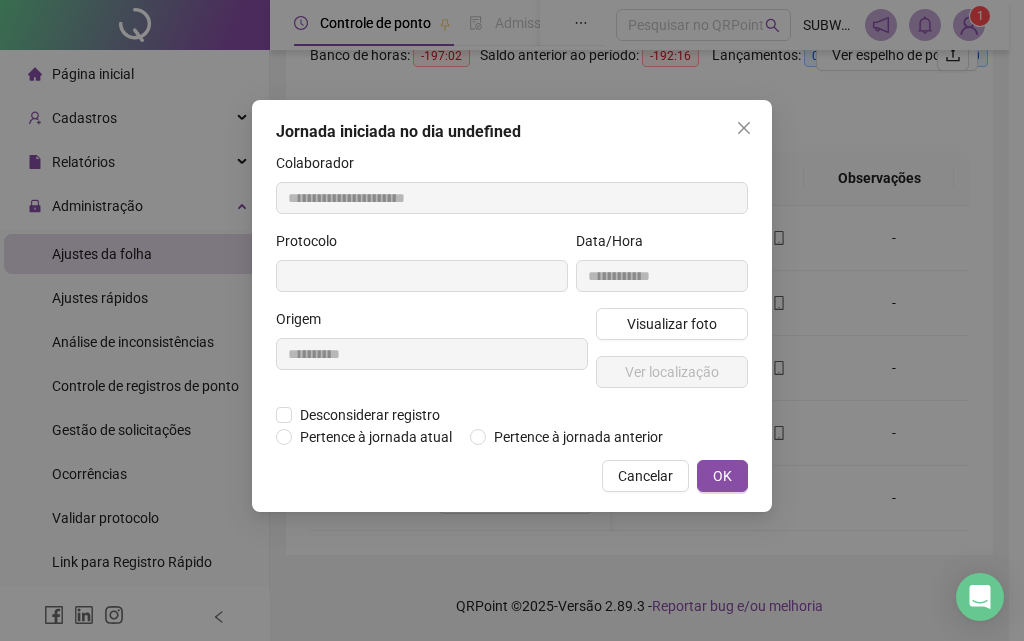 type on "**********" 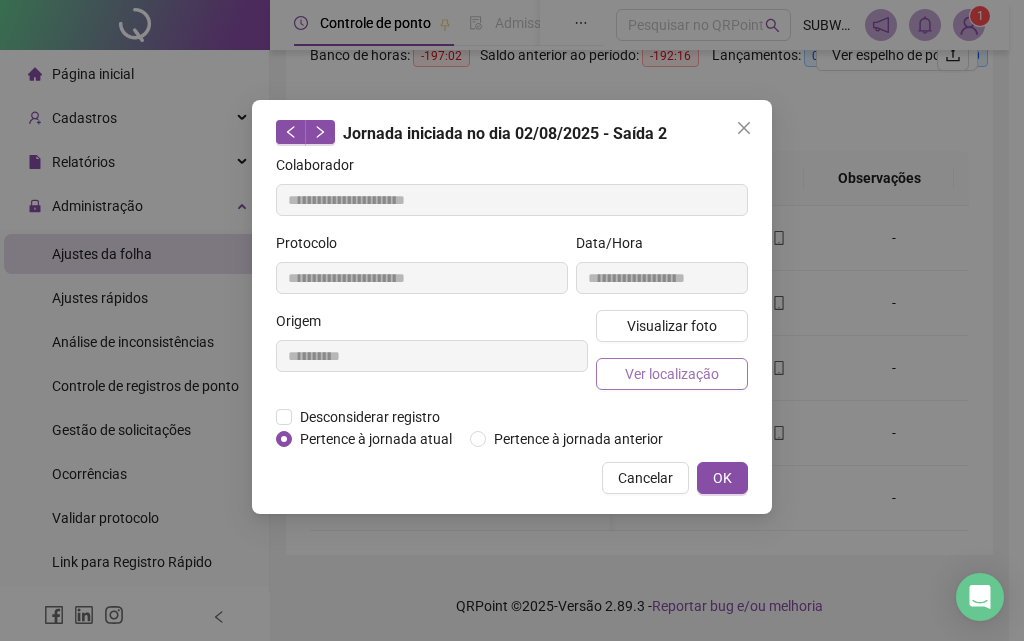 click on "Ver localização" at bounding box center (672, 374) 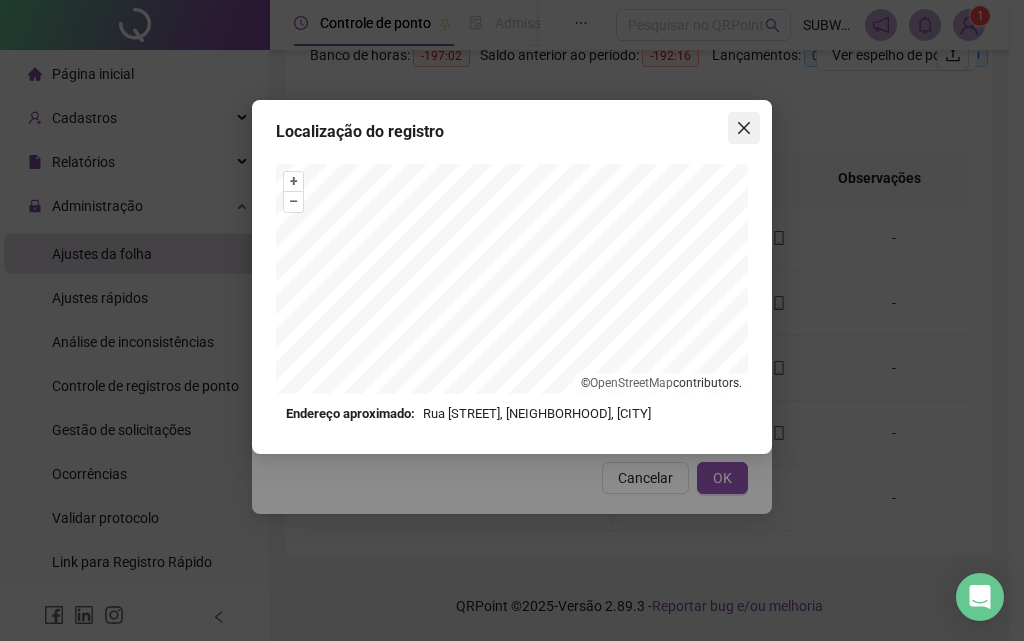 click 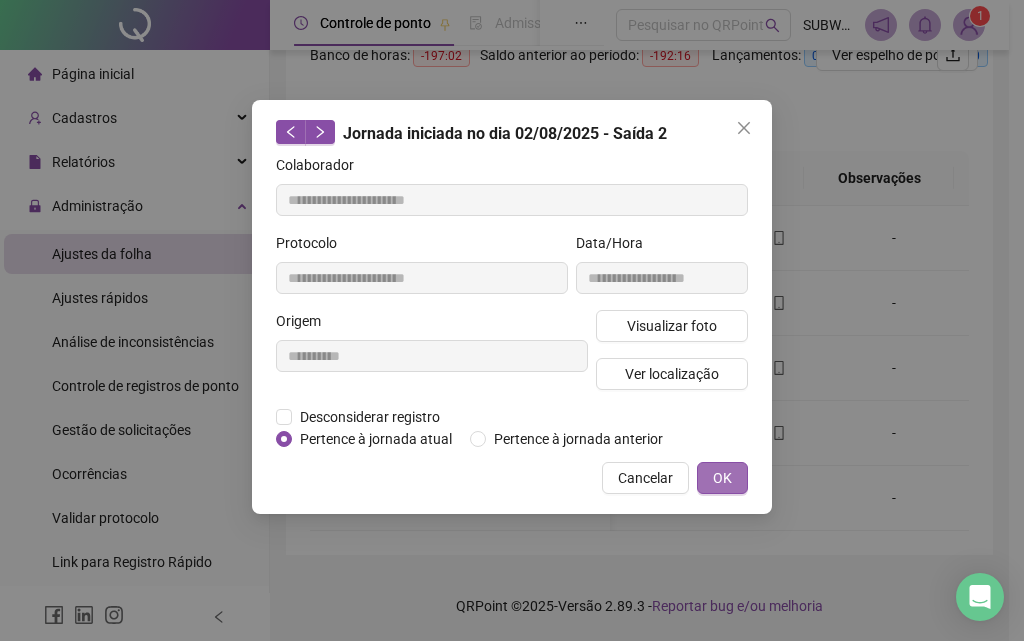 click on "OK" at bounding box center [722, 478] 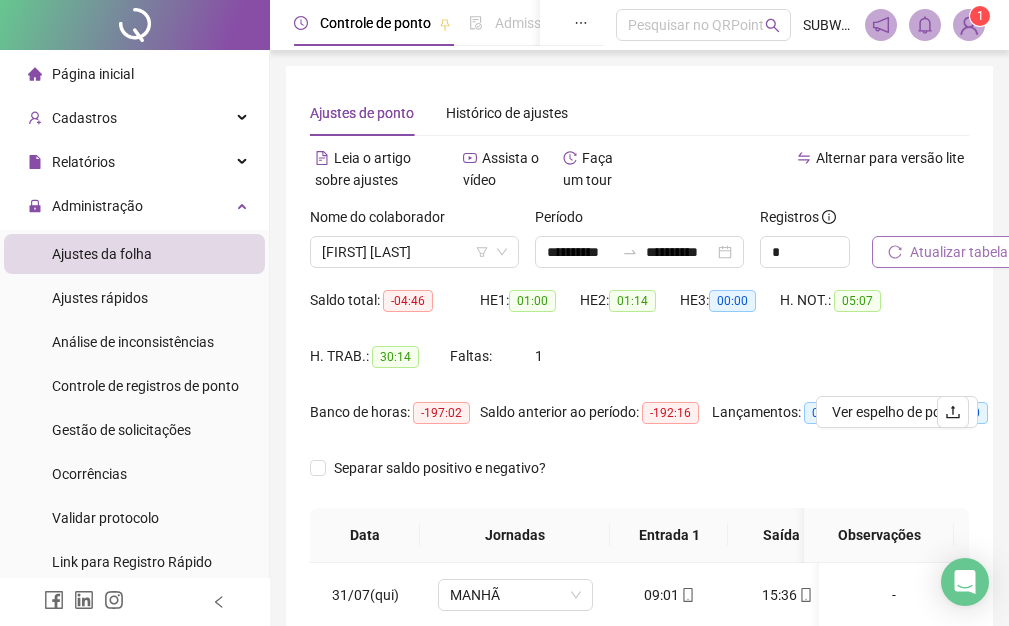 click on "Atualizar tabela" at bounding box center [948, 252] 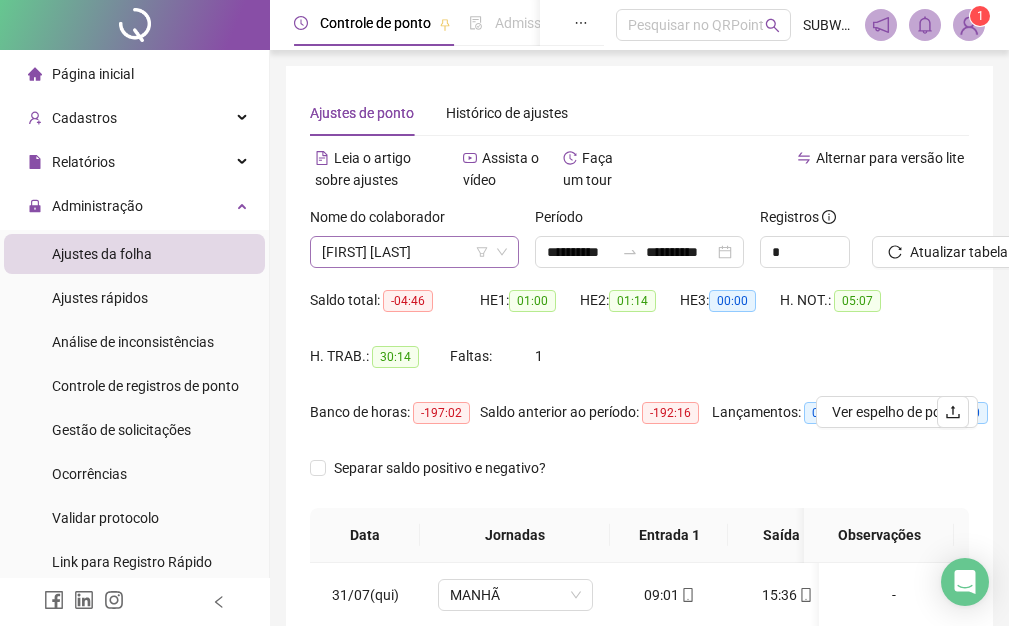 click on "[FIRST] [LAST]" at bounding box center (414, 252) 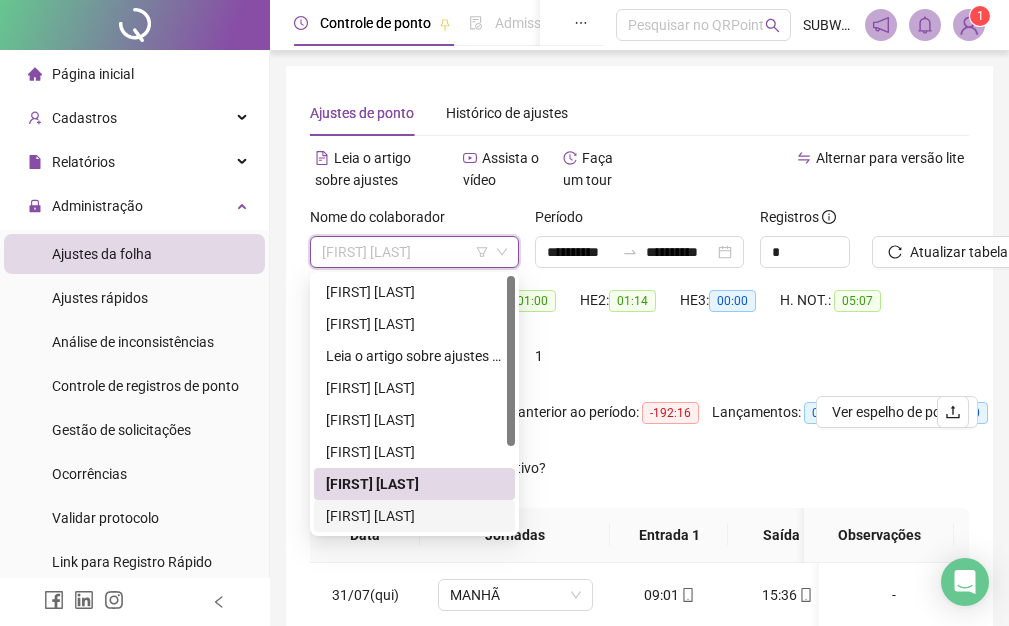 click on "[FIRST] [LAST]" at bounding box center (414, 516) 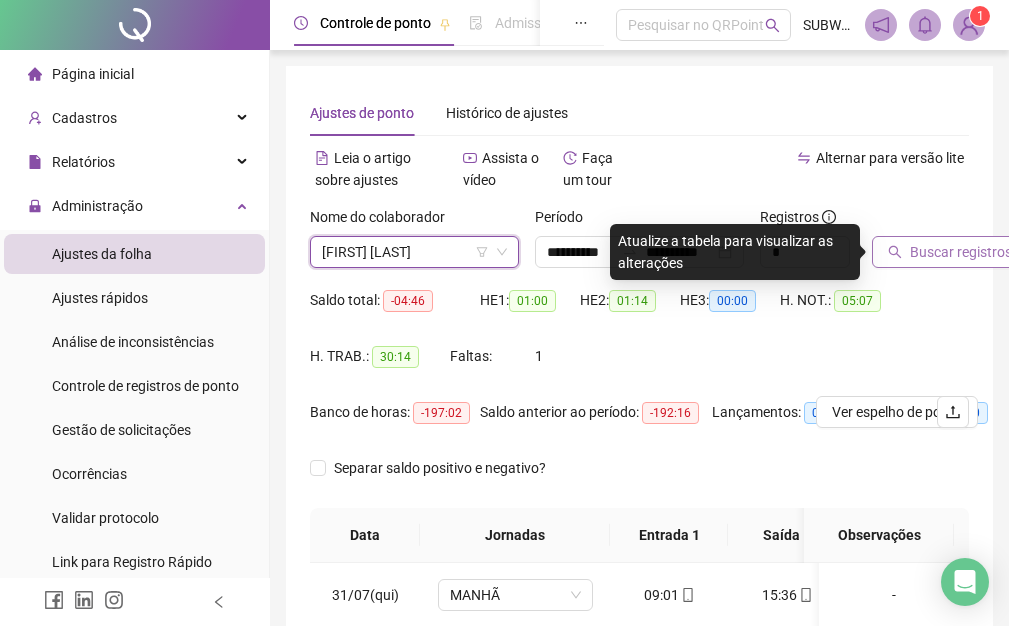 click on "Buscar registros" at bounding box center (961, 252) 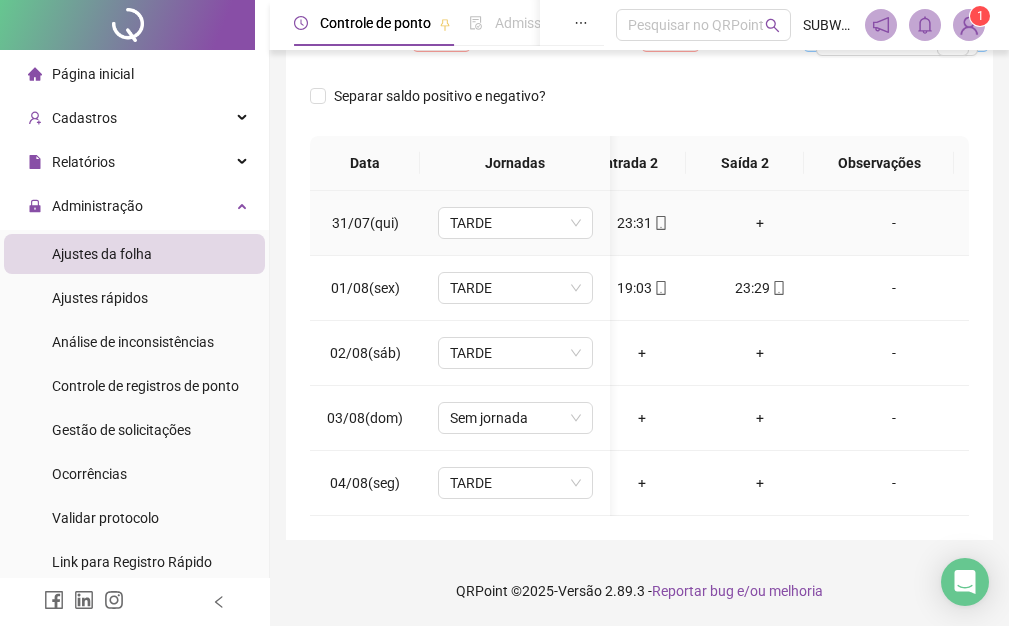 click on "+" at bounding box center (760, 223) 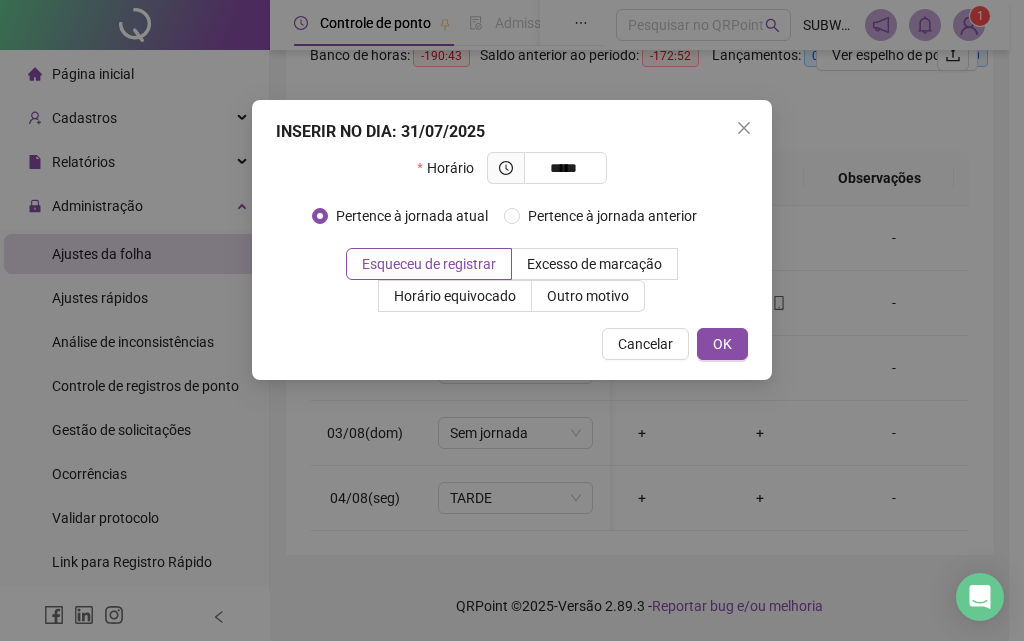 type on "*****" 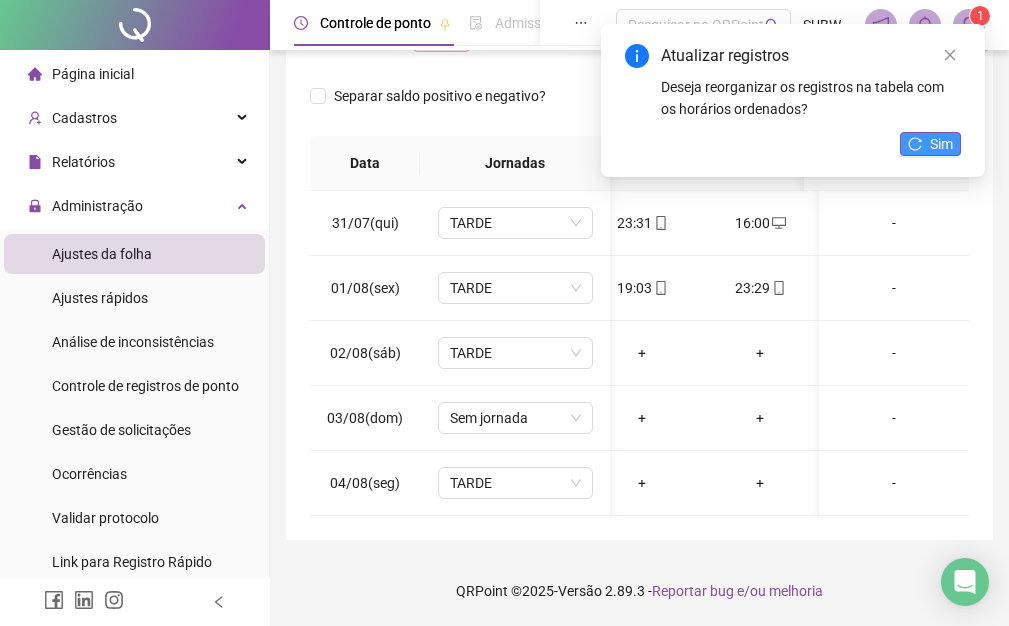 click on "Sim" at bounding box center [941, 144] 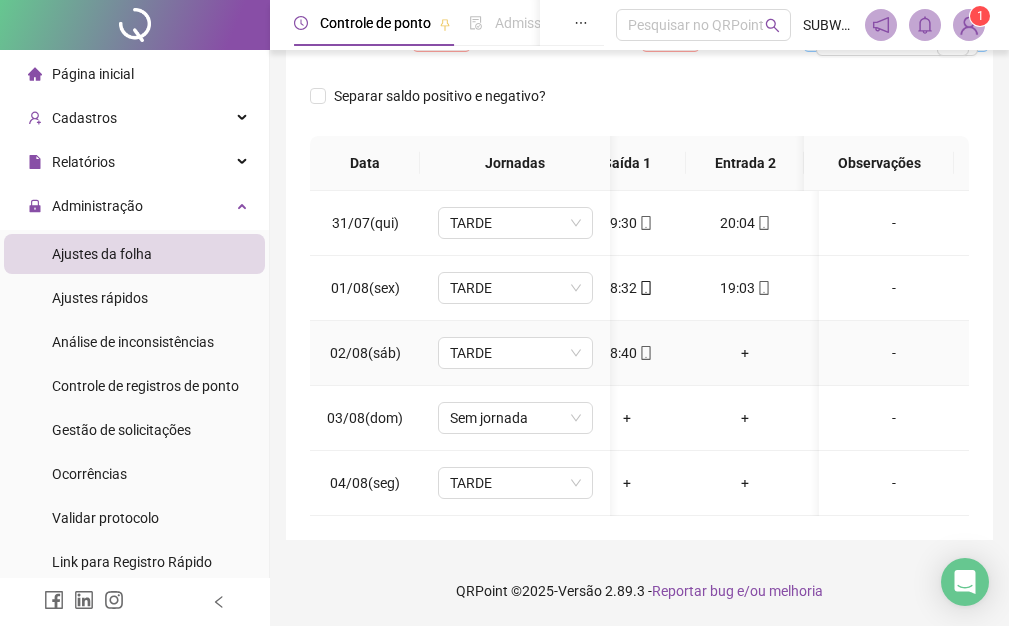 click on "+" at bounding box center [745, 353] 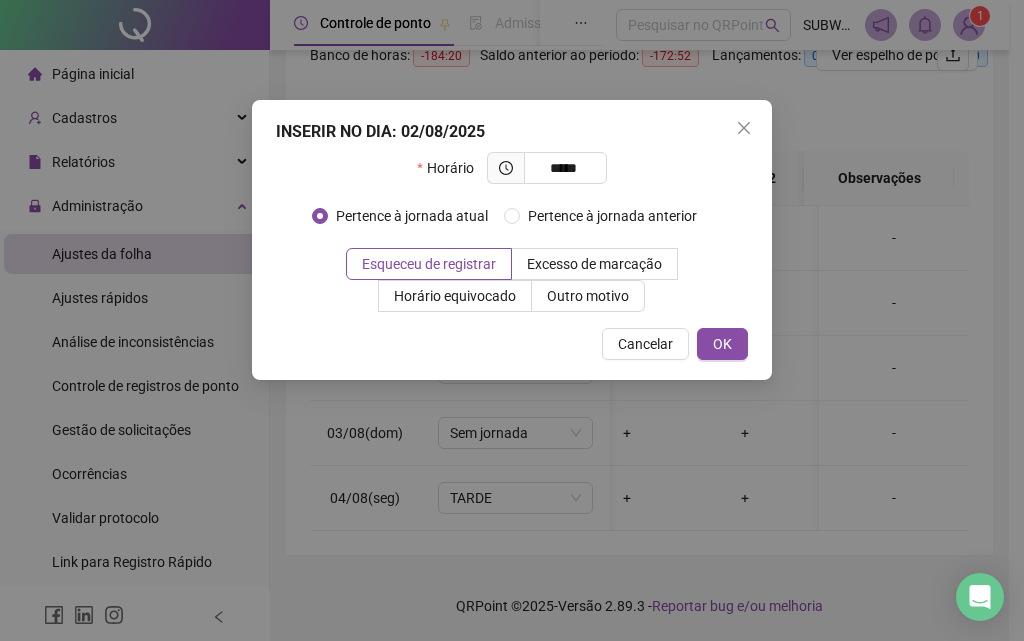 type on "*****" 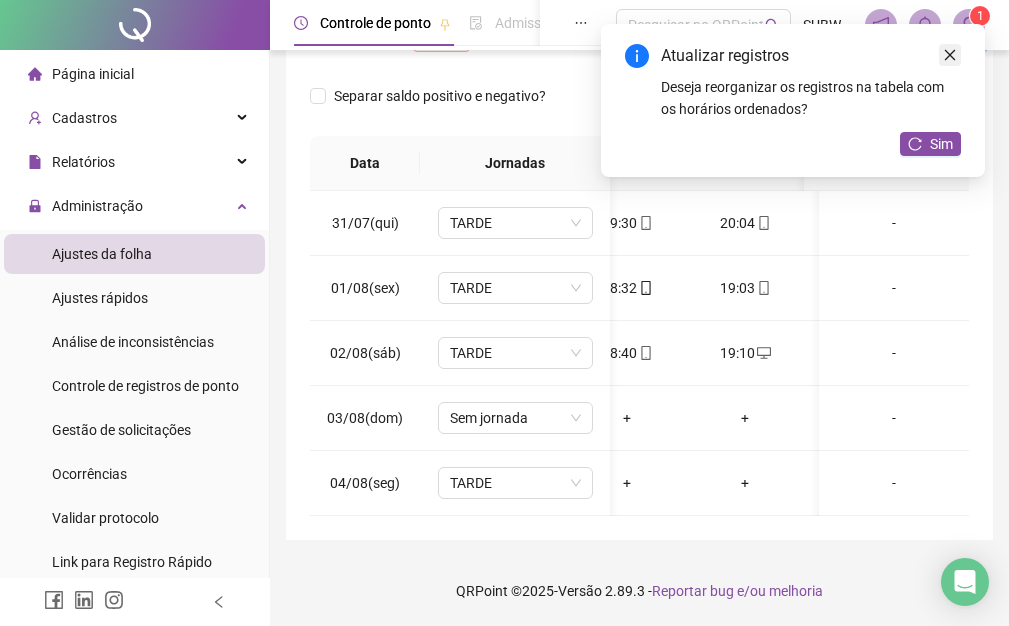 click 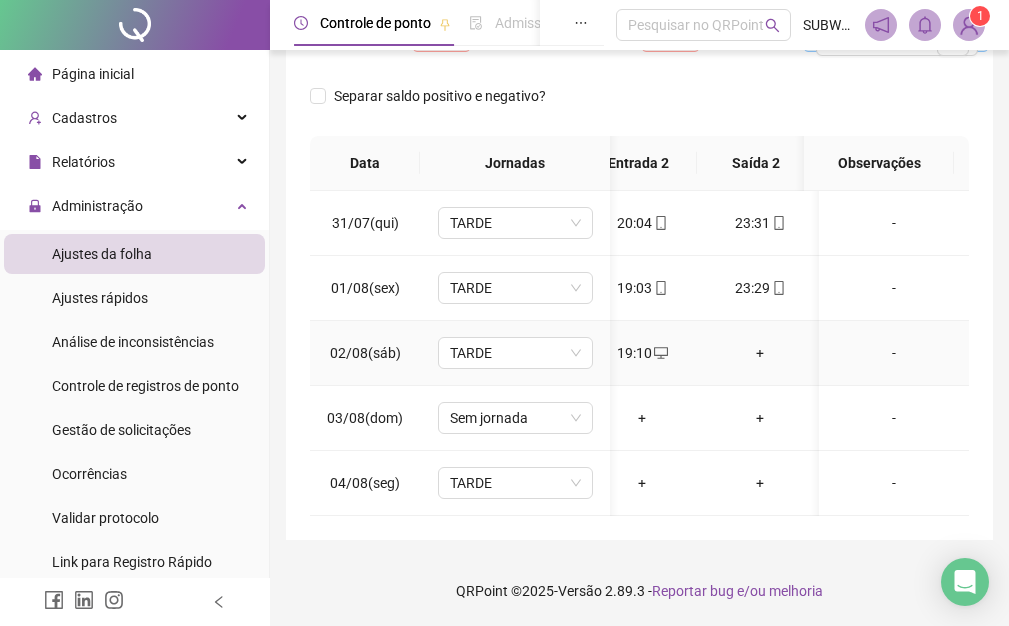 click on "+" at bounding box center (760, 353) 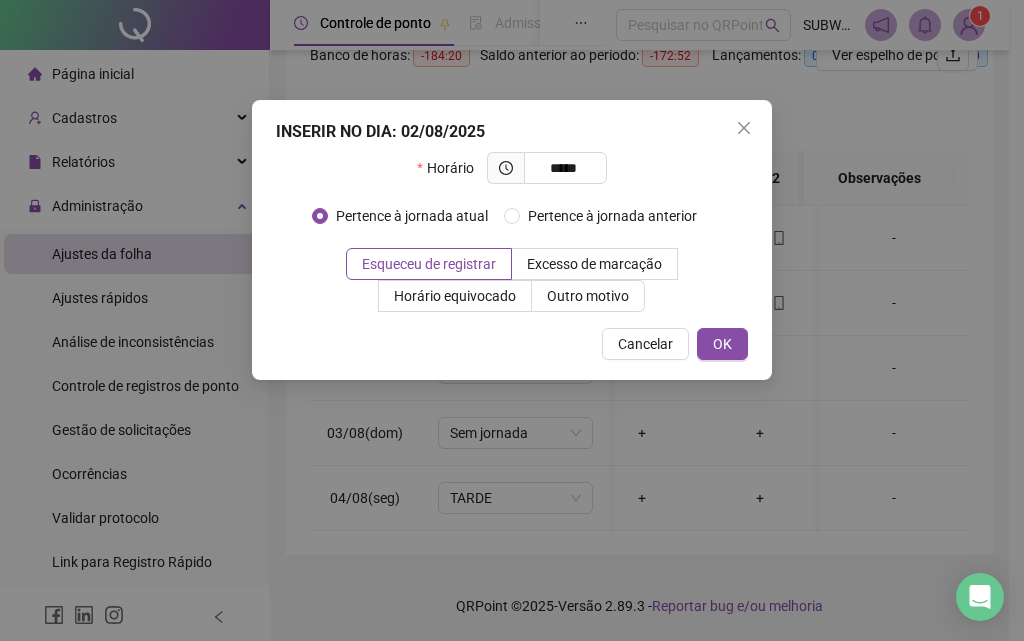 type on "*****" 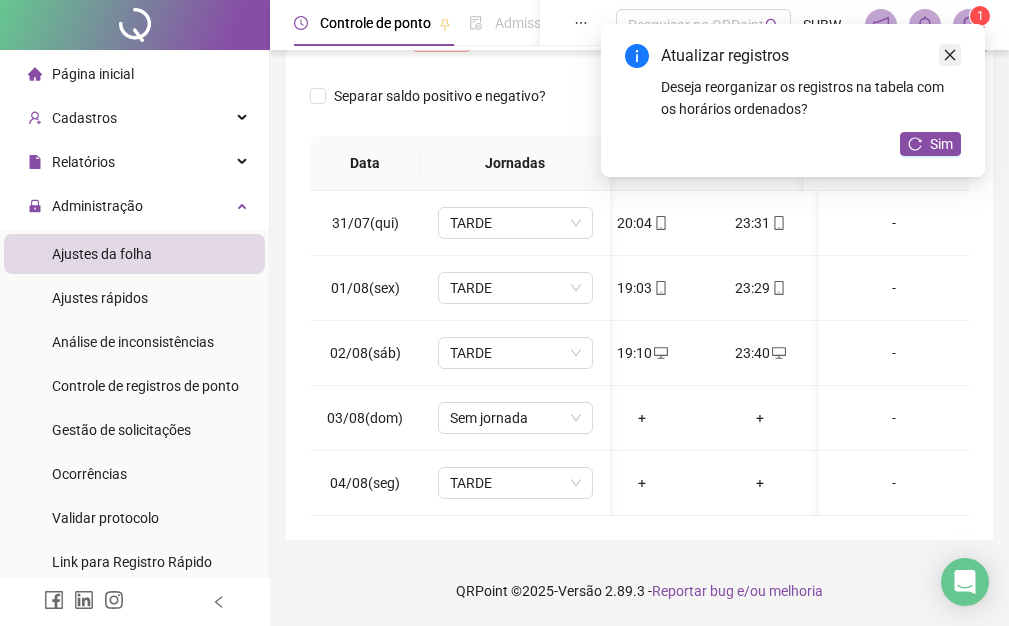 click 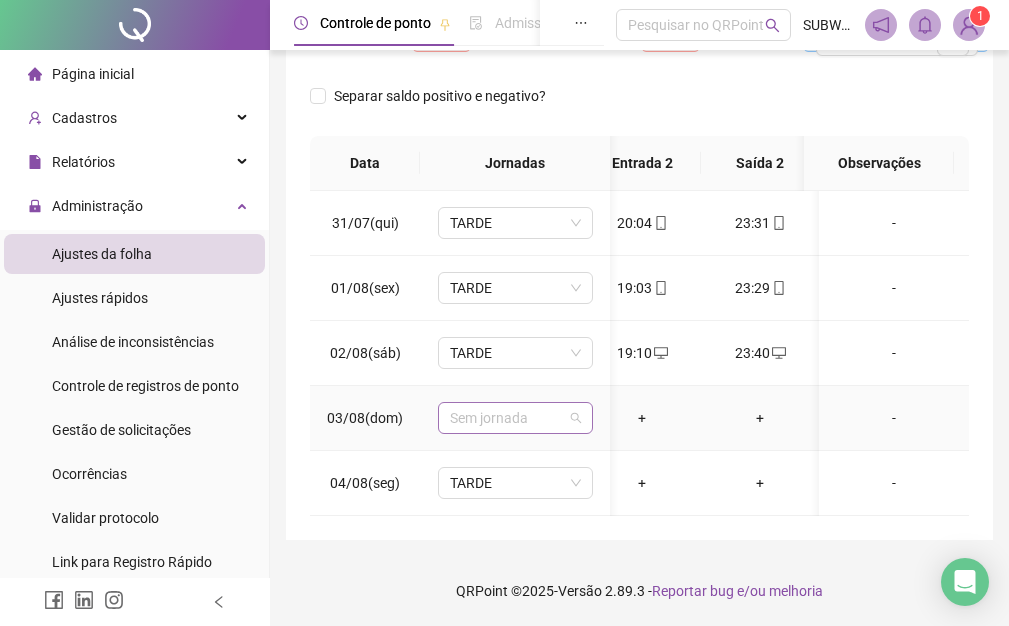 click on "Sem jornada" at bounding box center (515, 418) 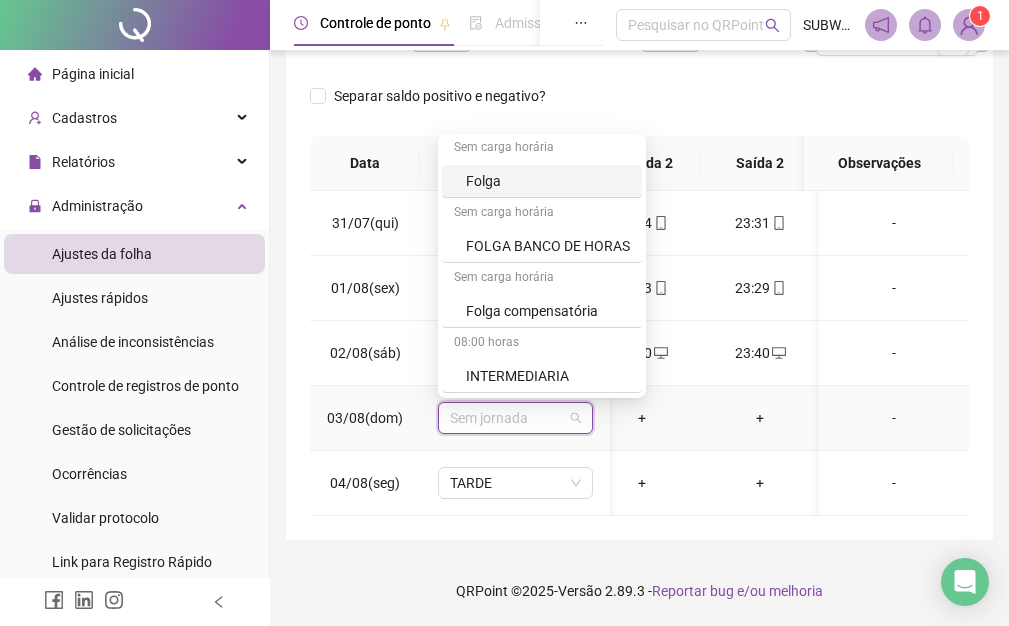 click on "Folga" at bounding box center (548, 181) 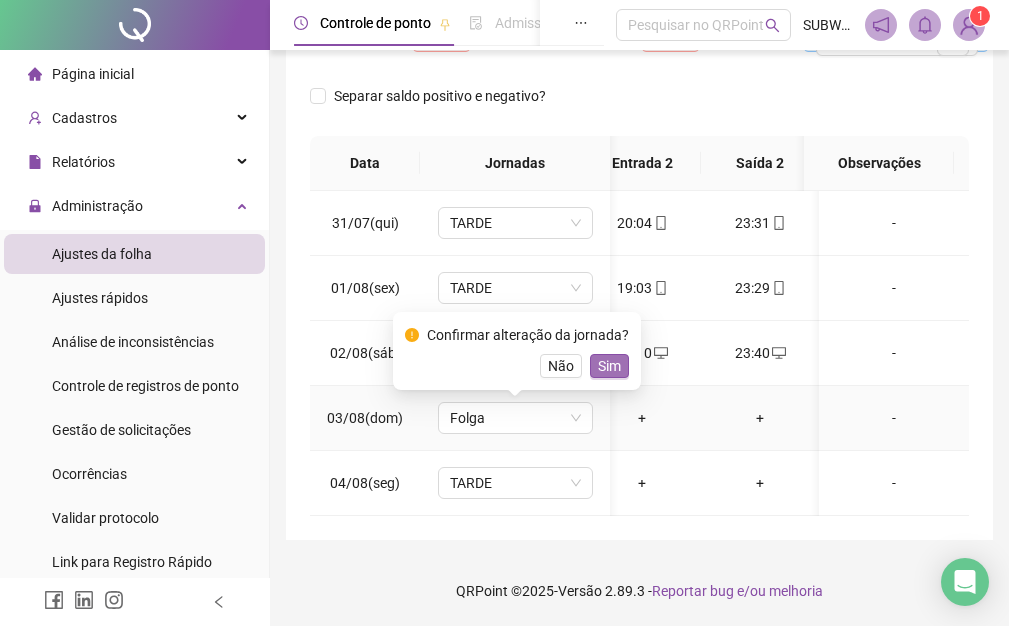 click on "Sim" at bounding box center [609, 366] 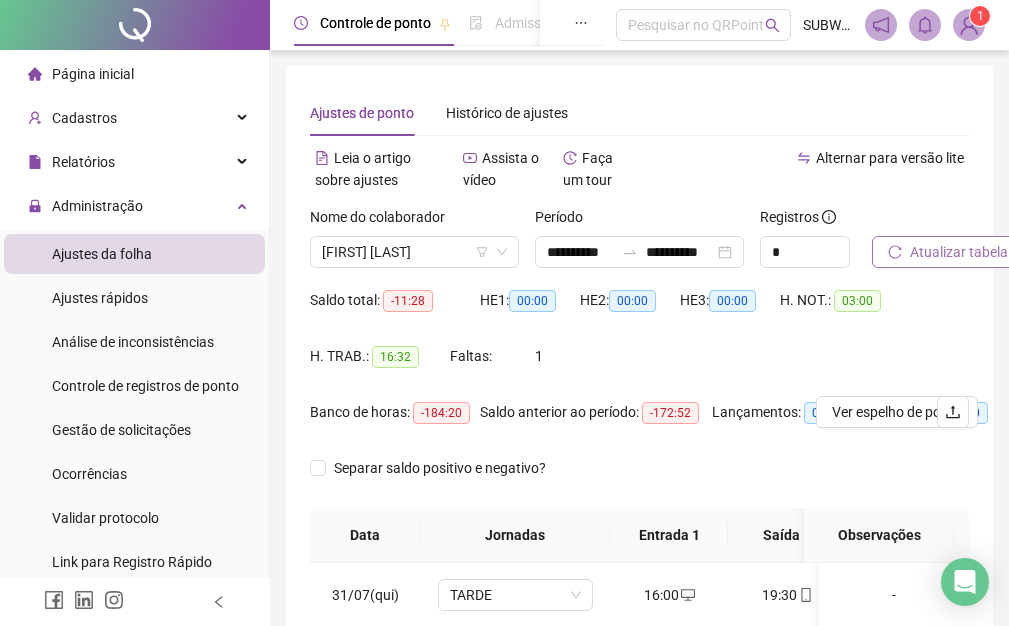 click on "Atualizar tabela" at bounding box center [959, 252] 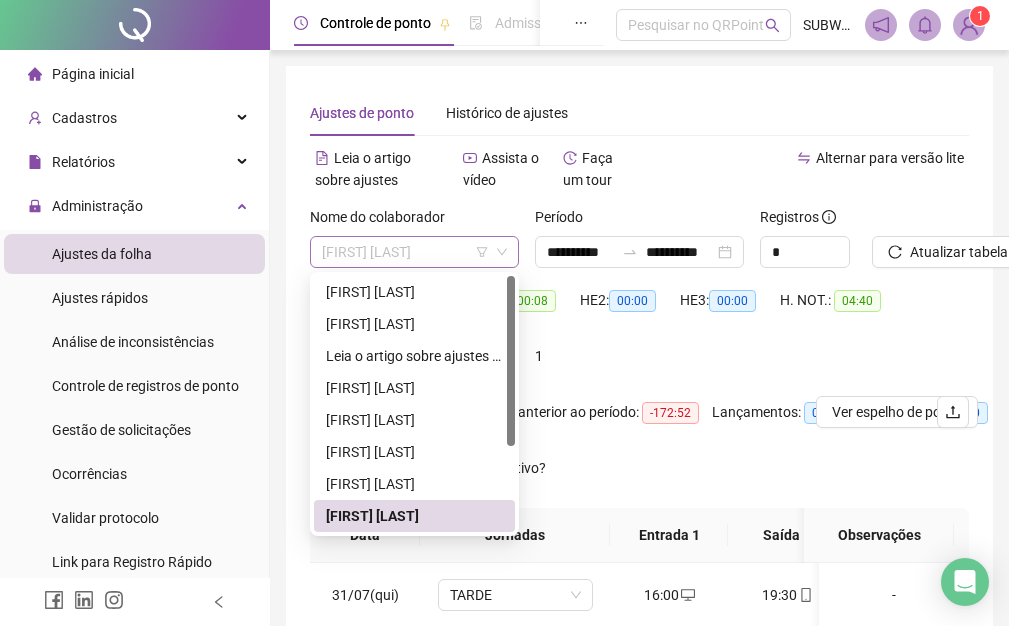 click on "[FIRST] [LAST]" at bounding box center (414, 252) 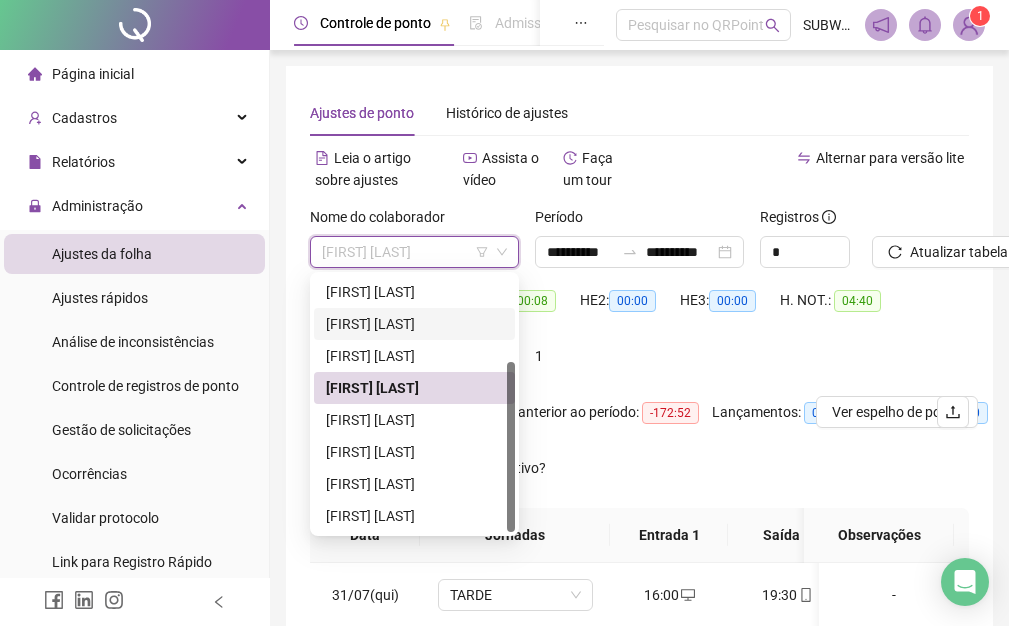 drag, startPoint x: 509, startPoint y: 369, endPoint x: 471, endPoint y: 412, distance: 57.384666 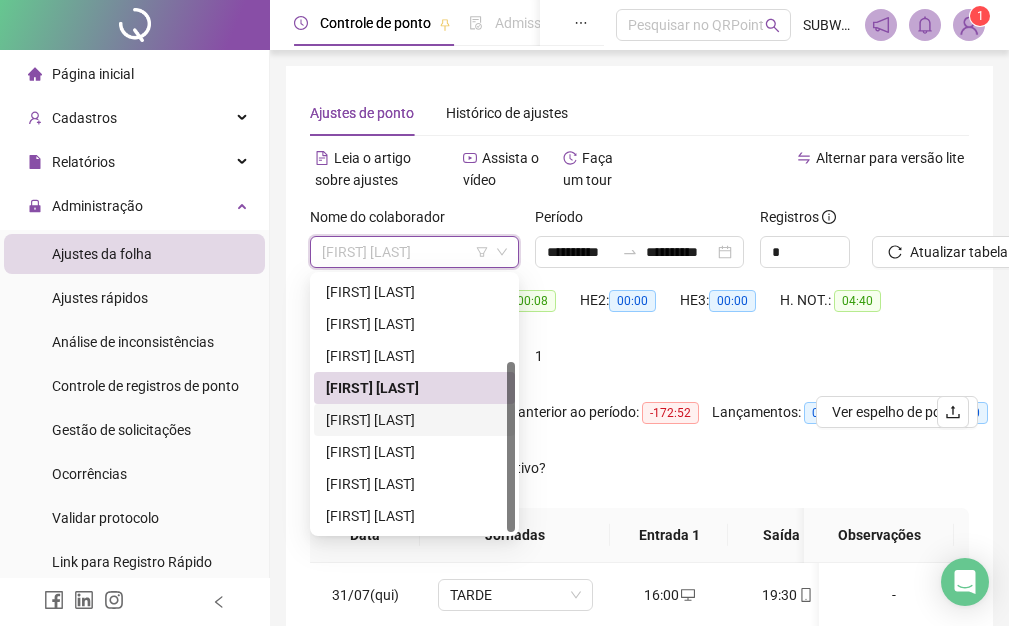 click on "[FIRST] [LAST]" at bounding box center [414, 420] 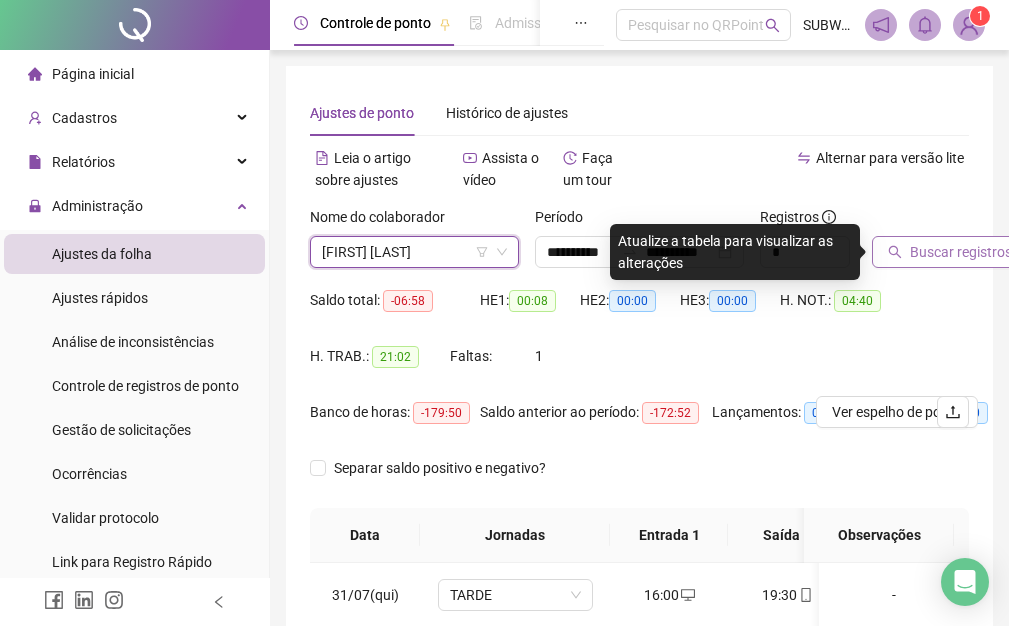 click on "Buscar registros" at bounding box center (961, 252) 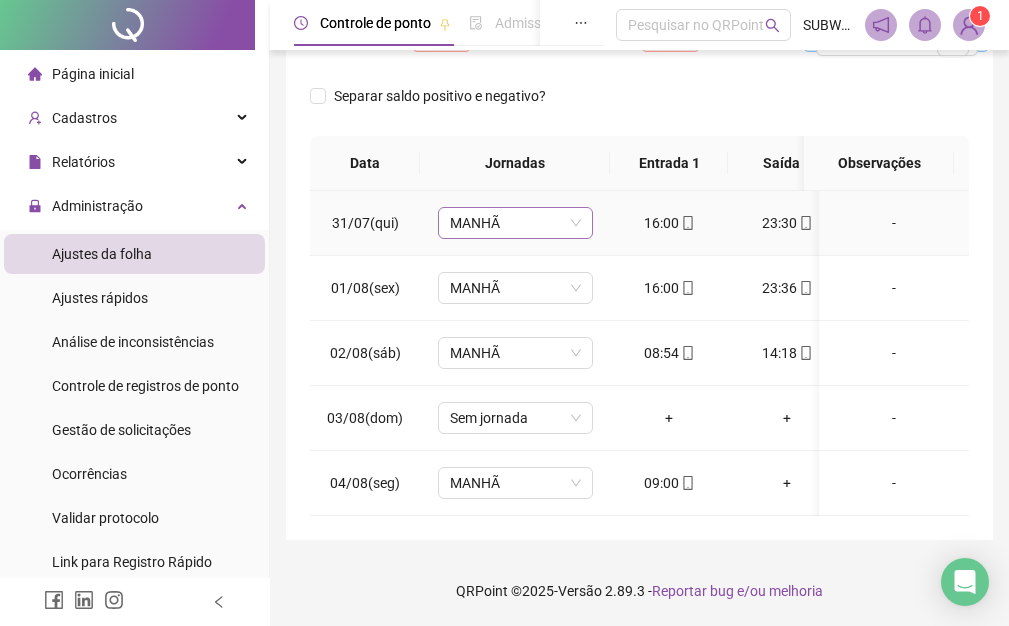 click on "MANHÃ" at bounding box center (515, 223) 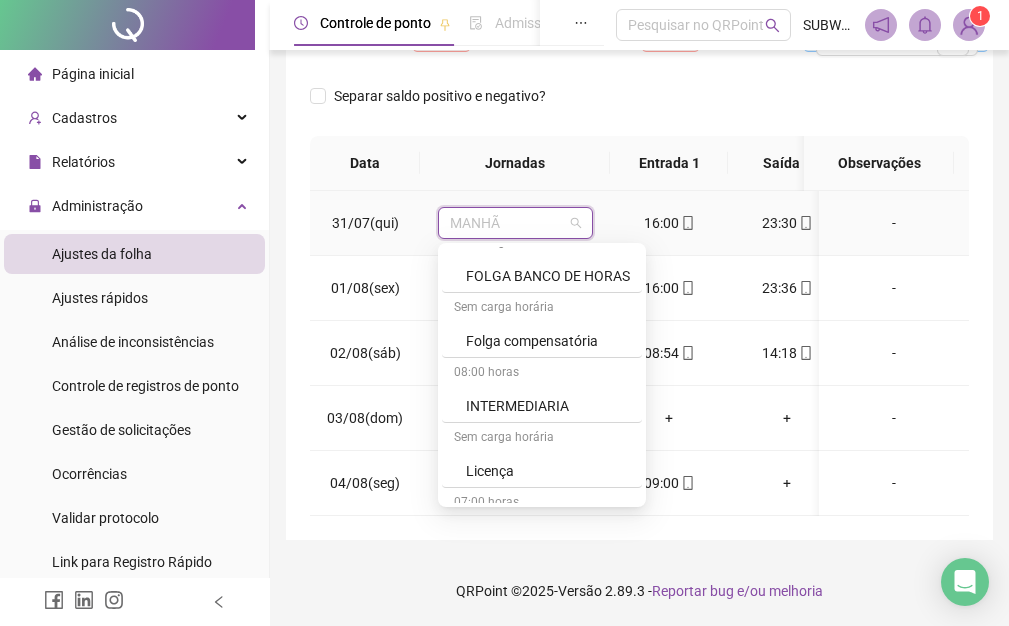 scroll, scrollTop: 979, scrollLeft: 0, axis: vertical 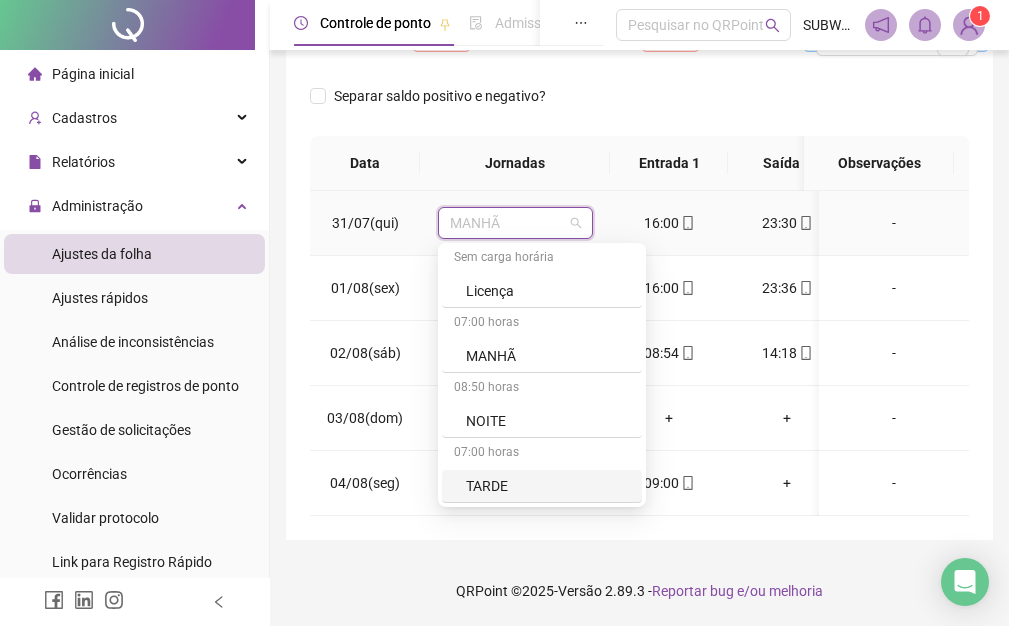 click on "TARDE" at bounding box center [542, 486] 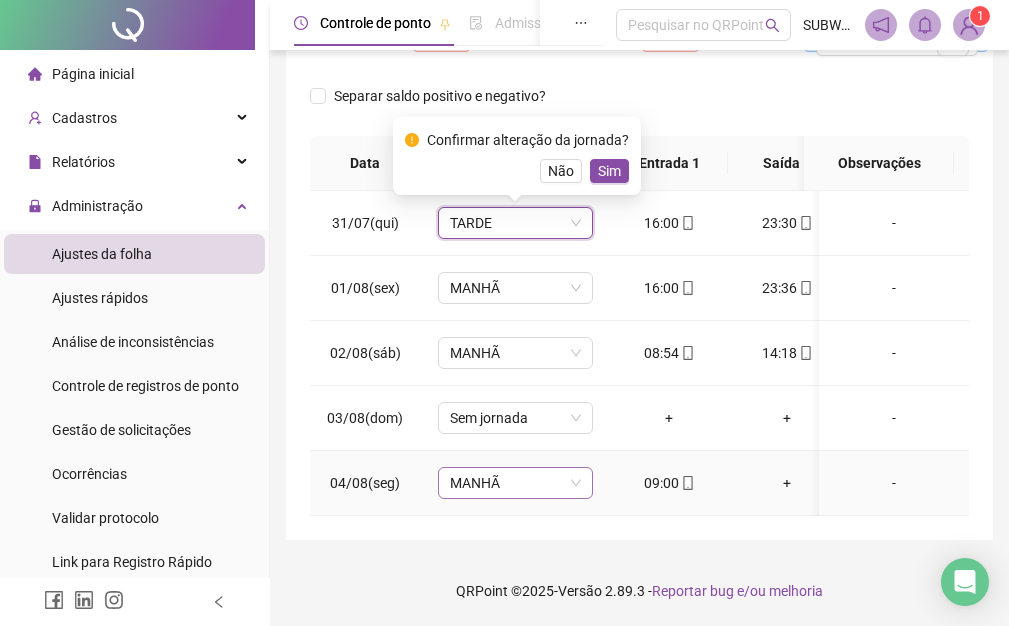 click on "MANHÃ" at bounding box center (515, 483) 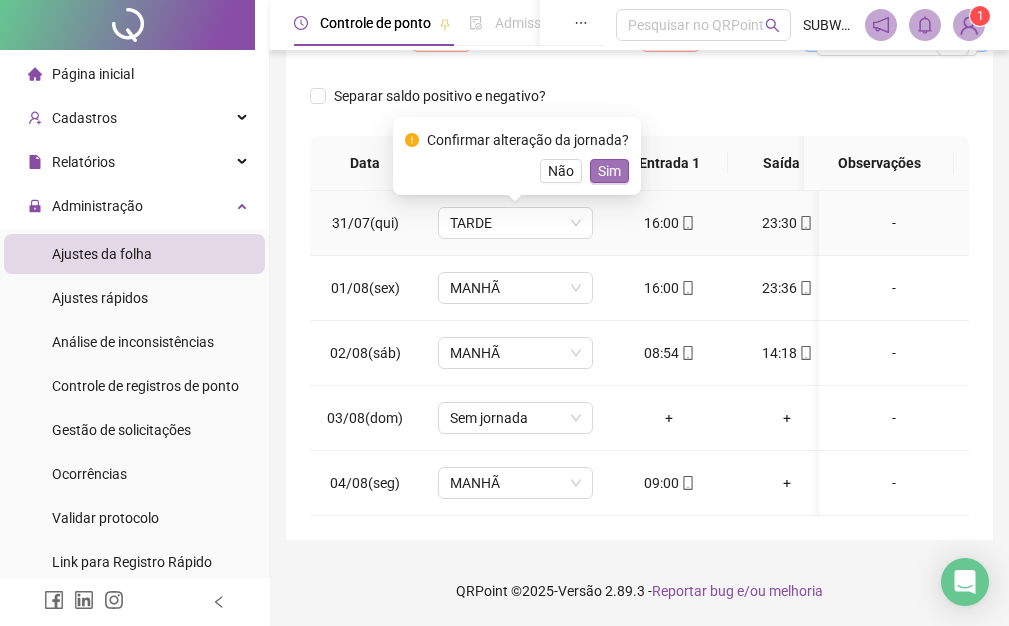 click on "Sim" at bounding box center (609, 171) 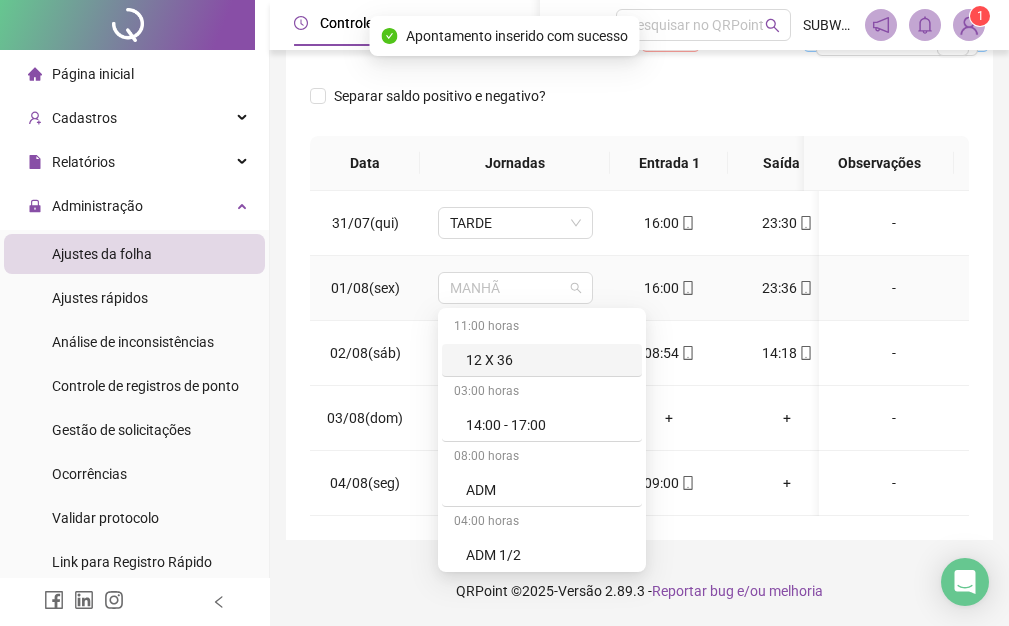 drag, startPoint x: 555, startPoint y: 265, endPoint x: 651, endPoint y: 305, distance: 104 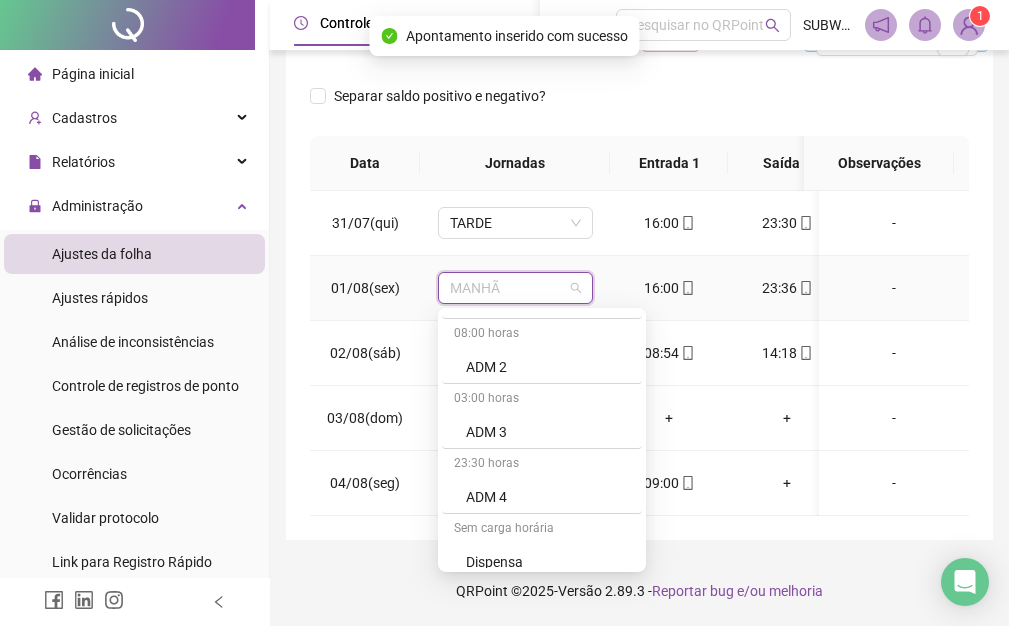 scroll, scrollTop: 979, scrollLeft: 0, axis: vertical 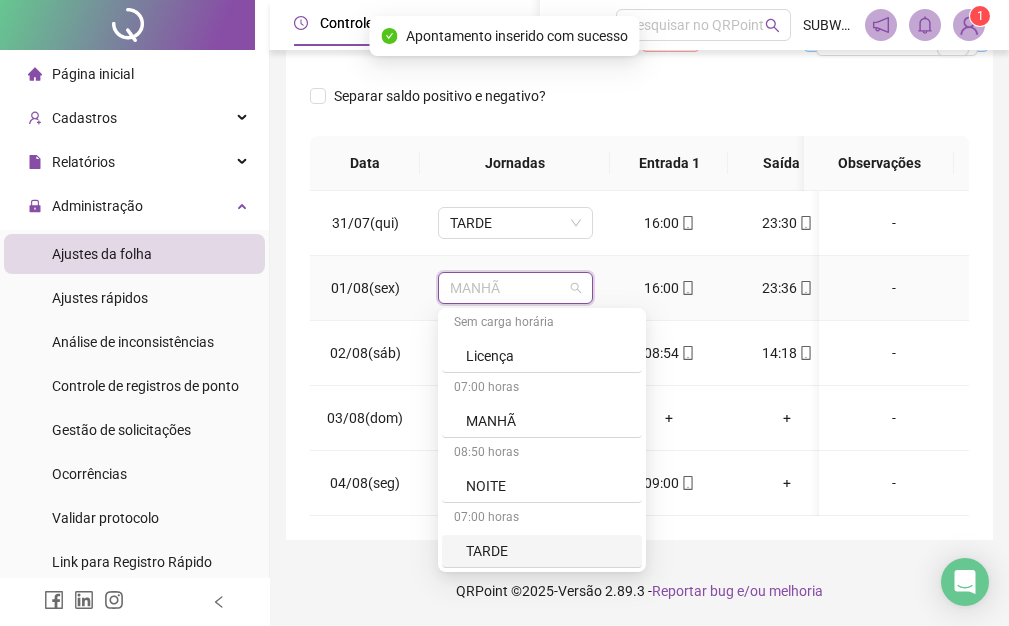 drag, startPoint x: 579, startPoint y: 532, endPoint x: 614, endPoint y: 446, distance: 92.84934 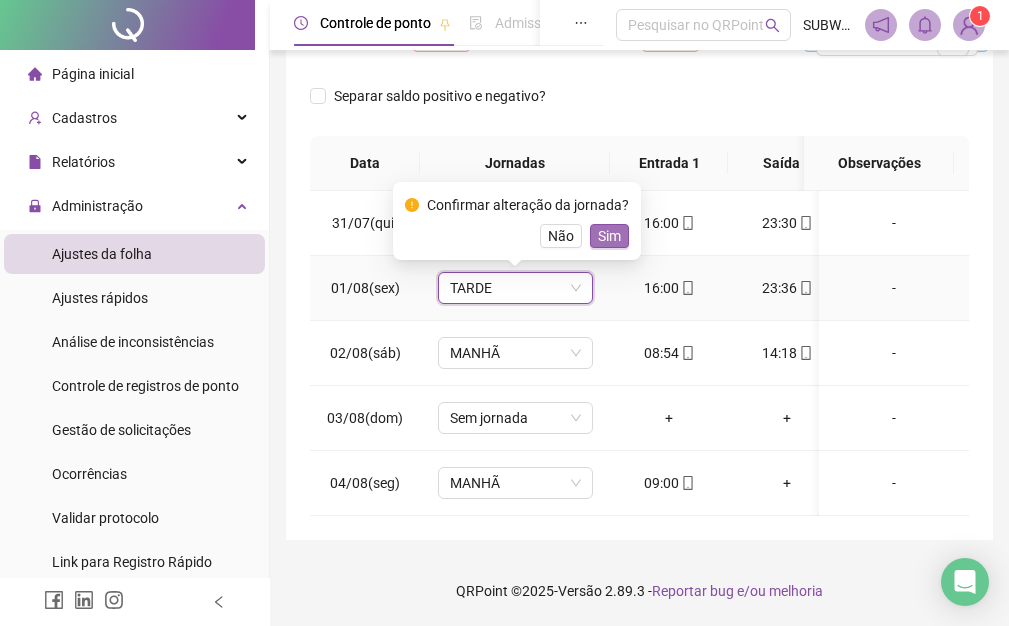 click on "Sim" at bounding box center [609, 236] 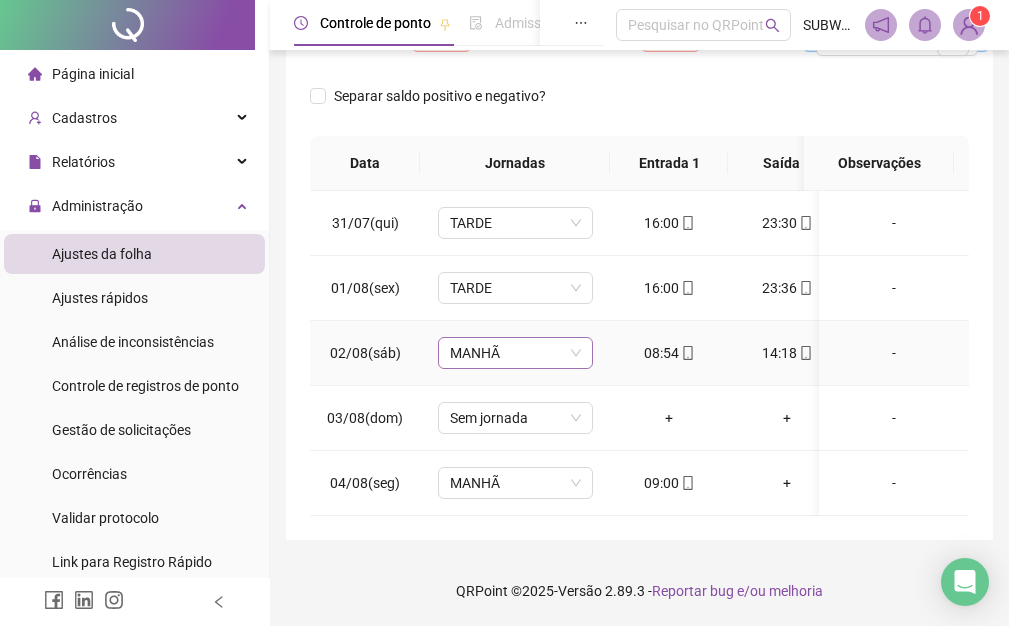 click on "MANHÃ" at bounding box center (515, 353) 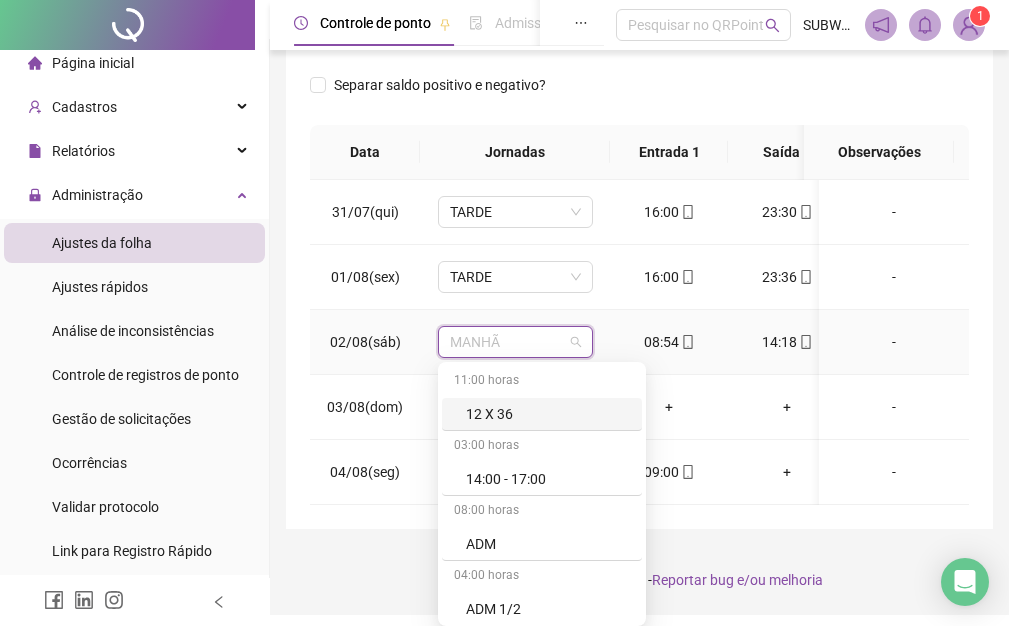 click on "MANHÃ" at bounding box center [515, 342] 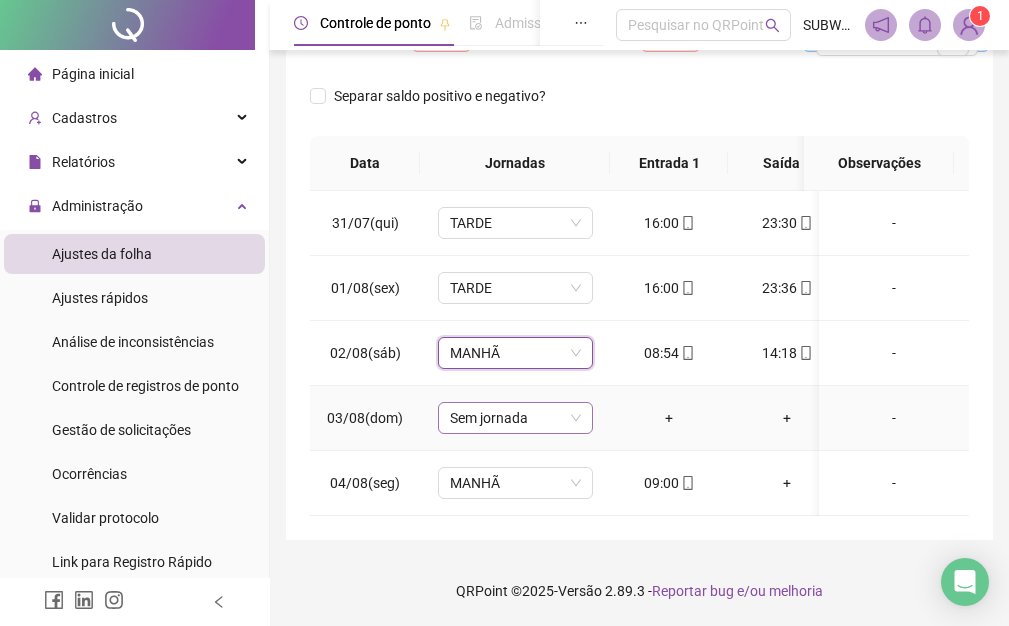click on "Sem jornada" at bounding box center [515, 418] 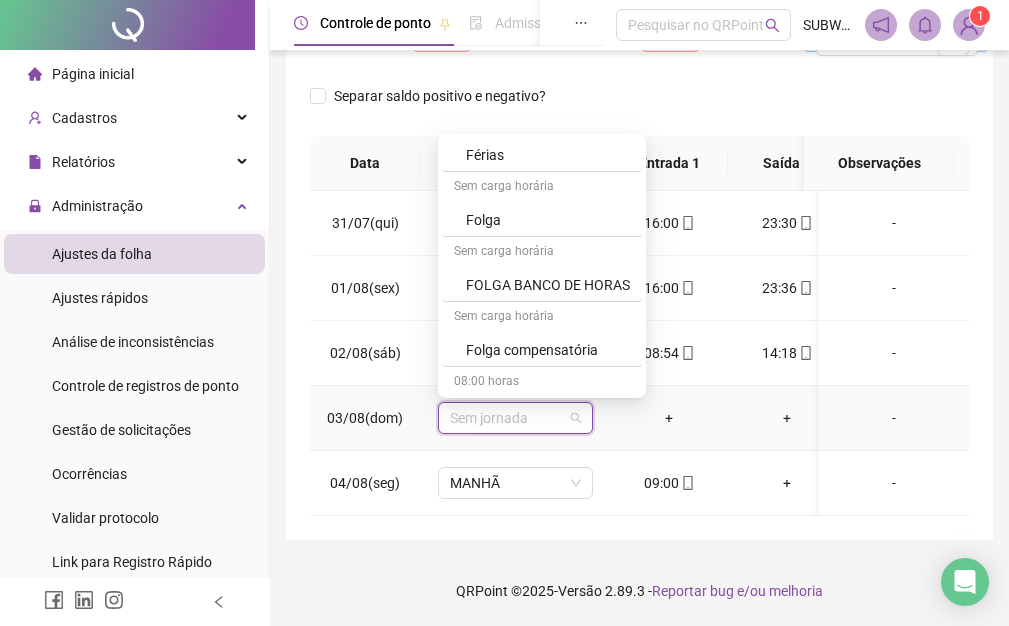 scroll, scrollTop: 670, scrollLeft: 0, axis: vertical 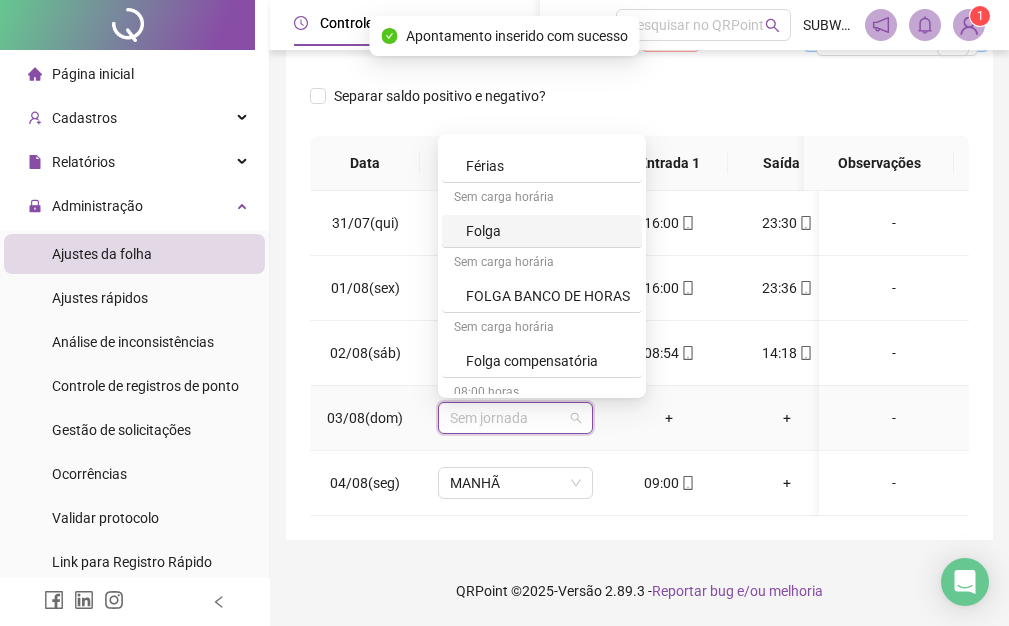 click on "Folga" at bounding box center (548, 231) 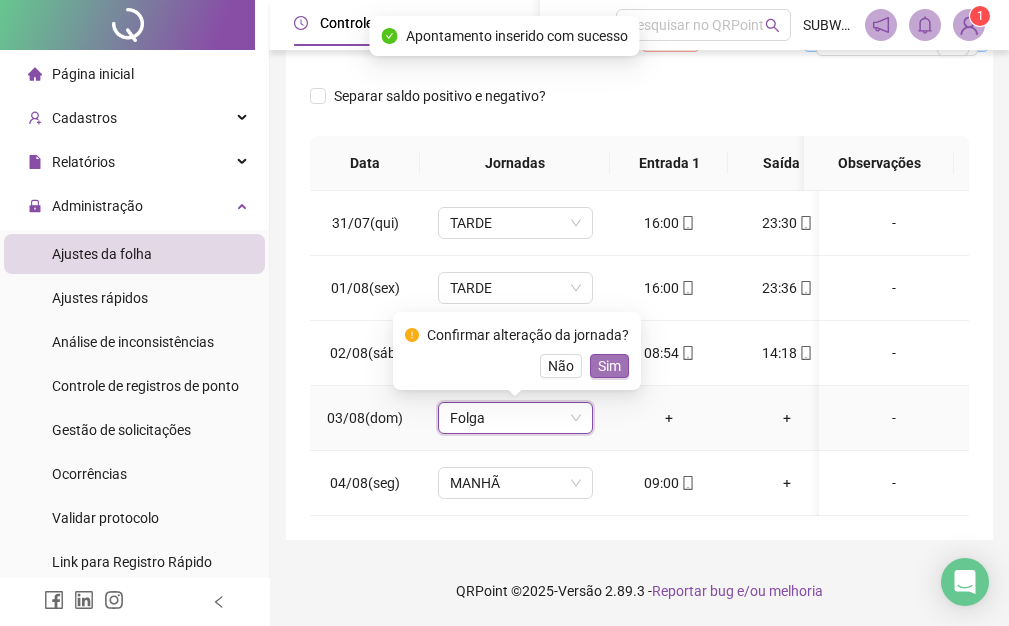 click on "Sim" at bounding box center [609, 366] 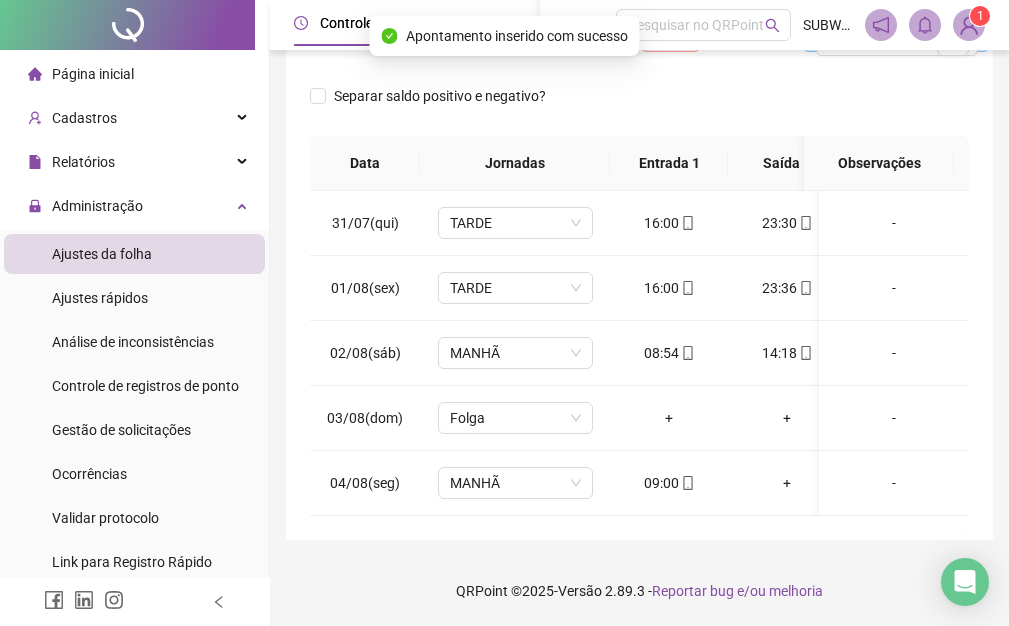 scroll, scrollTop: 0, scrollLeft: 14, axis: horizontal 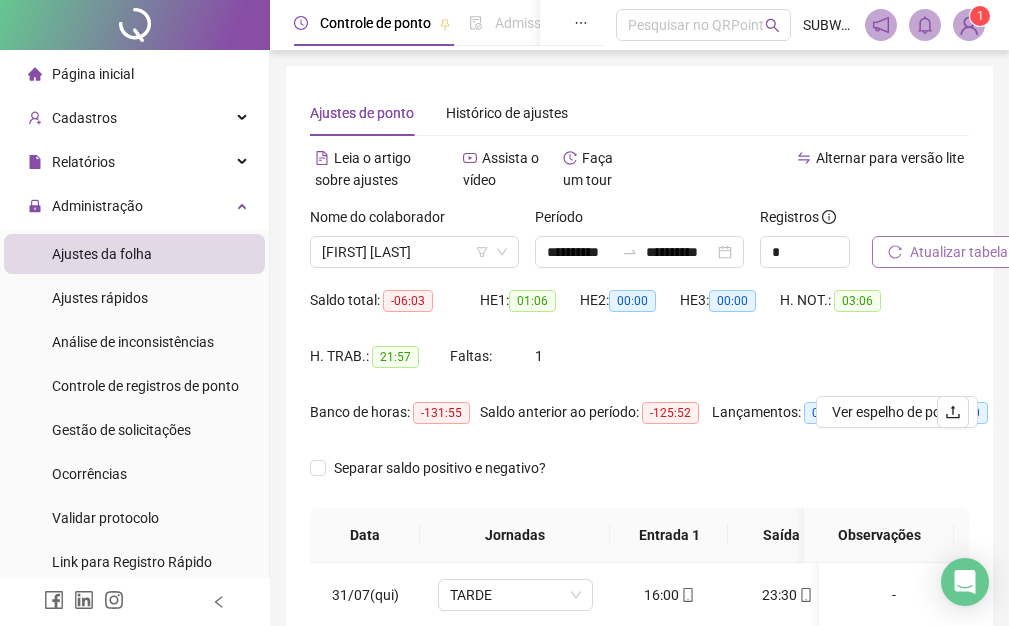 click on "Atualizar tabela" at bounding box center (959, 252) 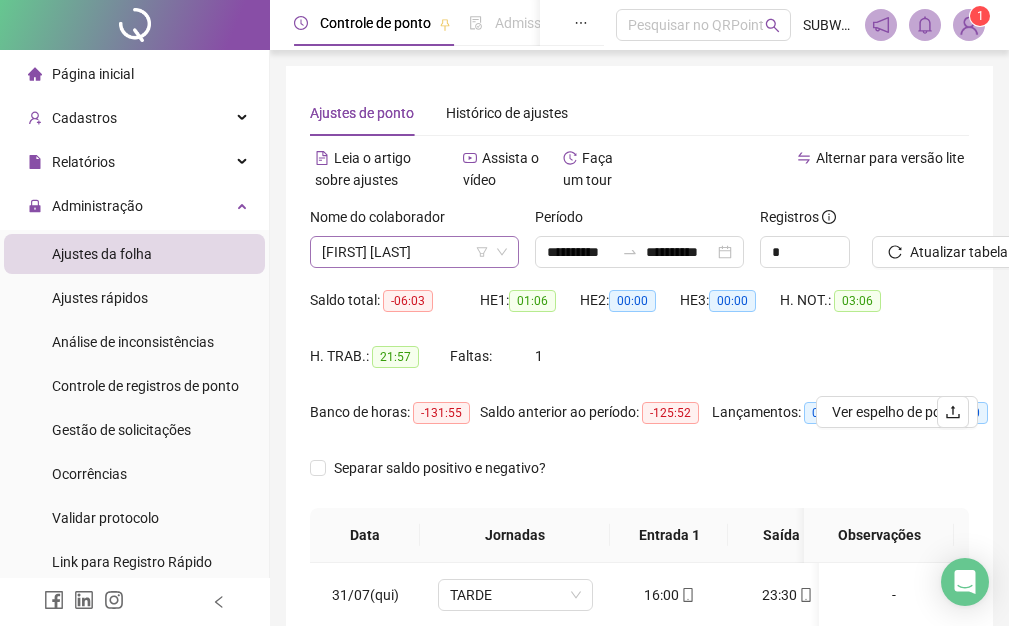 click on "[FIRST] [LAST]" at bounding box center [414, 252] 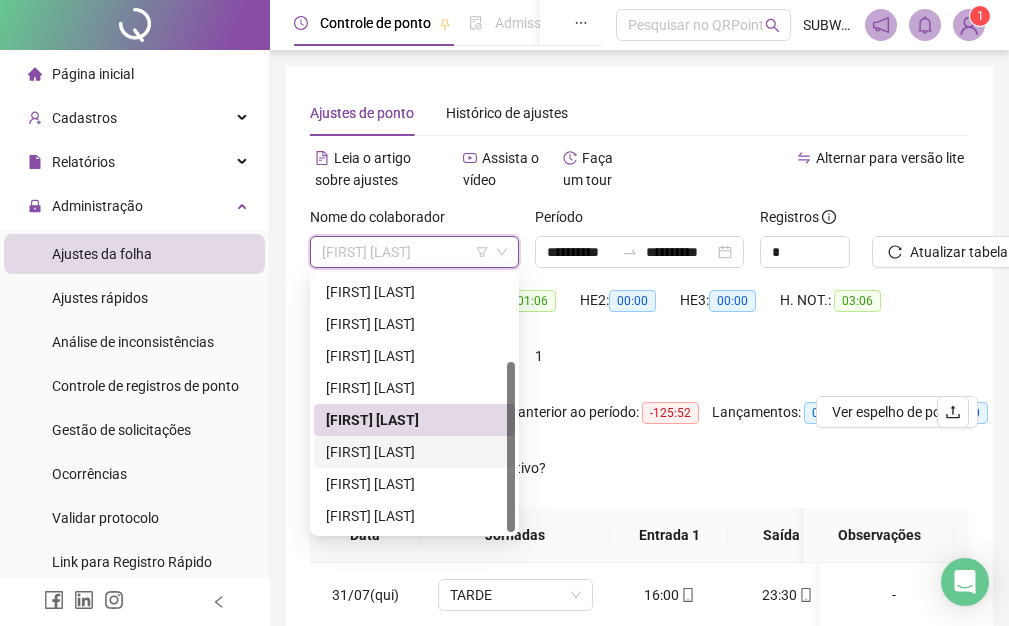 click on "[FIRST] [LAST]" at bounding box center (414, 452) 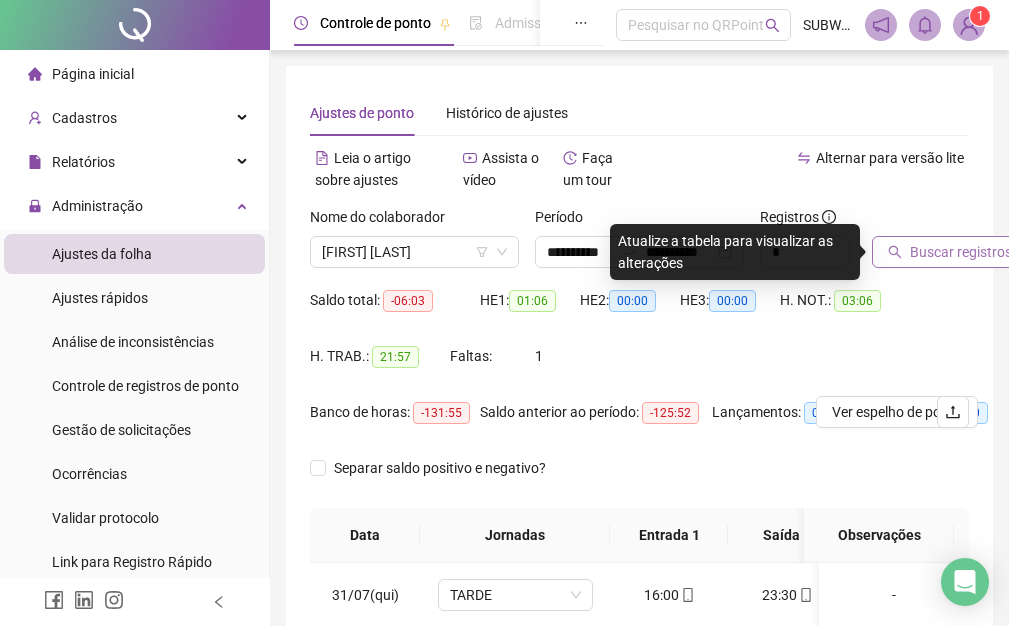 click on "Buscar registros" at bounding box center (961, 252) 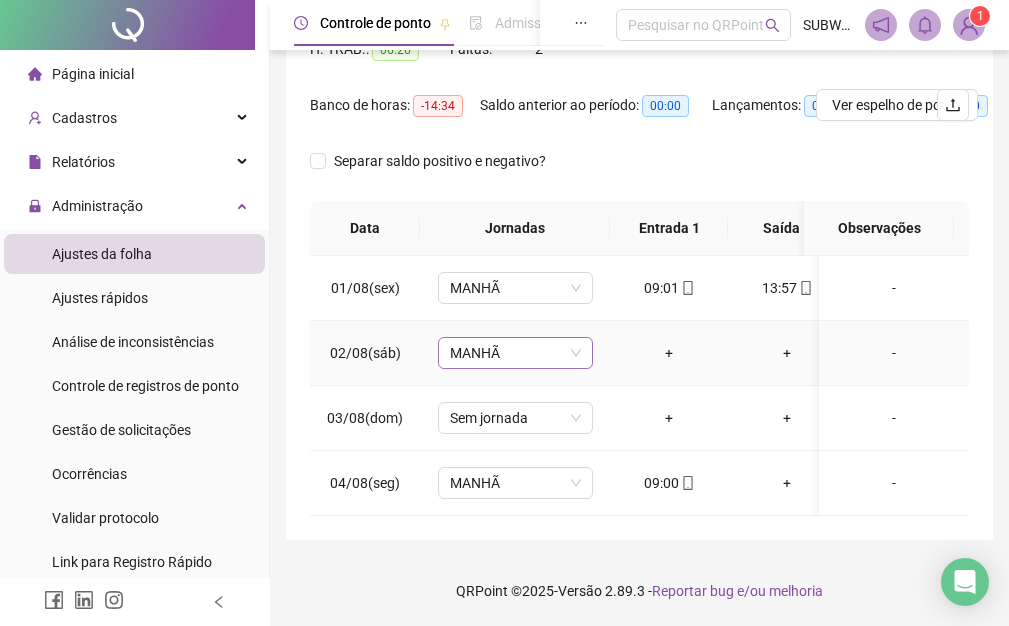 click on "MANHÃ" at bounding box center [515, 353] 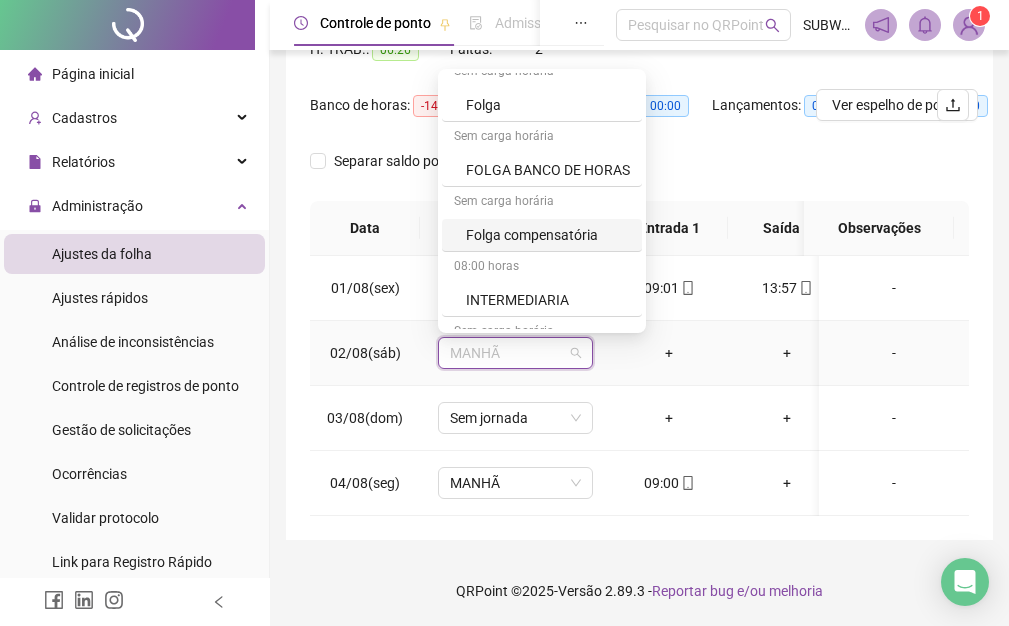 click on "Folga compensatória" at bounding box center [548, 235] 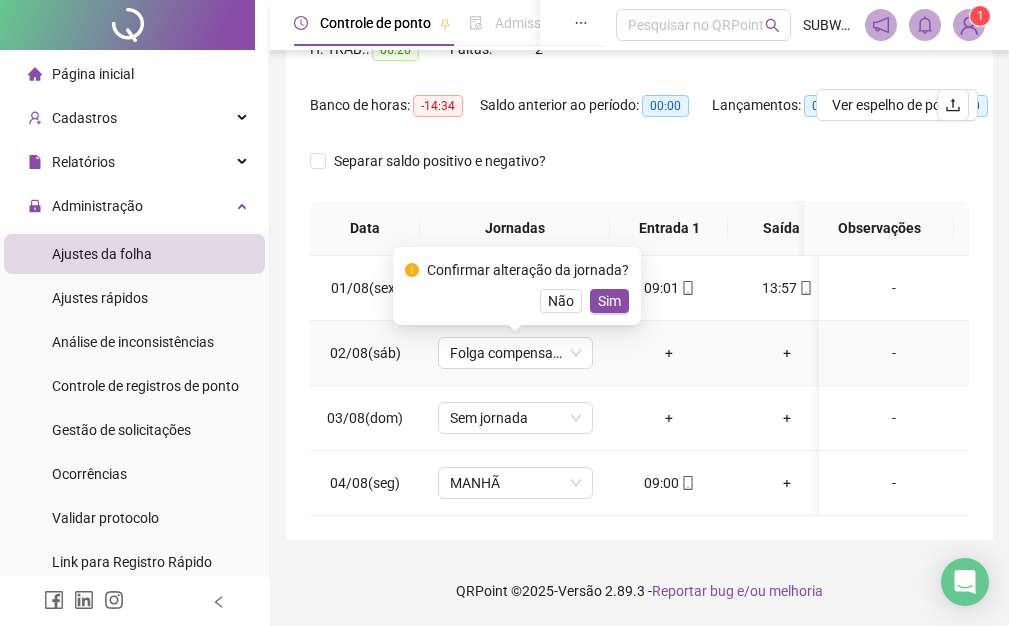 drag, startPoint x: 612, startPoint y: 290, endPoint x: 610, endPoint y: 301, distance: 11.18034 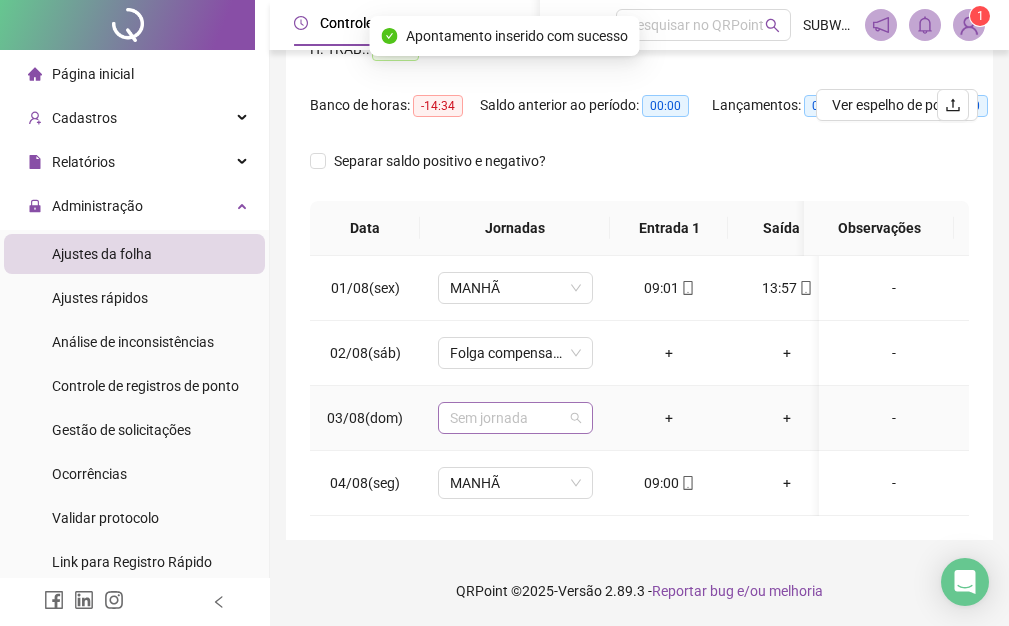 click on "Sem jornada" at bounding box center (515, 418) 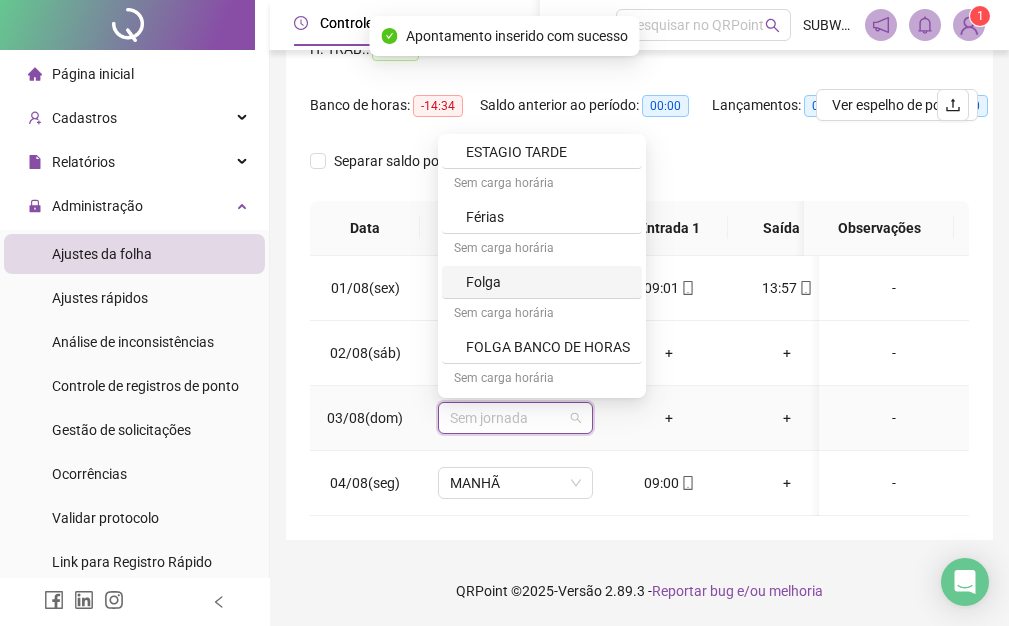 click on "Folga" at bounding box center [548, 282] 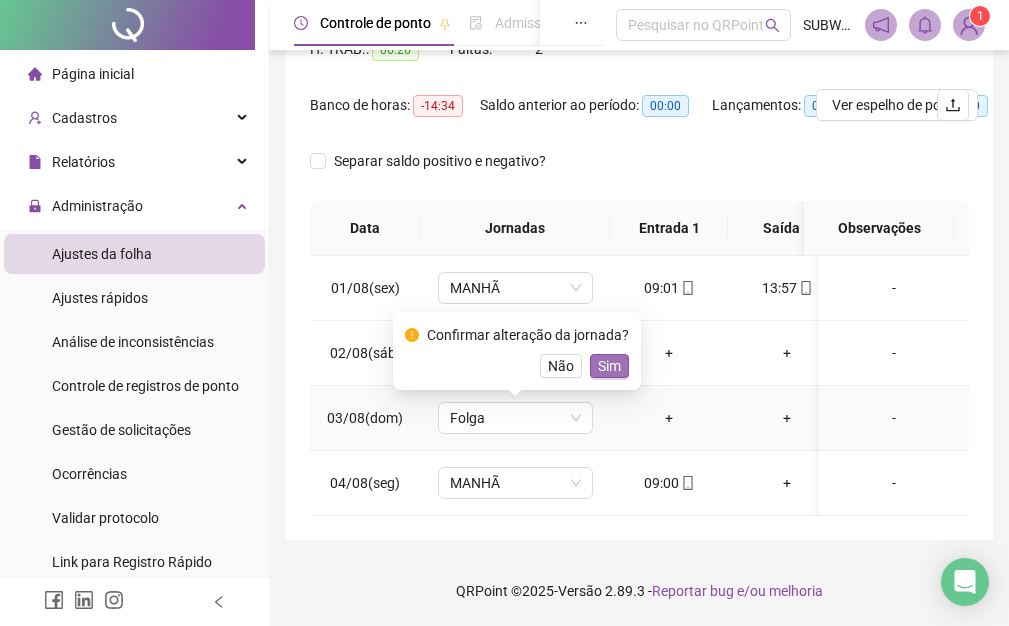 click on "Sim" at bounding box center (609, 366) 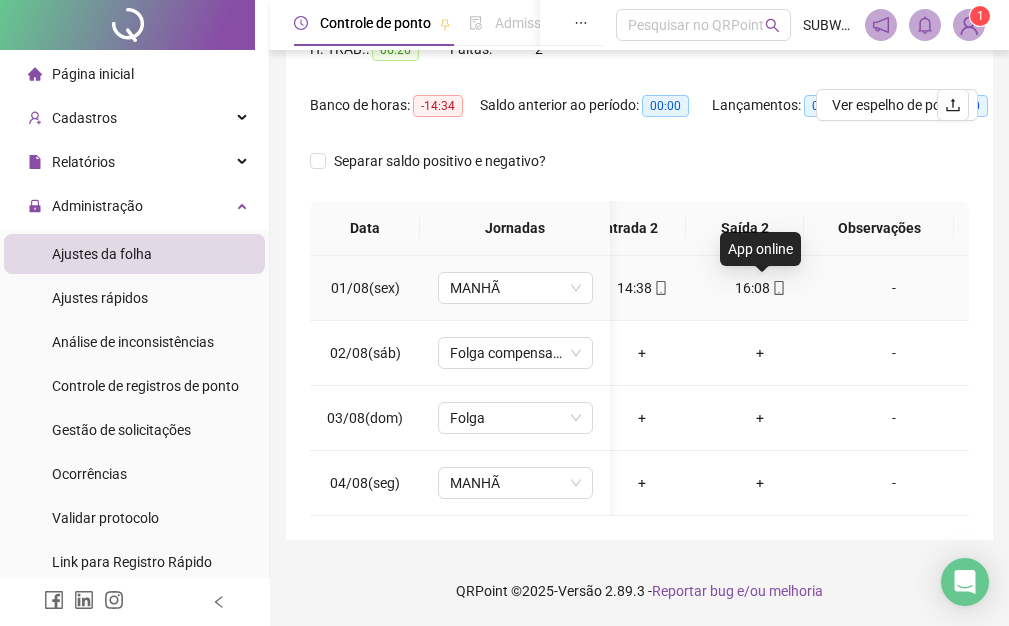 click 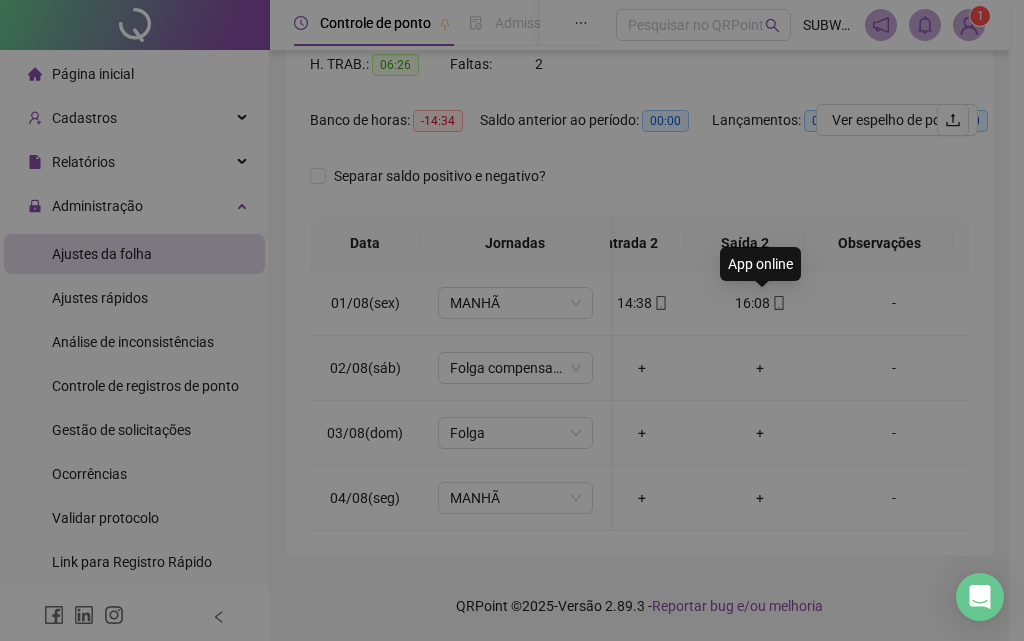 type on "**********" 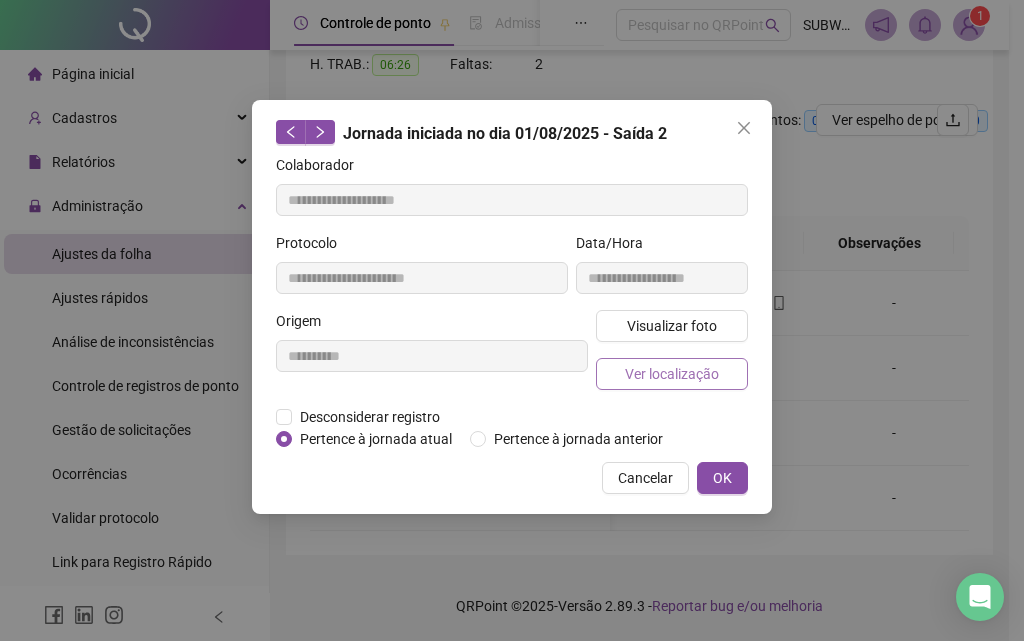 click on "Ver localização" at bounding box center [672, 374] 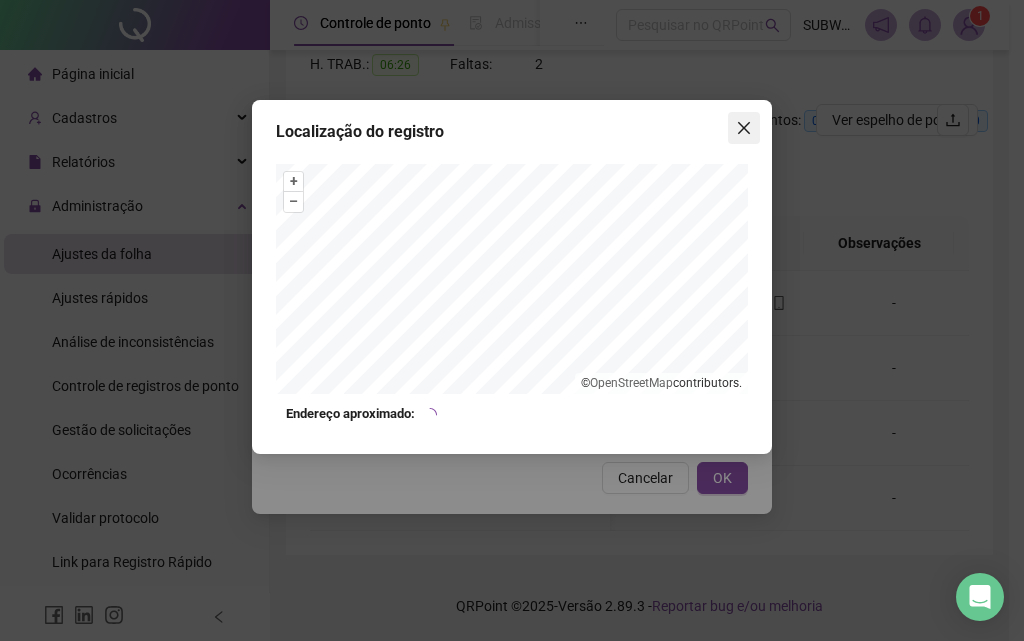click at bounding box center (744, 128) 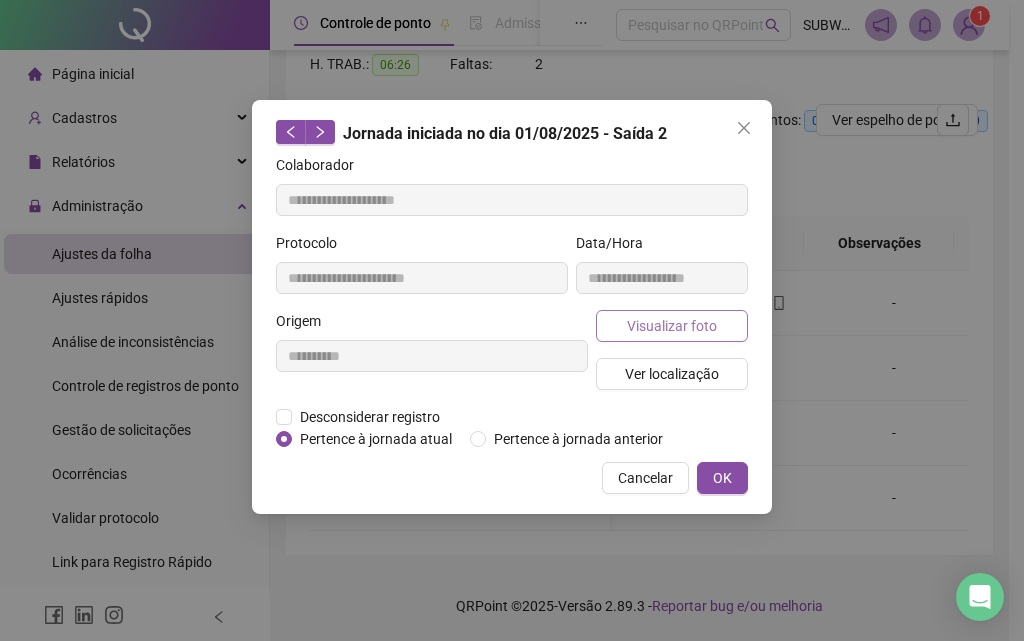 click on "Visualizar foto" at bounding box center (672, 326) 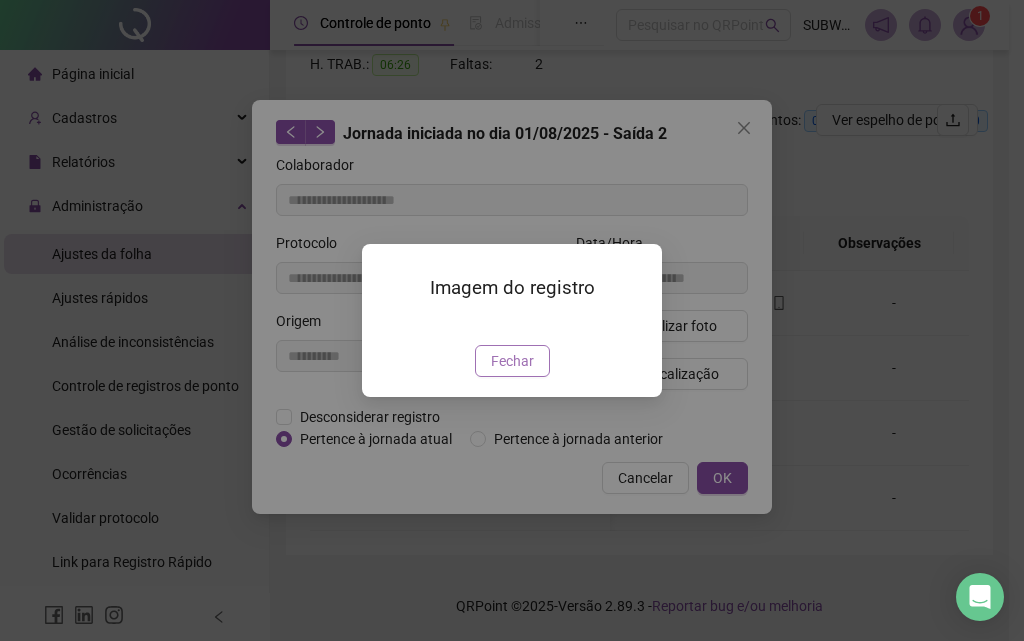 click on "Fechar" at bounding box center (512, 361) 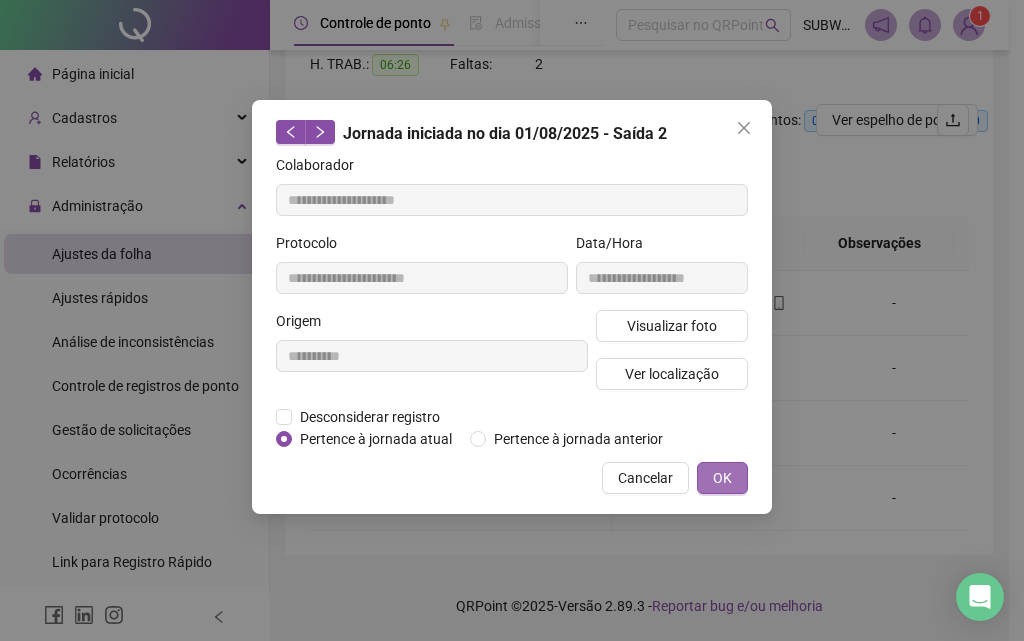 click on "OK" at bounding box center (722, 478) 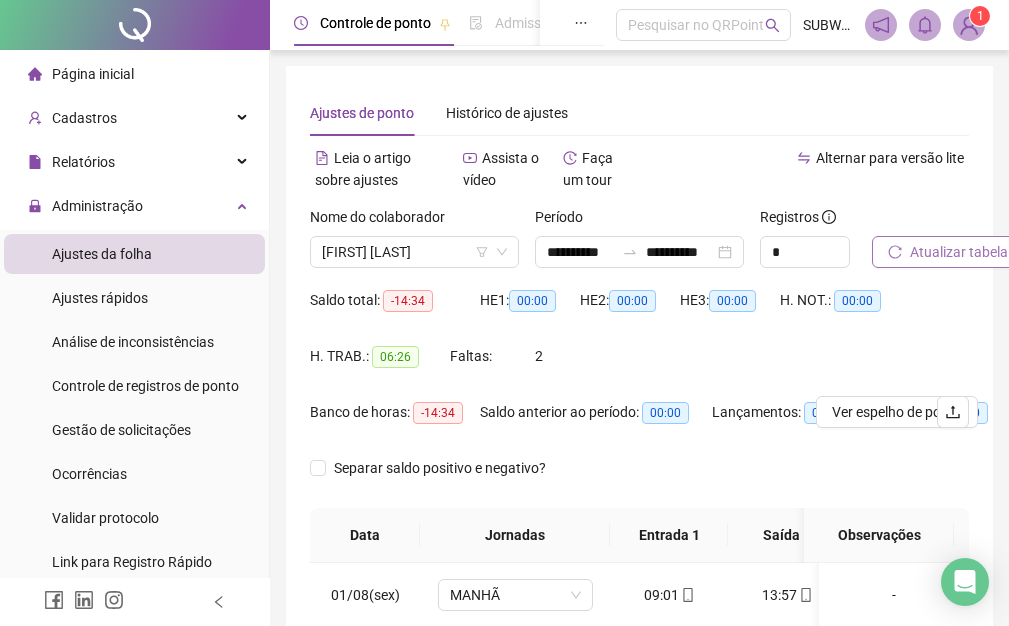click on "Atualizar tabela" at bounding box center (959, 252) 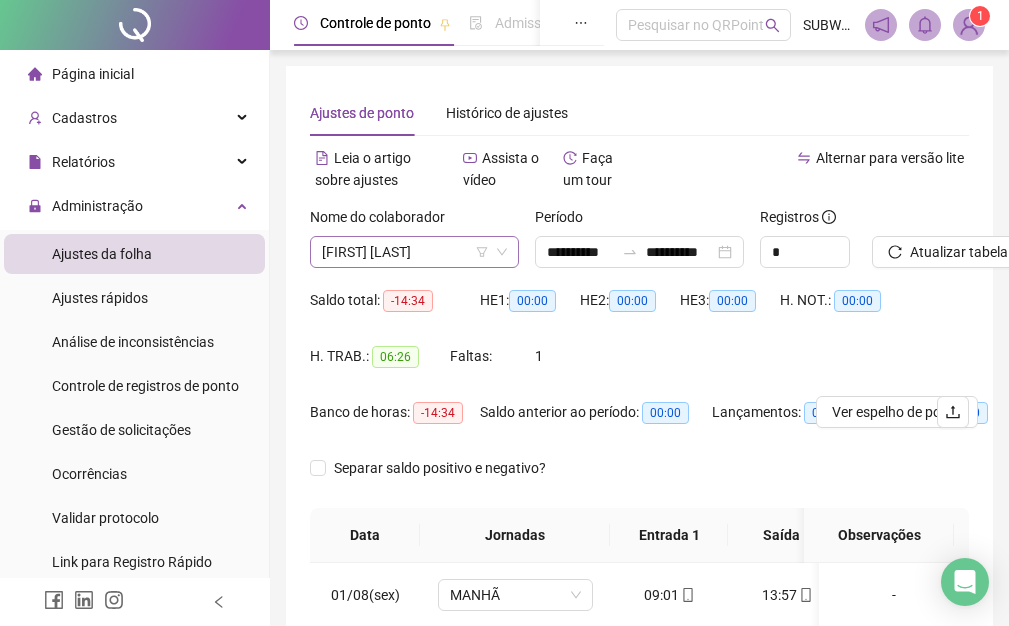 drag, startPoint x: 390, startPoint y: 253, endPoint x: 393, endPoint y: 268, distance: 15.297058 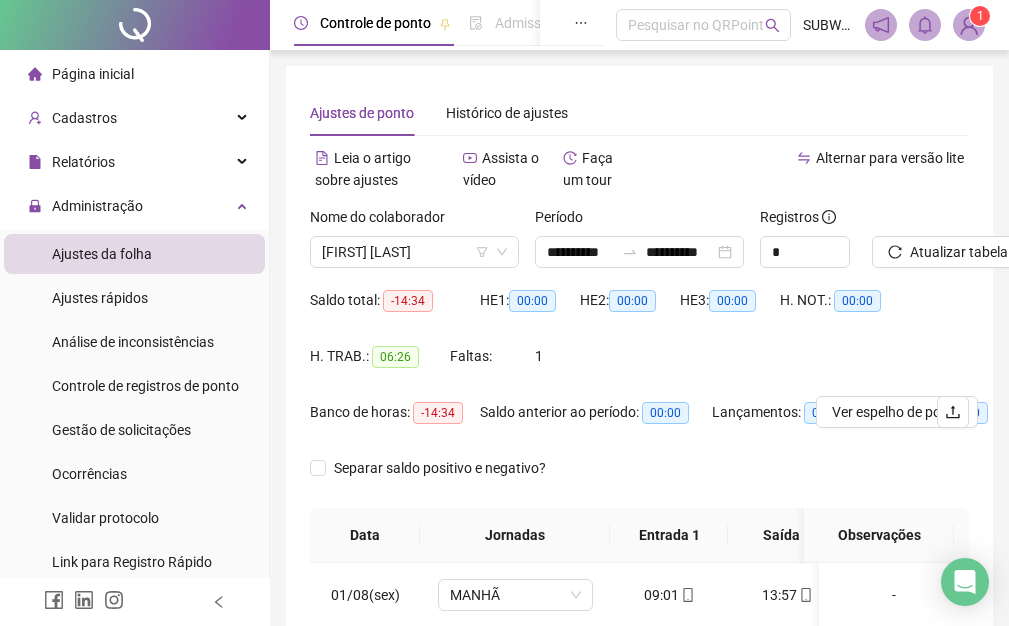 click on "[FIRST] [LAST]" at bounding box center (414, 252) 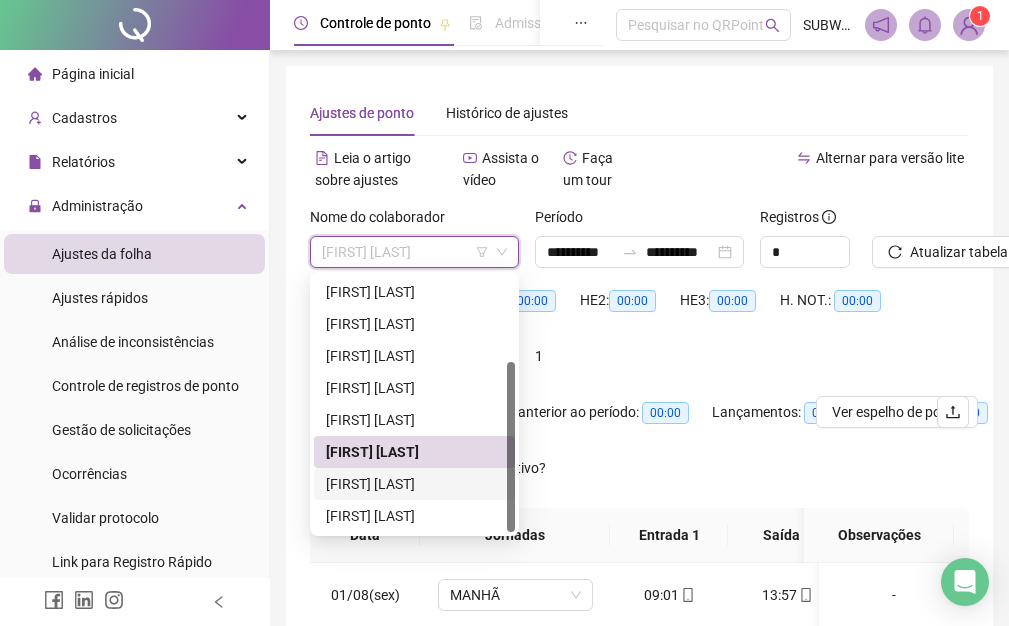 click on "[FIRST] [LAST]" at bounding box center (414, 484) 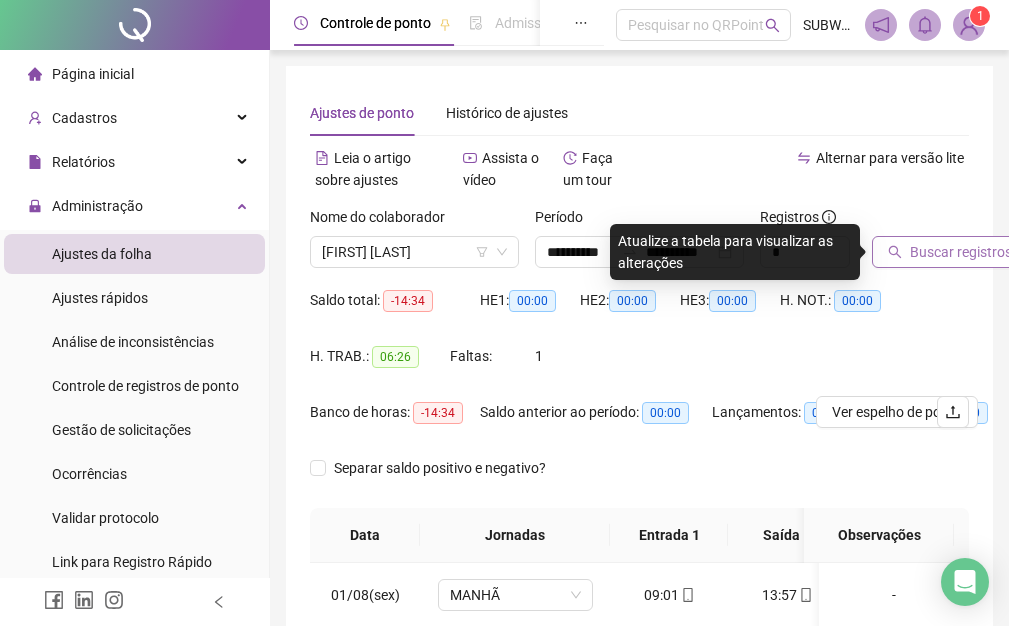 click on "Buscar registros" at bounding box center [961, 252] 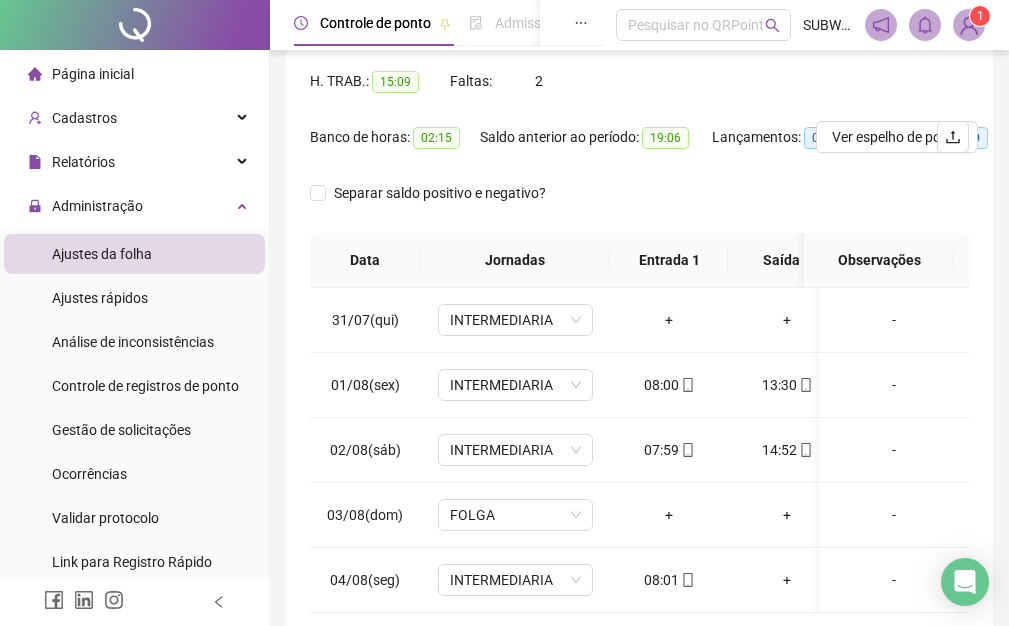 scroll, scrollTop: 74, scrollLeft: 0, axis: vertical 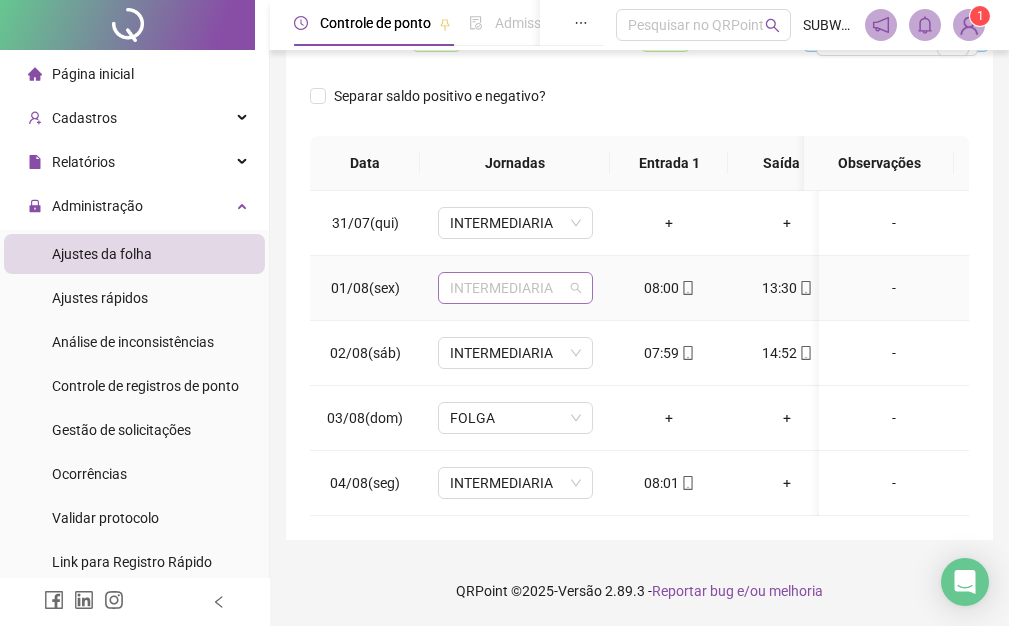 click on "INTERMEDIARIA" at bounding box center [515, 288] 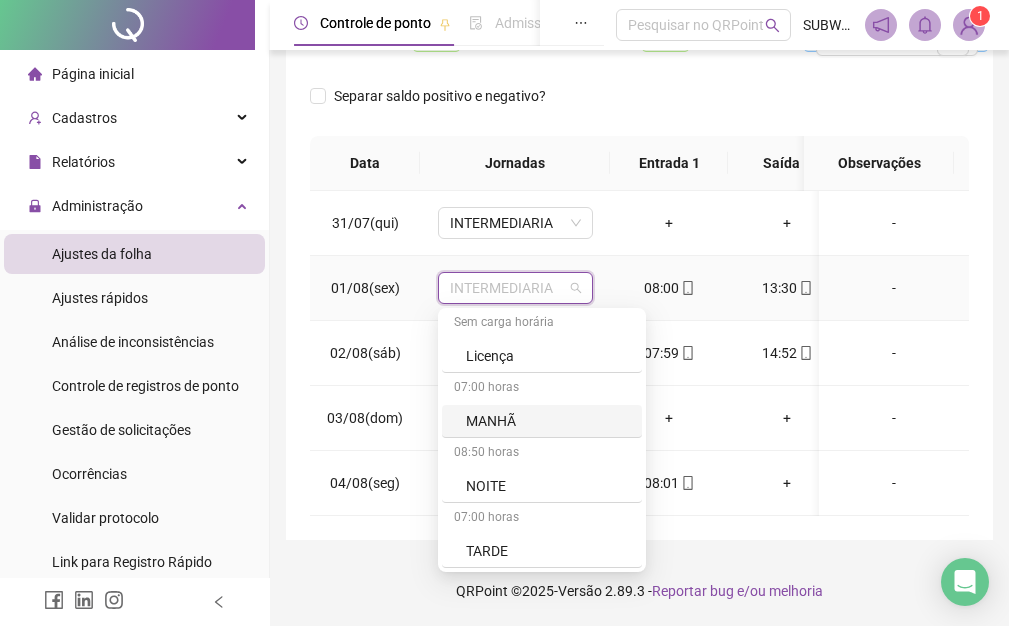 click on "07:00 horas" at bounding box center (542, 389) 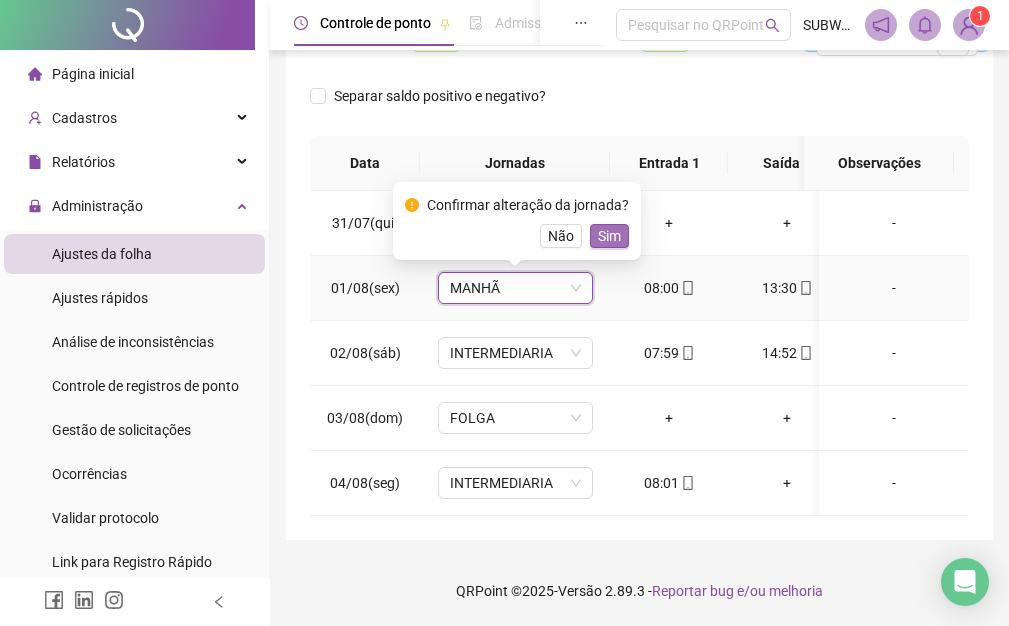 click on "Sim" at bounding box center [609, 236] 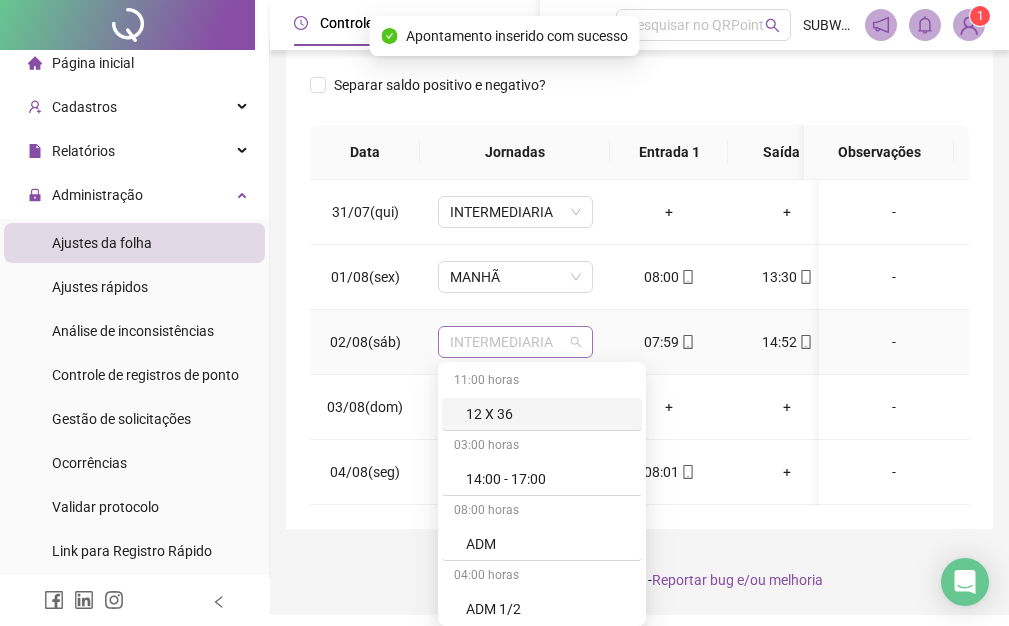 click on "INTERMEDIARIA" at bounding box center (515, 342) 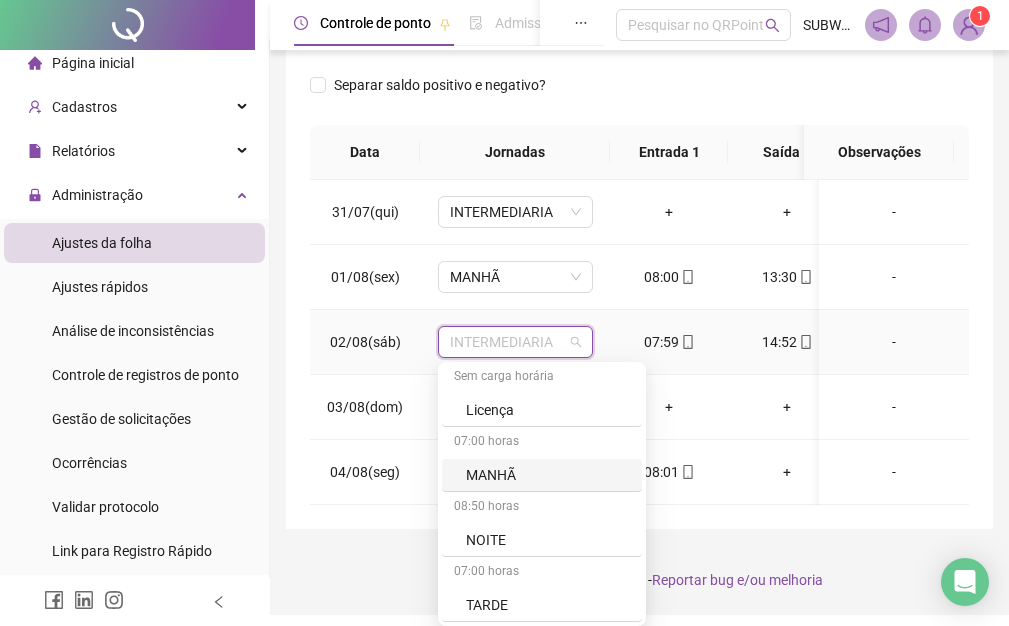 click on "MANHÃ" at bounding box center [548, 475] 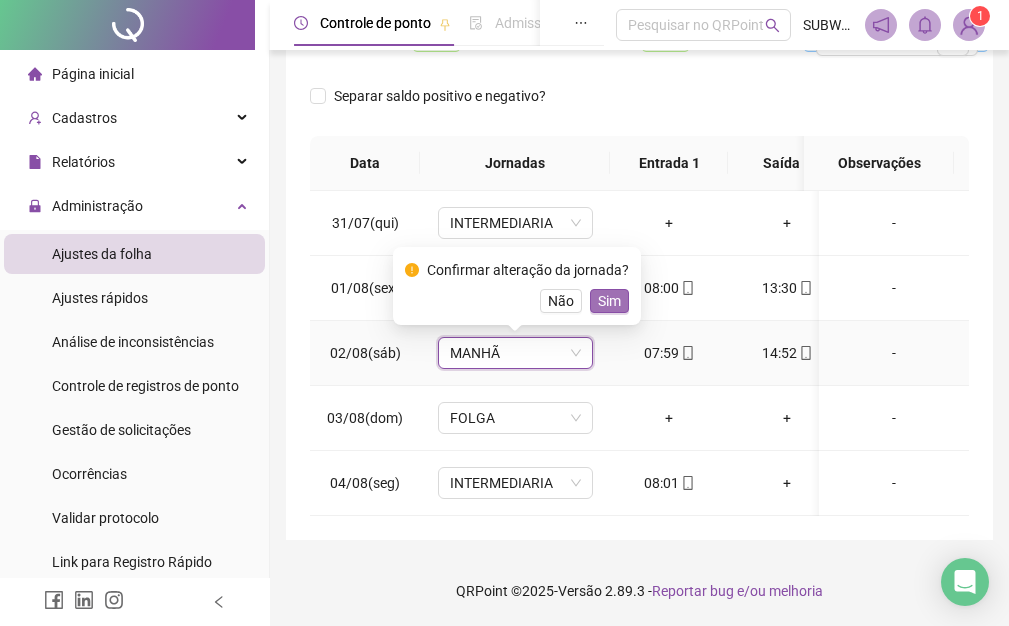 click on "Sim" at bounding box center (609, 301) 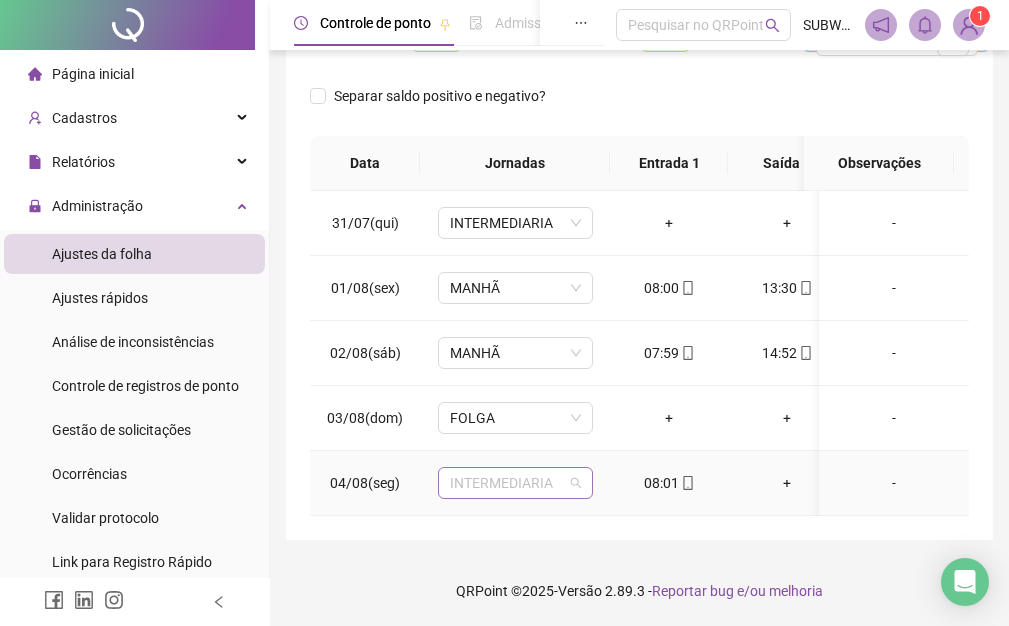 click on "INTERMEDIARIA" at bounding box center [515, 483] 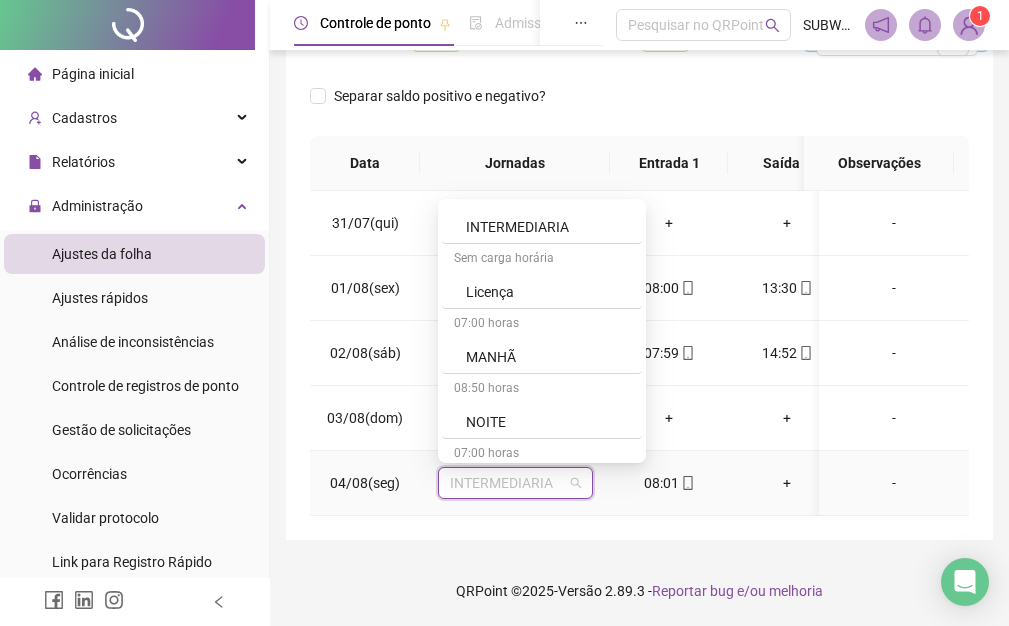 scroll, scrollTop: 979, scrollLeft: 0, axis: vertical 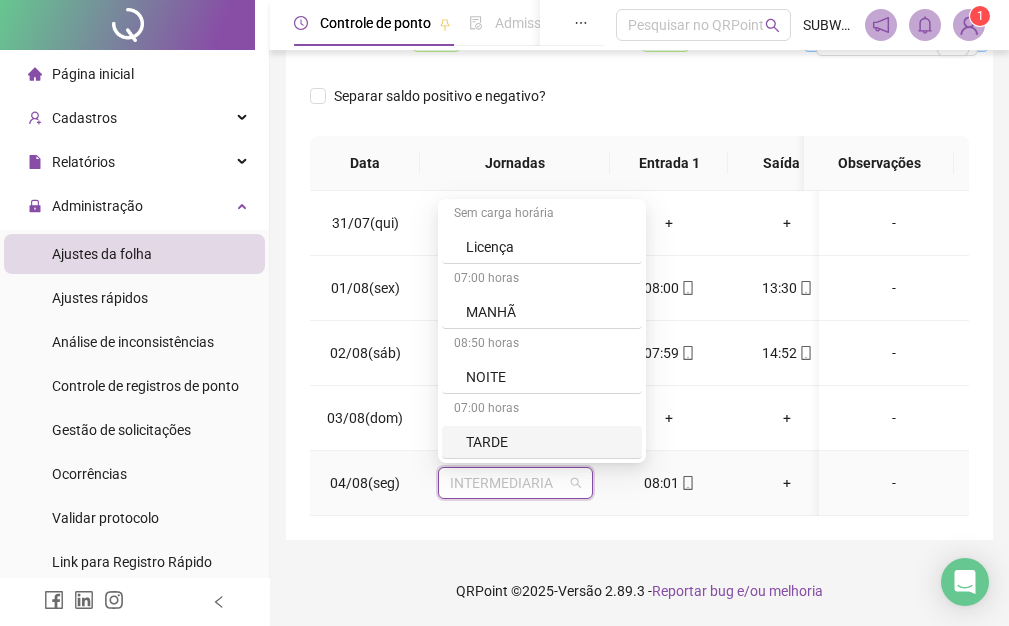click on "TARDE" at bounding box center [548, 442] 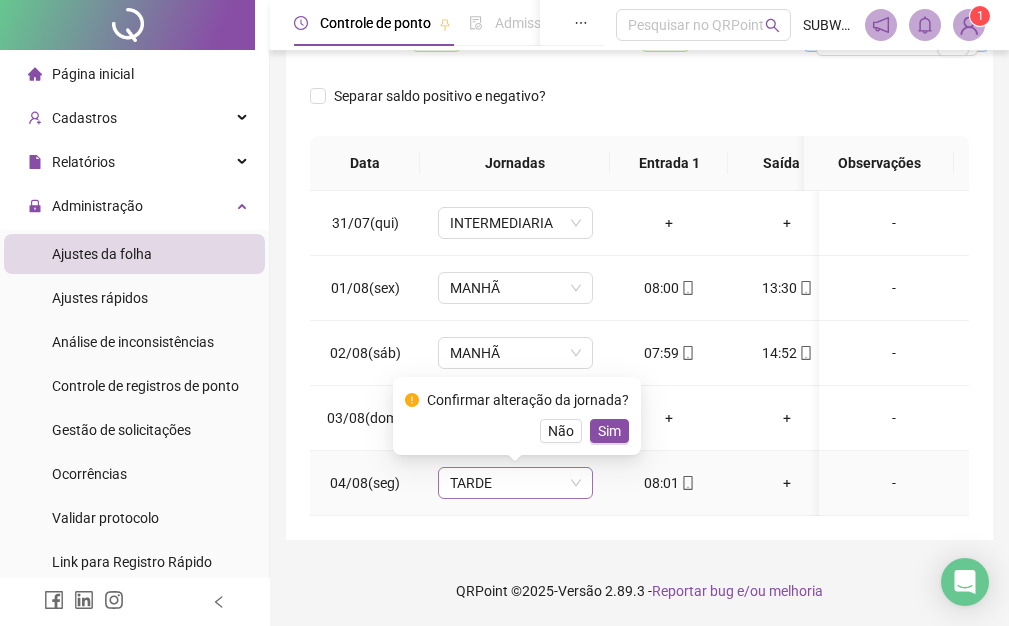 drag, startPoint x: 567, startPoint y: 412, endPoint x: 530, endPoint y: 468, distance: 67.11929 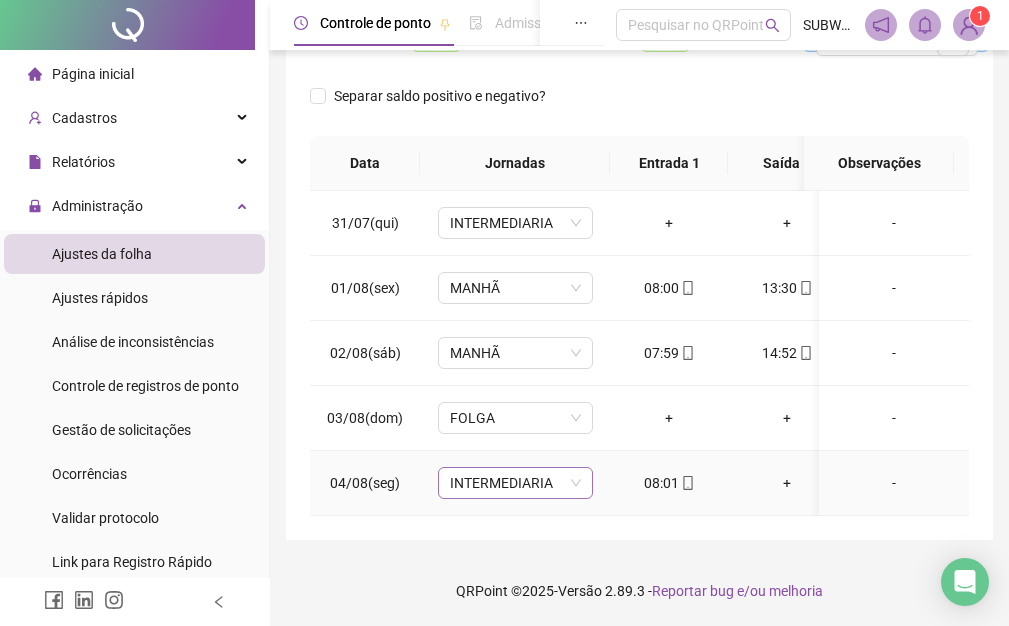 click on "INTERMEDIARIA" at bounding box center [515, 483] 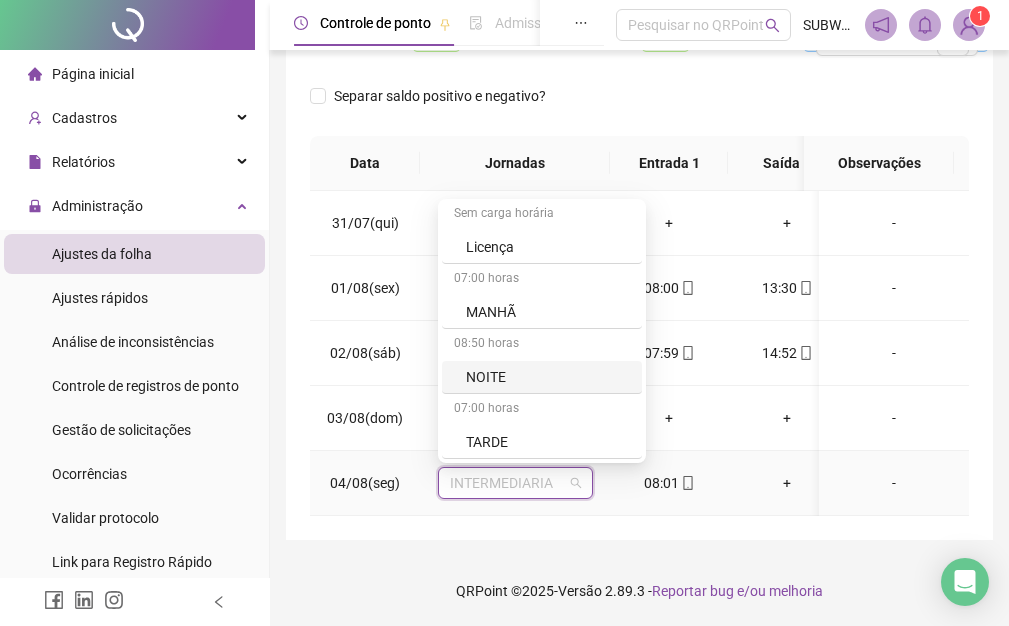 click on "MANHÃ" at bounding box center (542, 312) 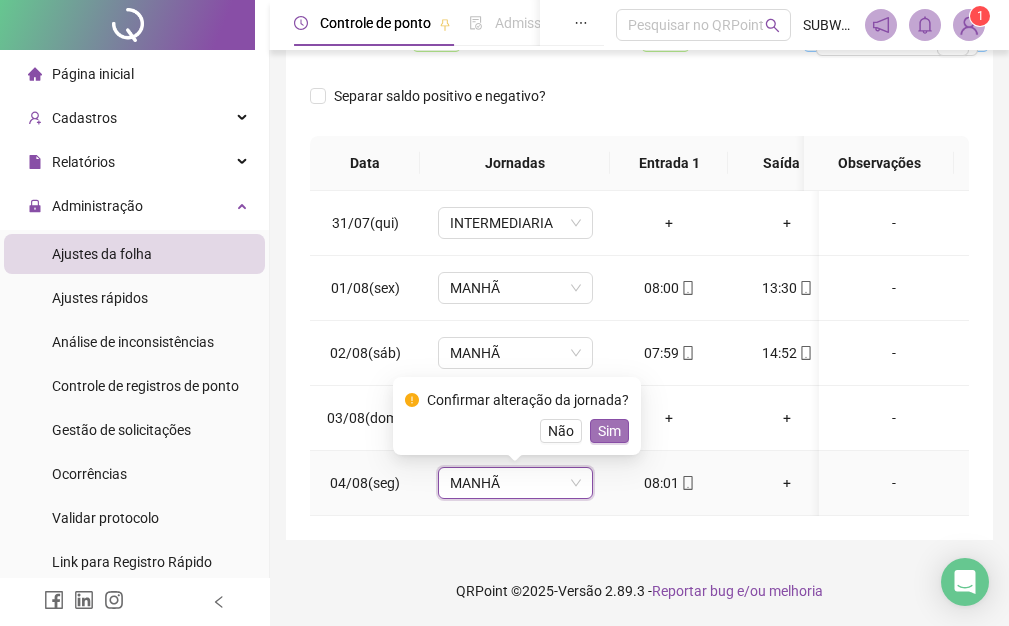 click on "Sim" at bounding box center (609, 431) 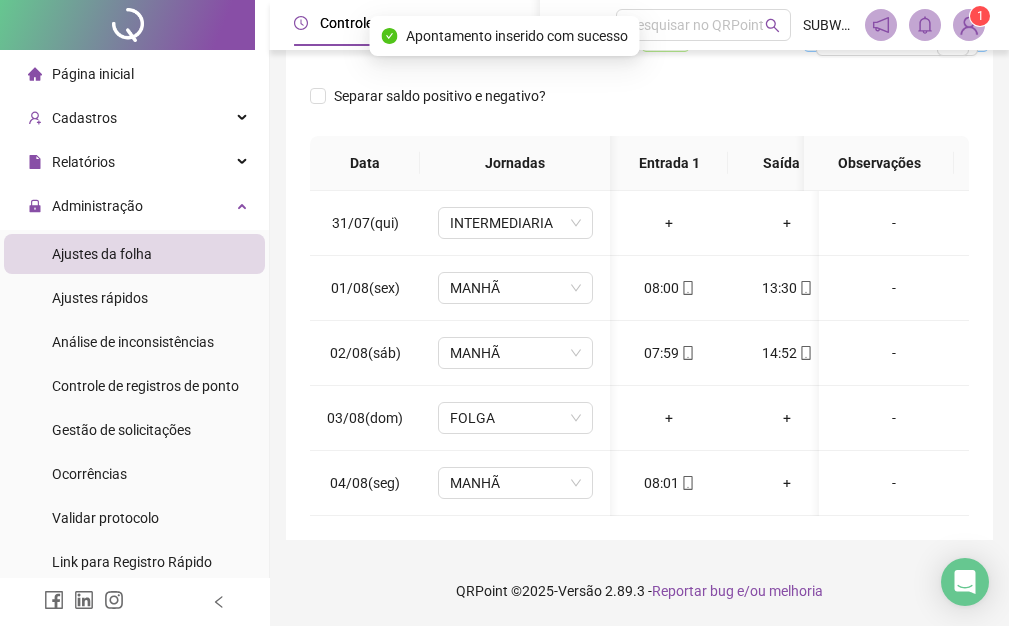scroll, scrollTop: 0, scrollLeft: 74, axis: horizontal 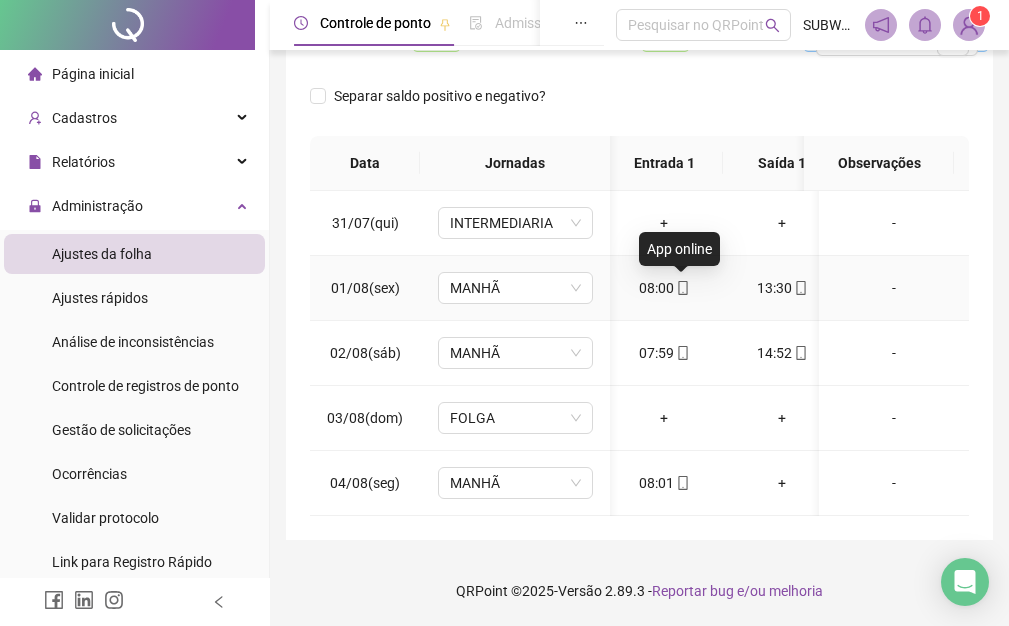 click 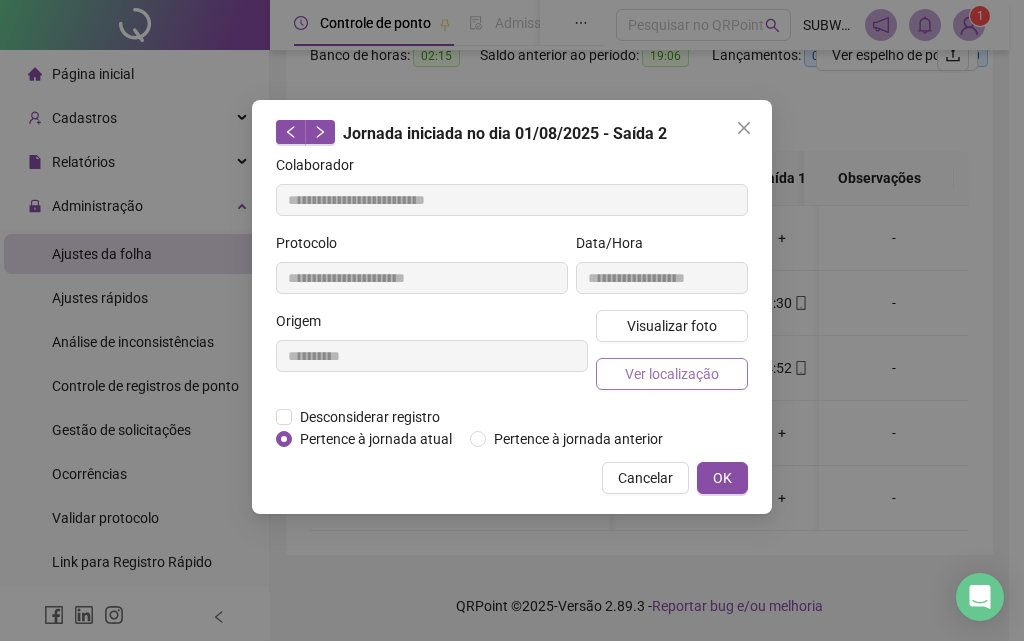 type on "**********" 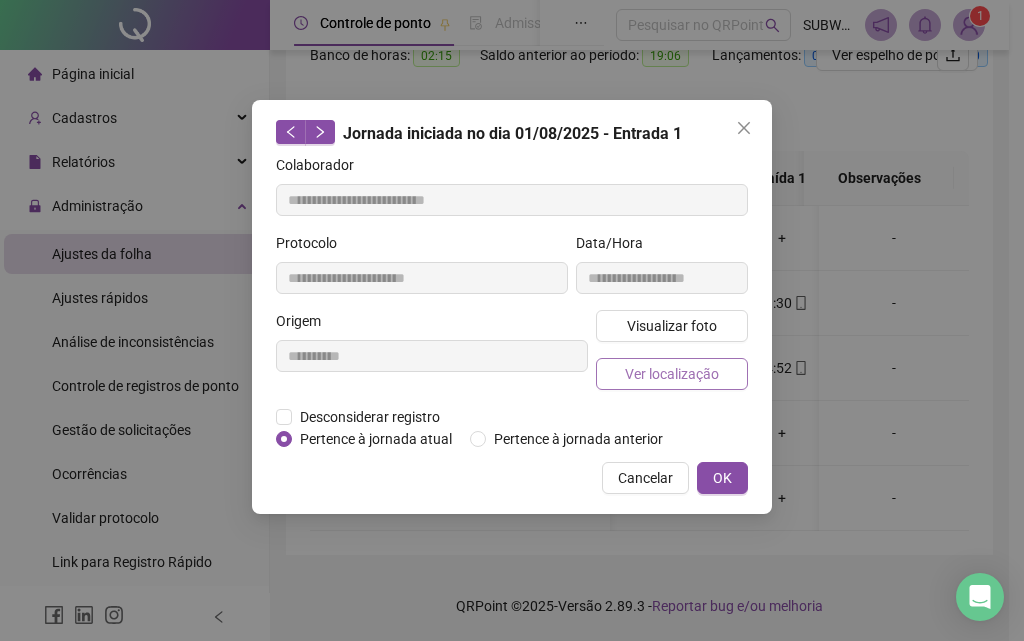 click on "Ver localização" at bounding box center (672, 374) 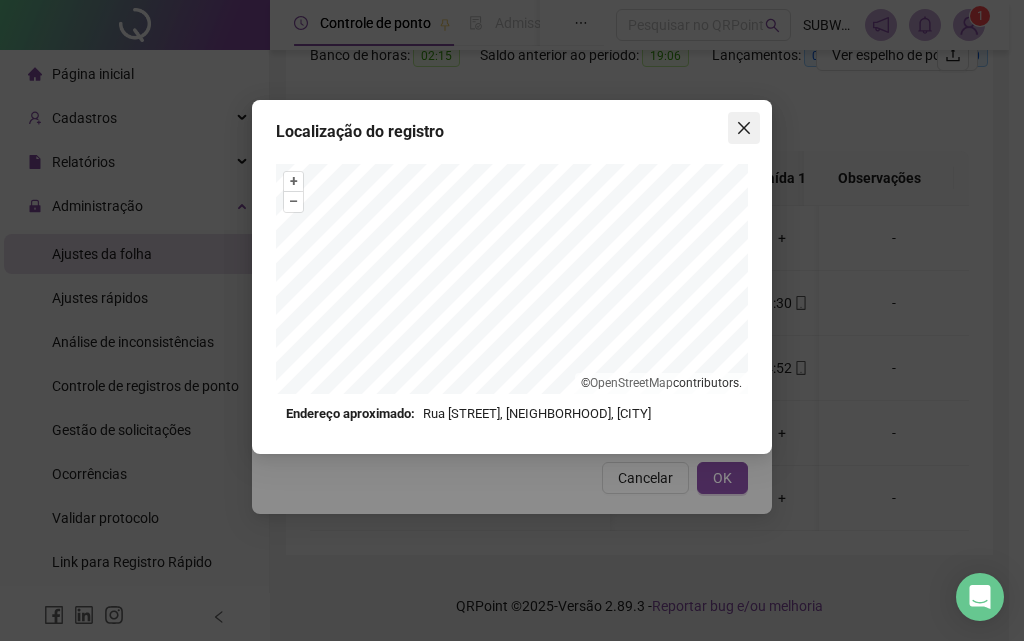 click 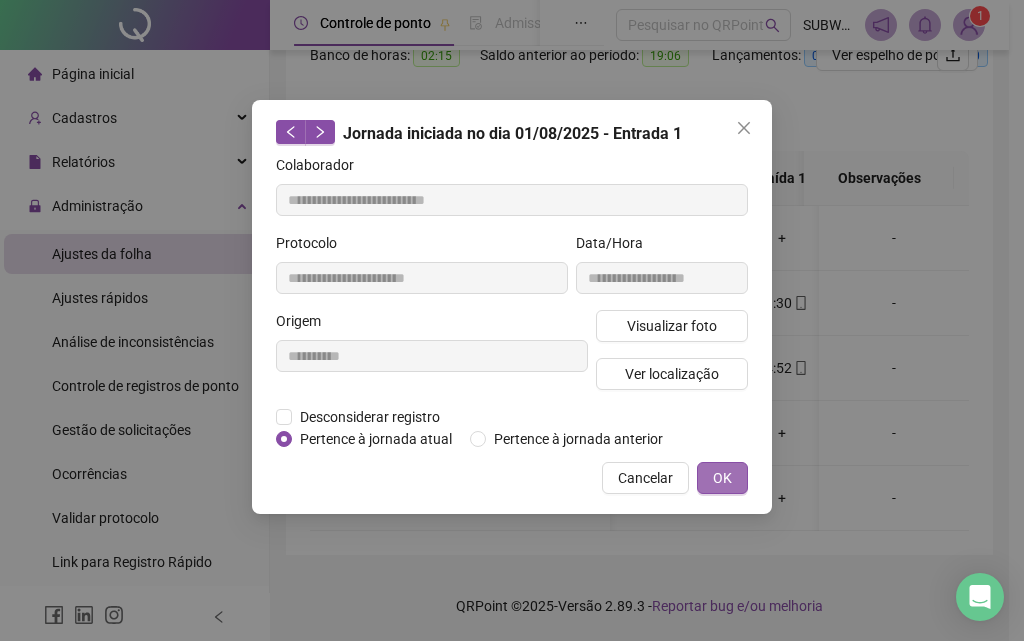 click on "OK" at bounding box center (722, 478) 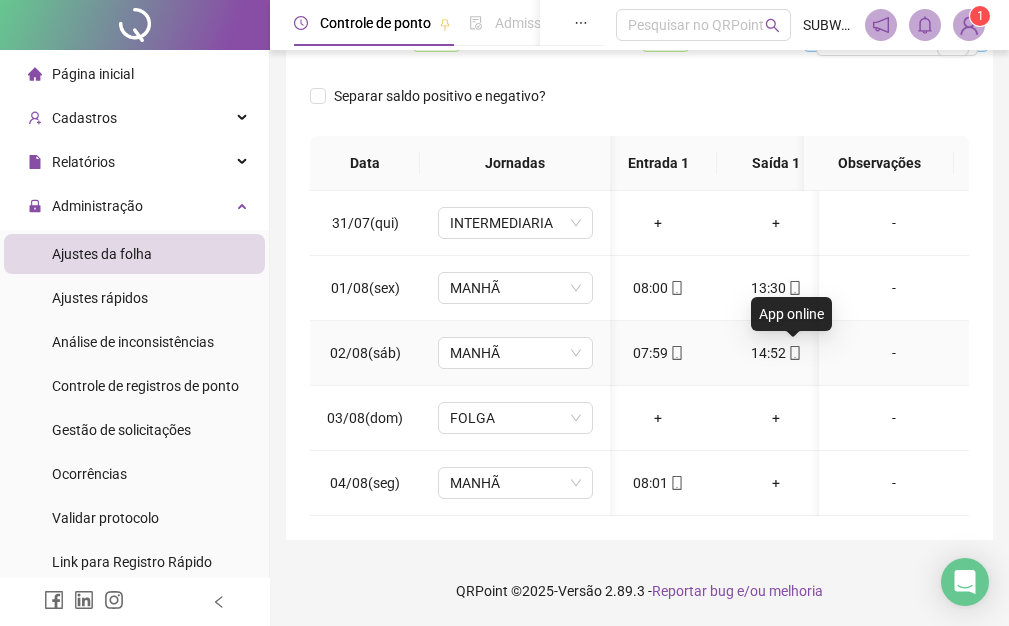 click 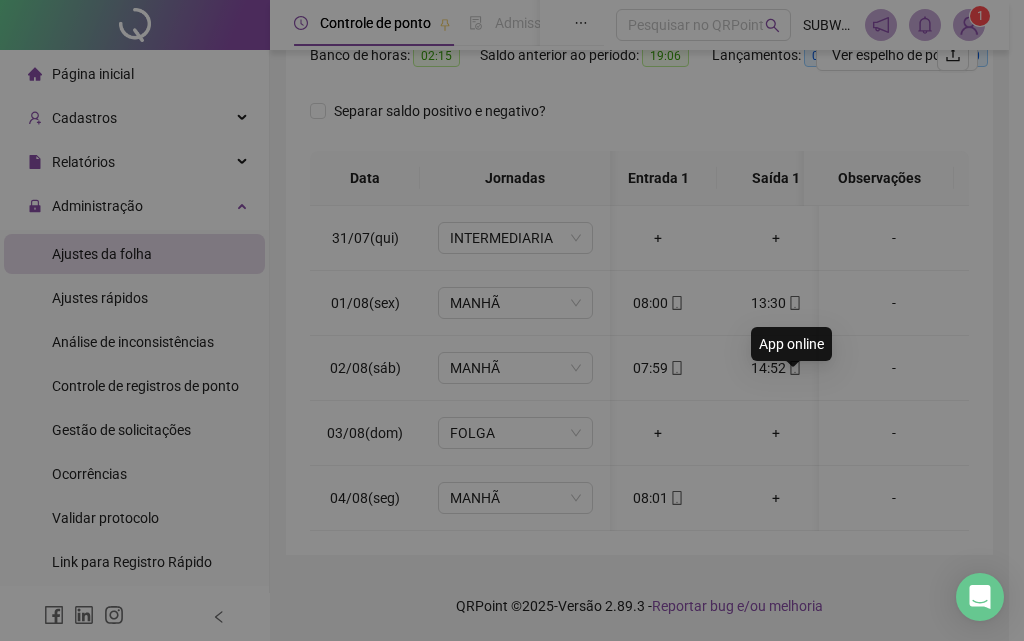 type on "**********" 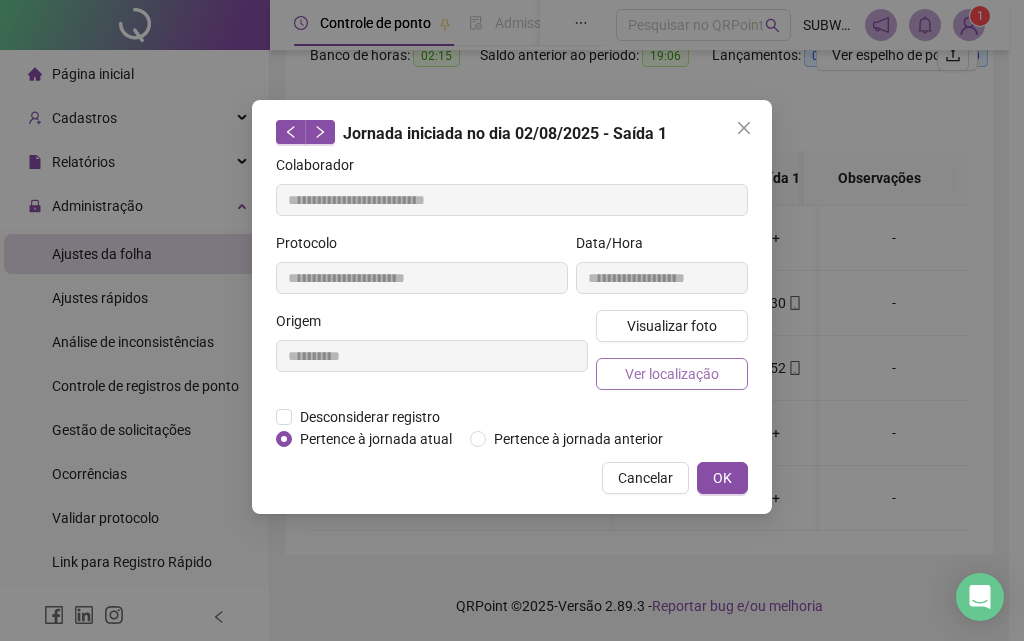 click on "Ver localização" at bounding box center (672, 374) 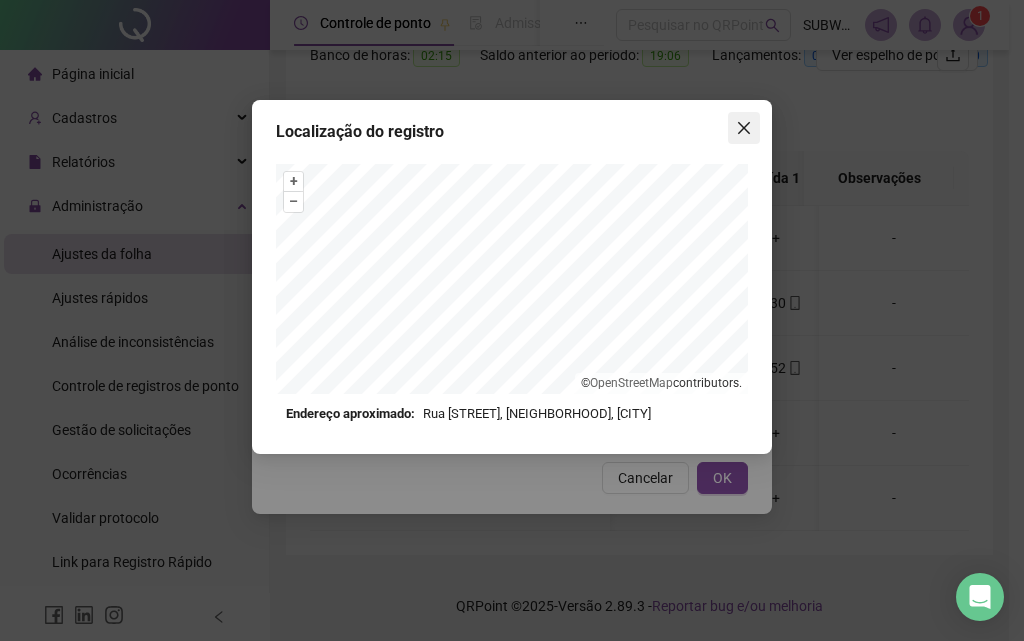 click 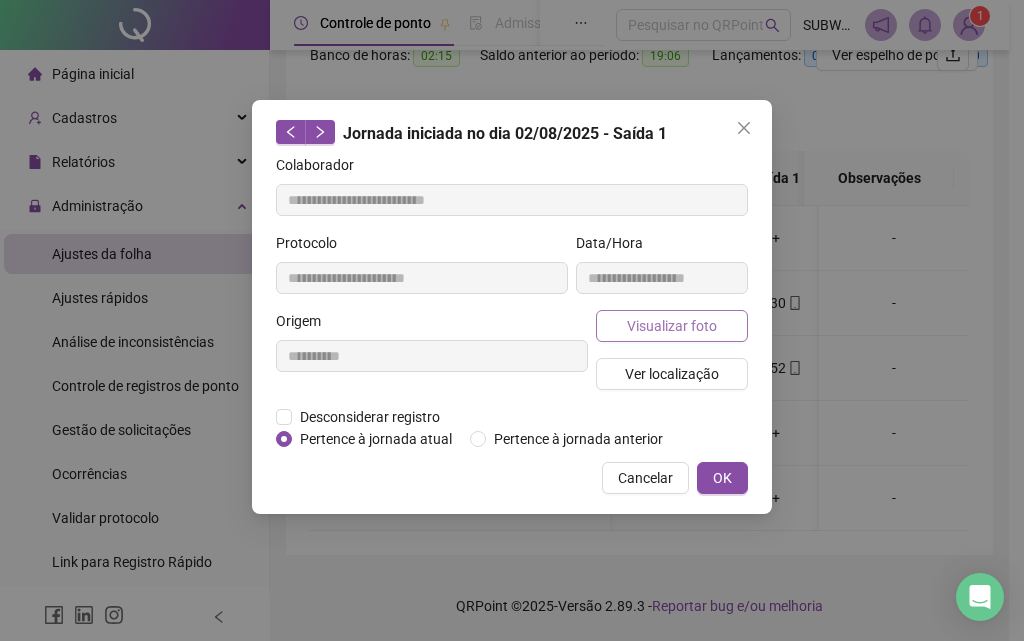 click on "Visualizar foto" at bounding box center [672, 326] 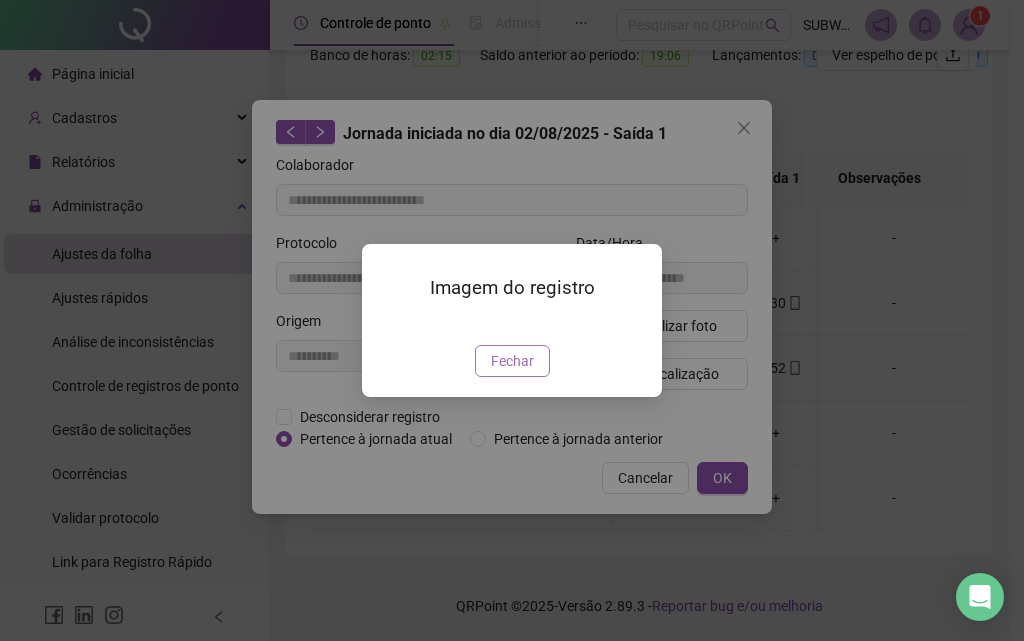 click on "Fechar" at bounding box center [512, 361] 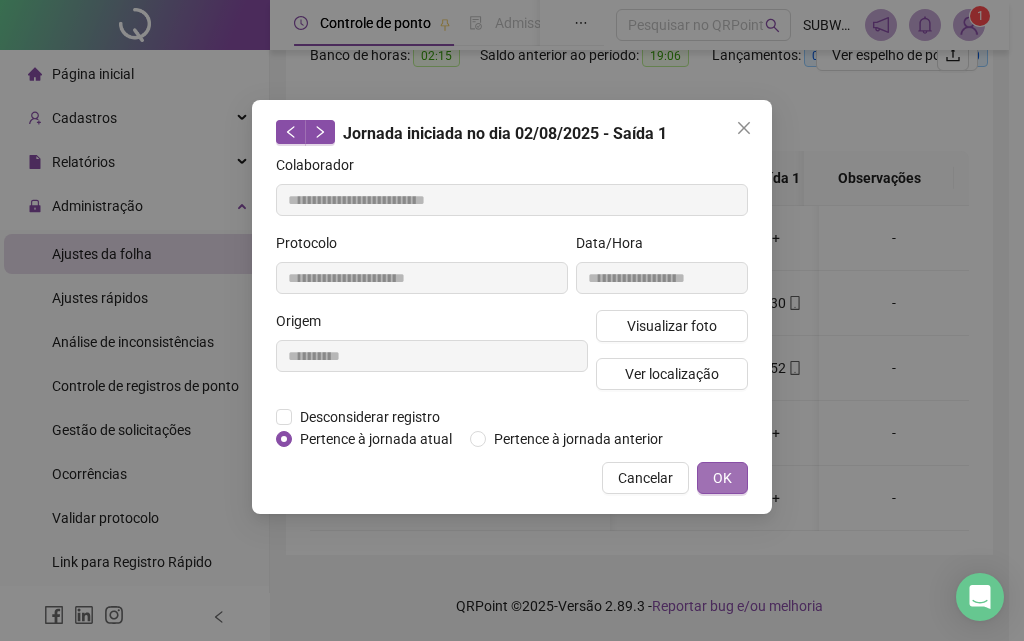 click on "OK" at bounding box center [722, 478] 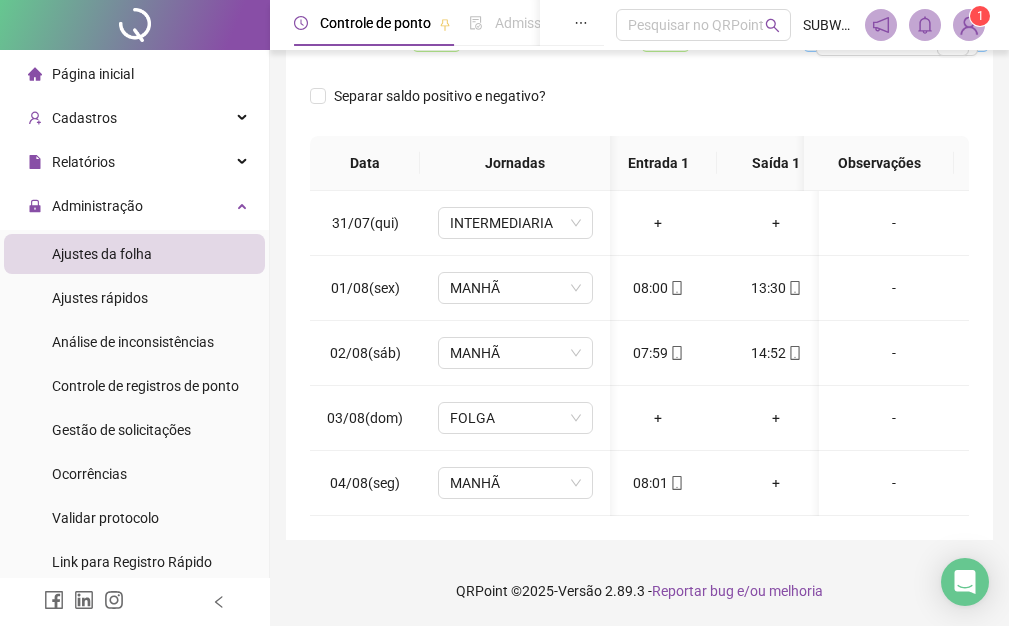 drag, startPoint x: 567, startPoint y: 534, endPoint x: 610, endPoint y: 531, distance: 43.104523 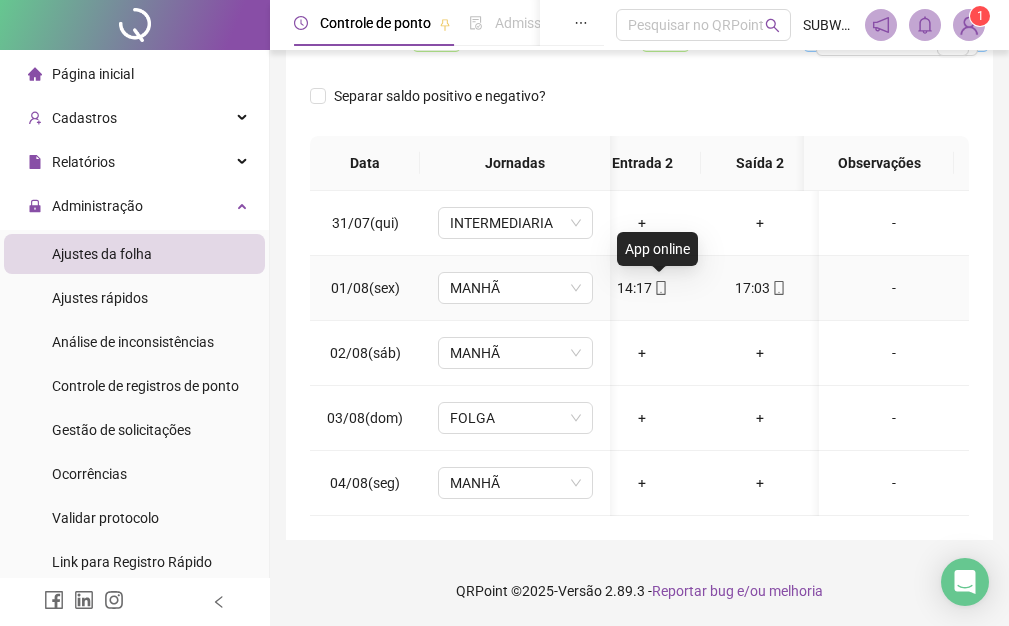 click 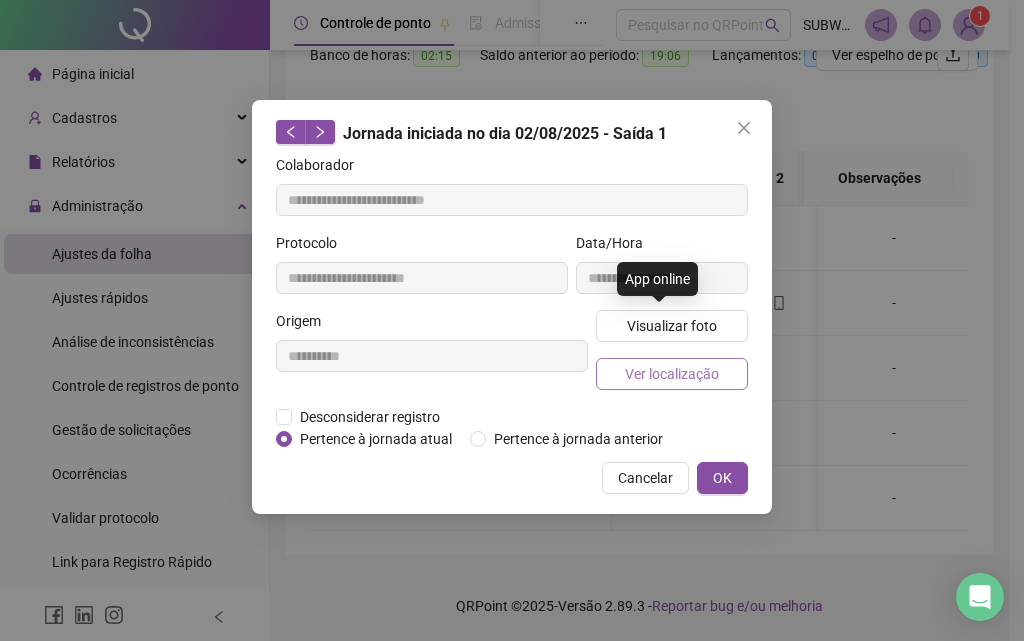 type on "**********" 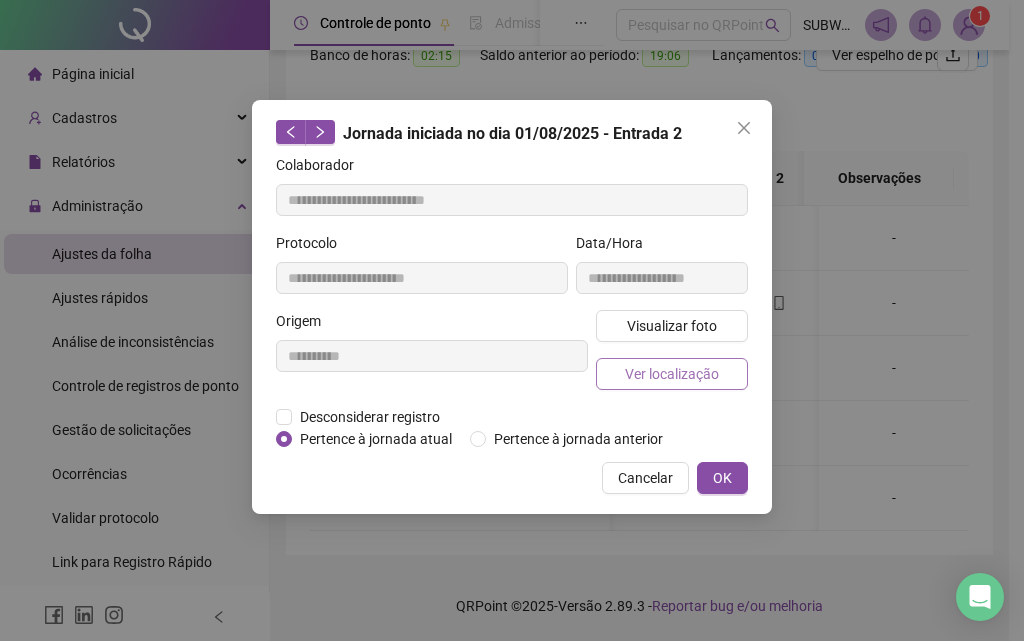 click on "Ver localização" at bounding box center [672, 374] 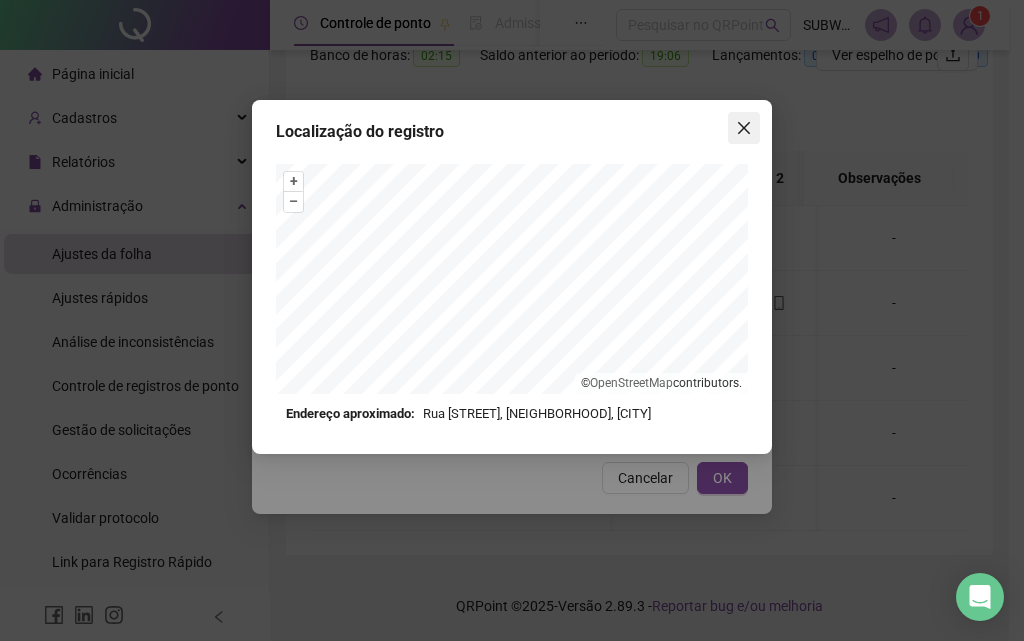 click 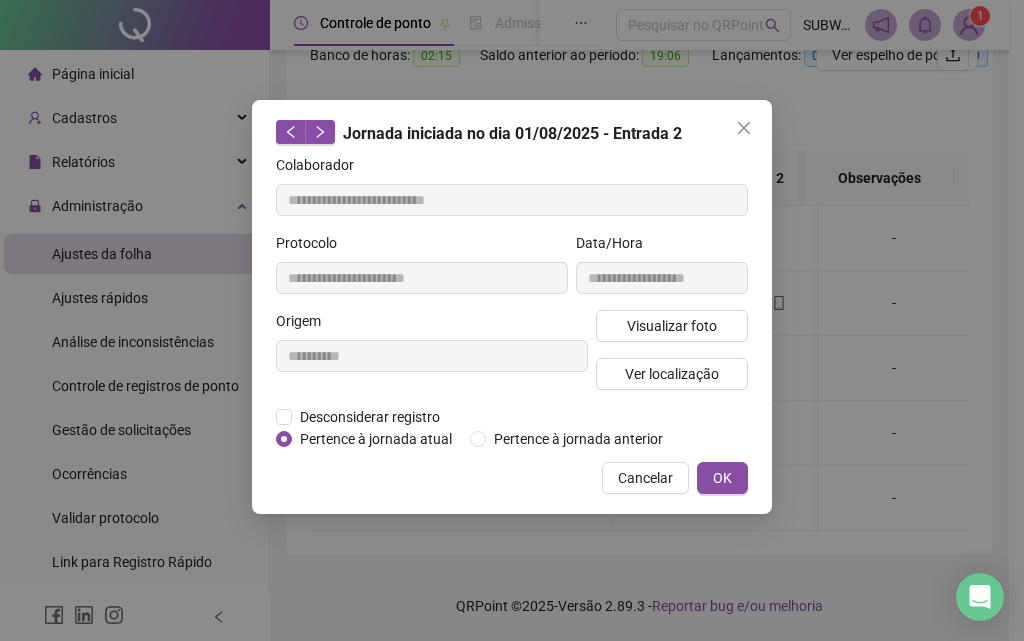 drag, startPoint x: 721, startPoint y: 478, endPoint x: 687, endPoint y: 517, distance: 51.739735 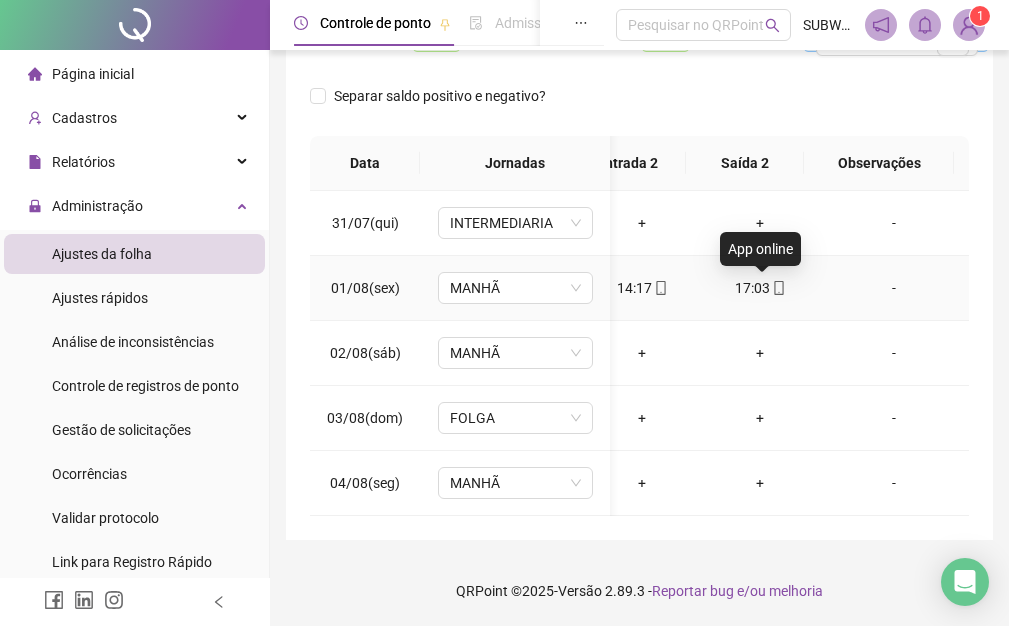 click 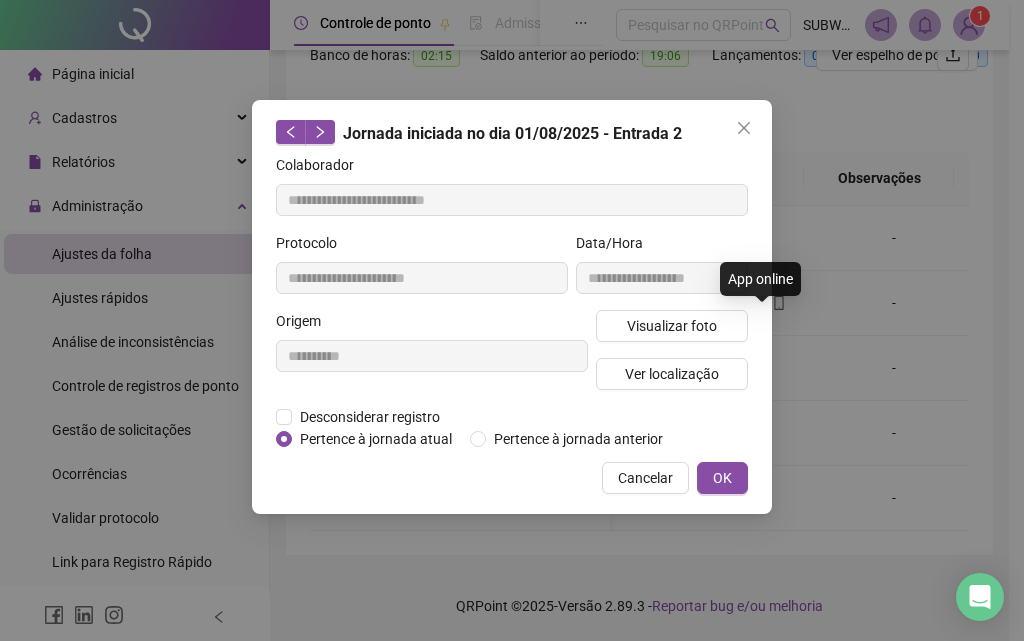 type on "**********" 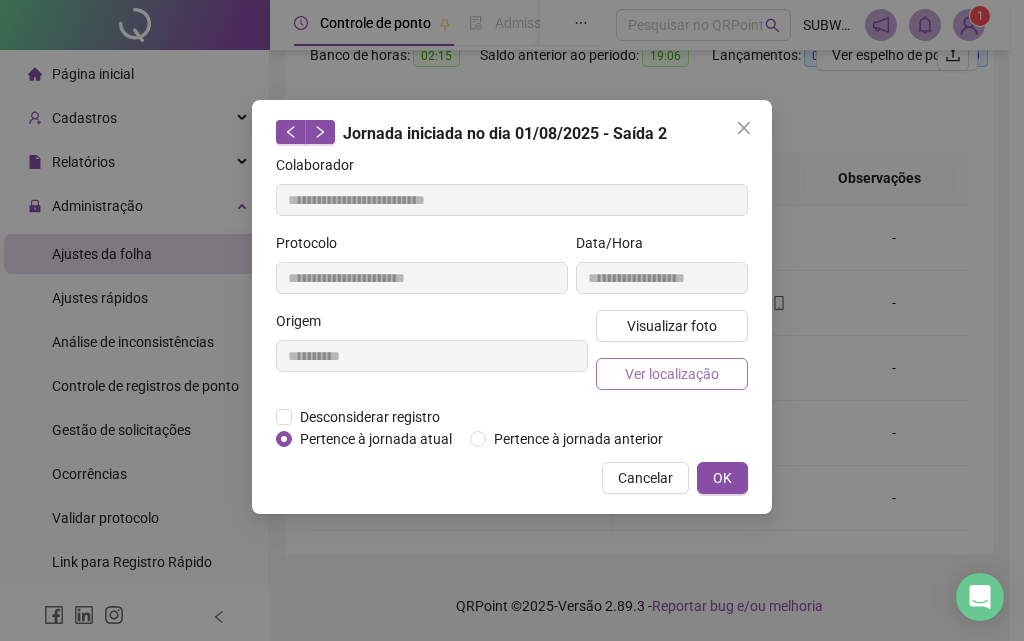 click on "Ver localização" at bounding box center [672, 374] 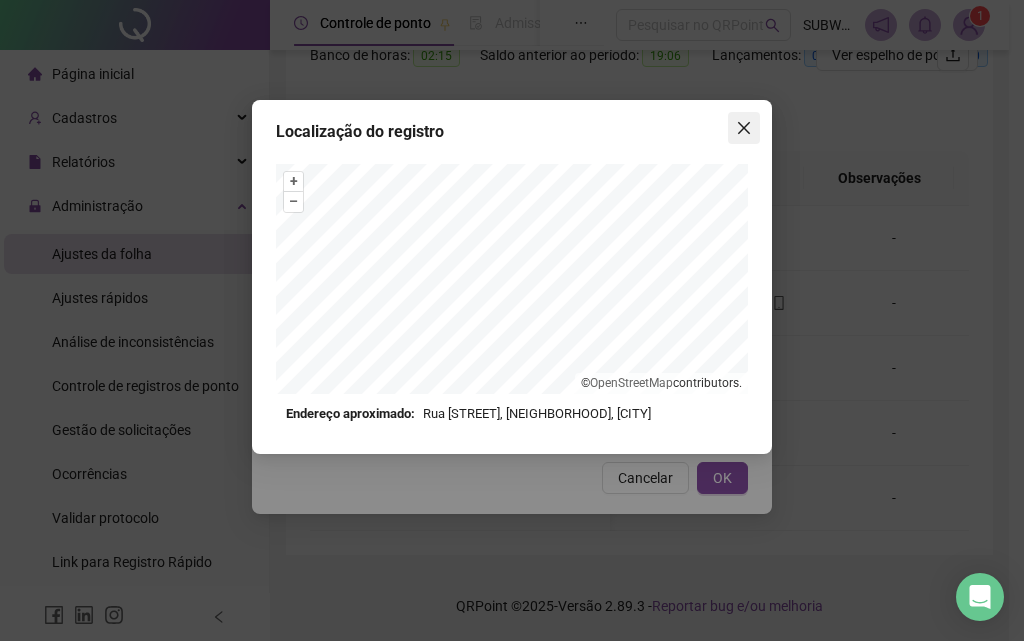 click 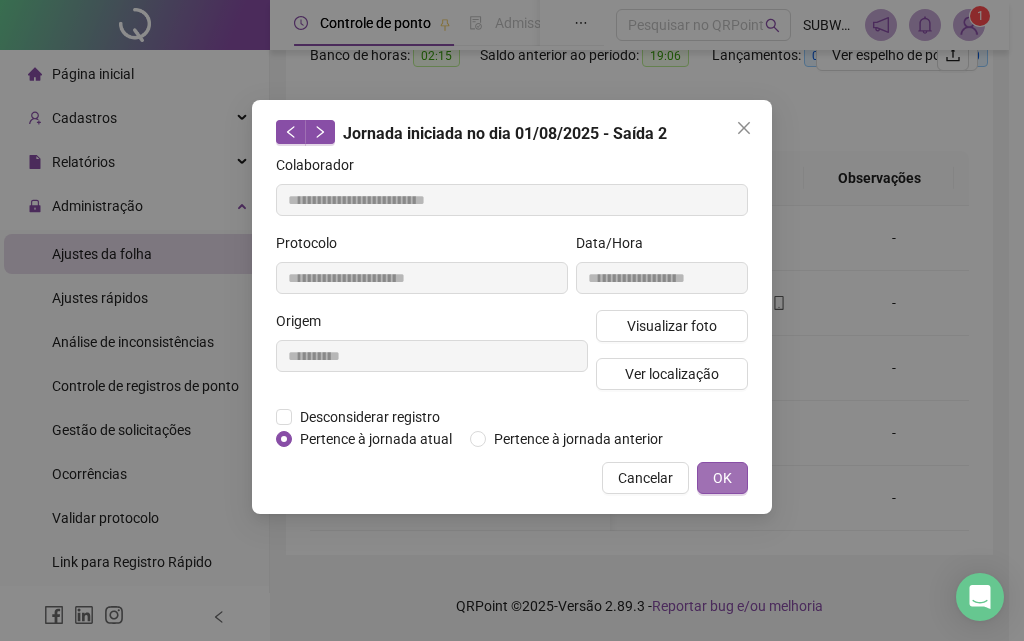 click on "OK" at bounding box center (722, 478) 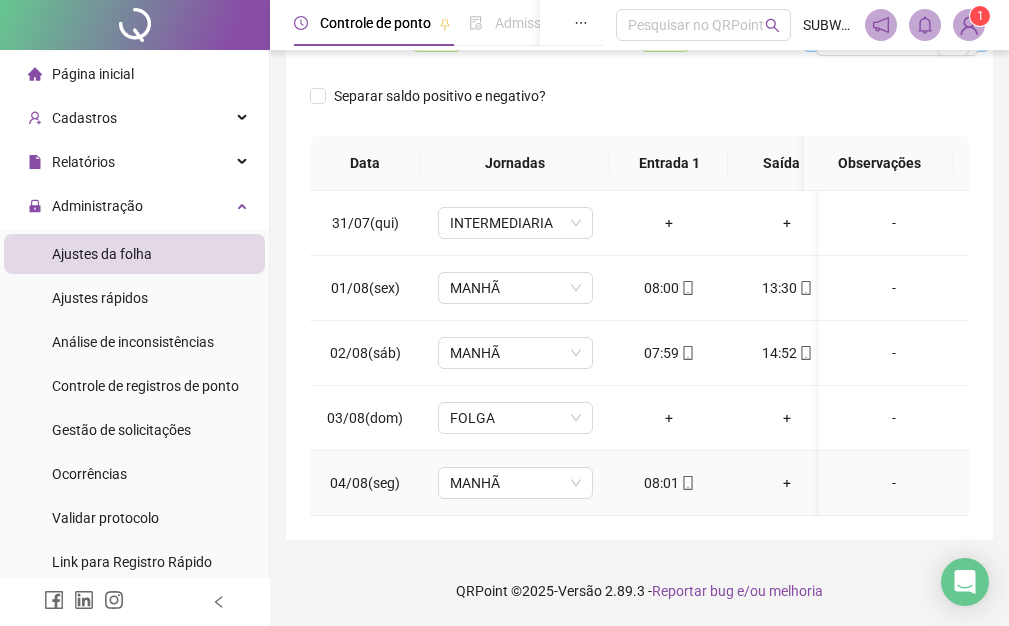 click on "08:01" at bounding box center [669, 483] 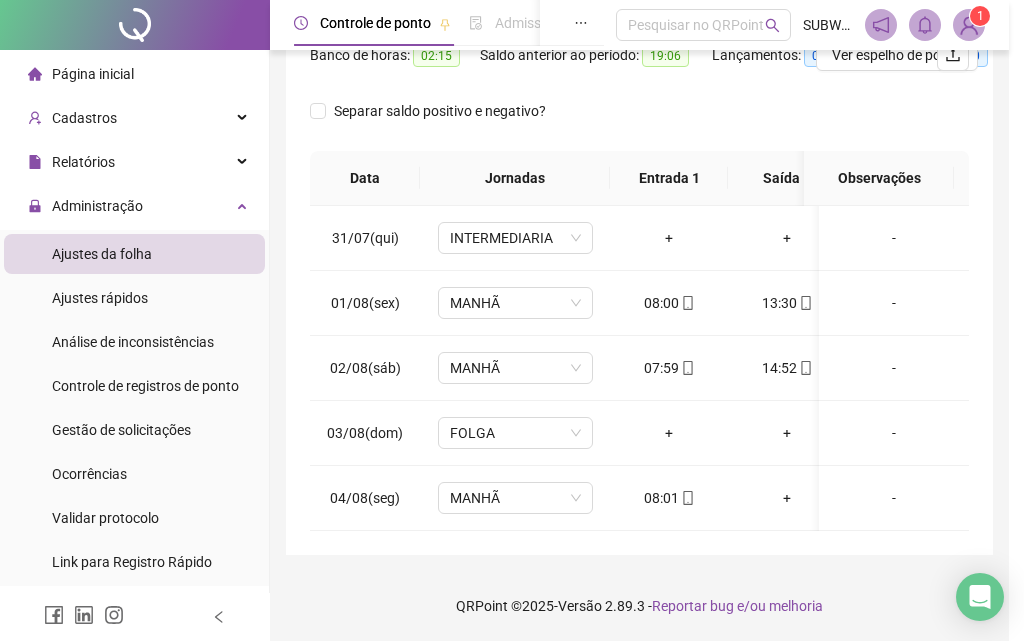type on "**********" 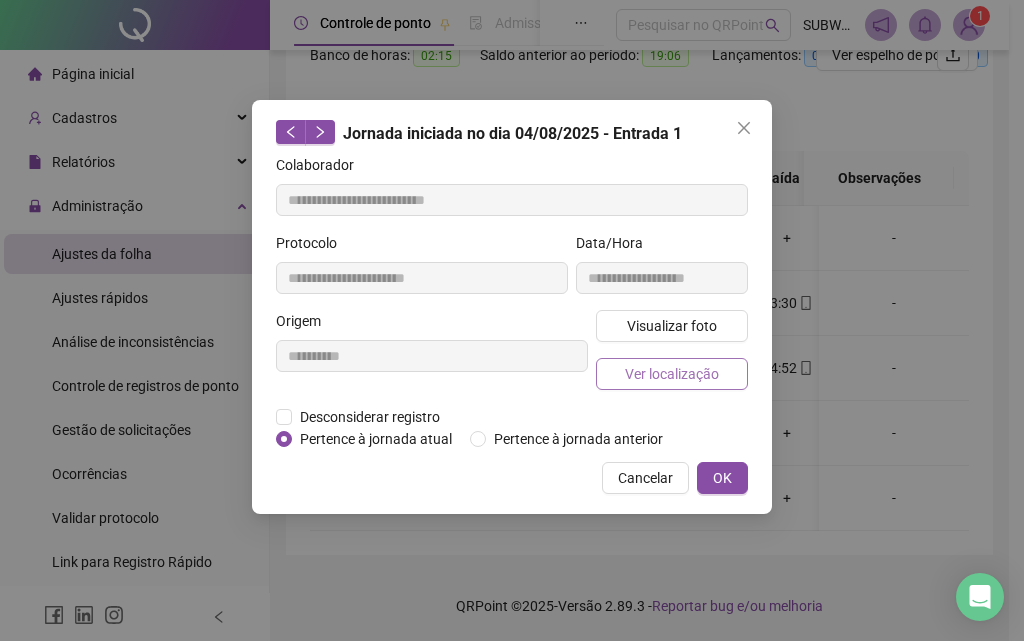 click on "Ver localização" at bounding box center [672, 374] 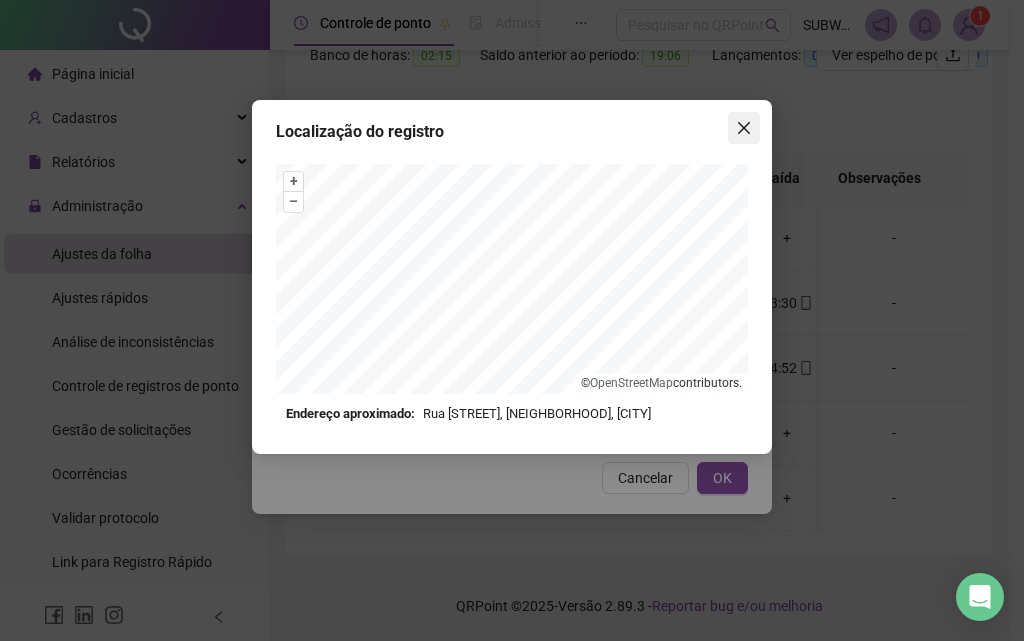 click 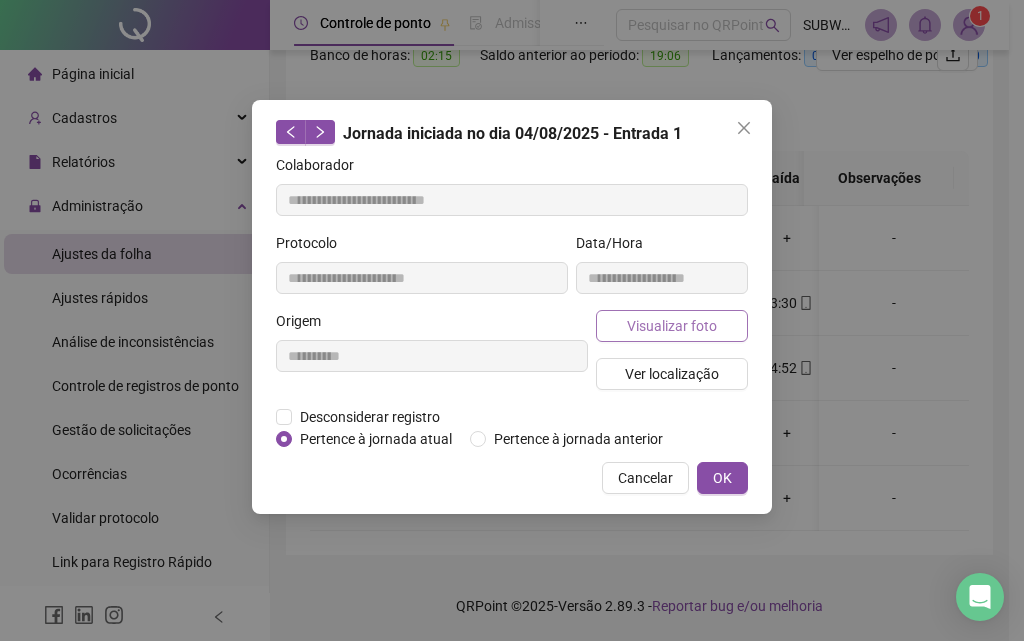 click on "Visualizar foto" at bounding box center [672, 326] 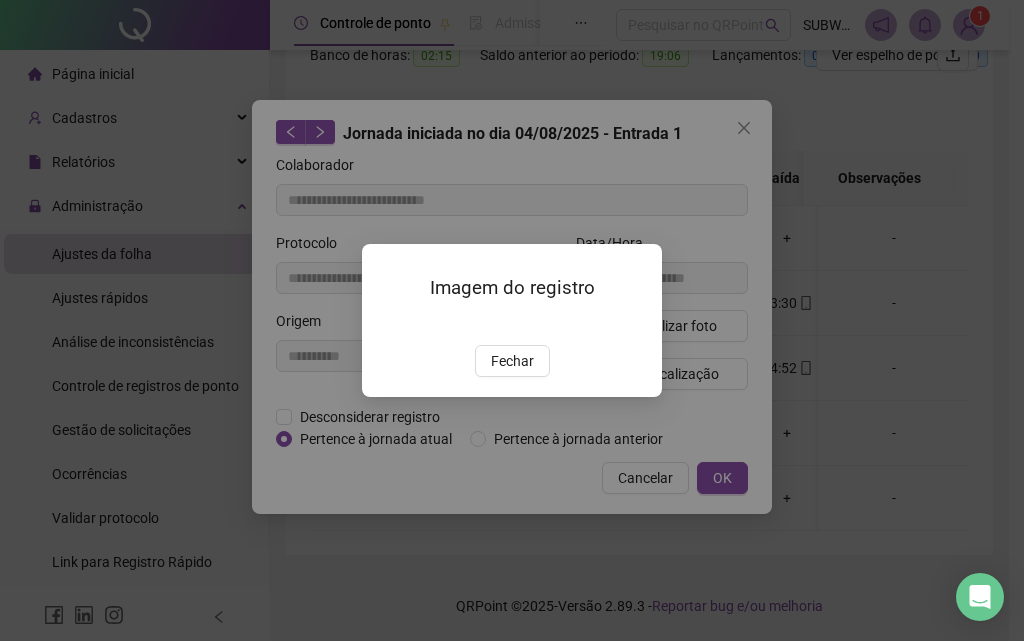 click on "Fechar" at bounding box center (512, 361) 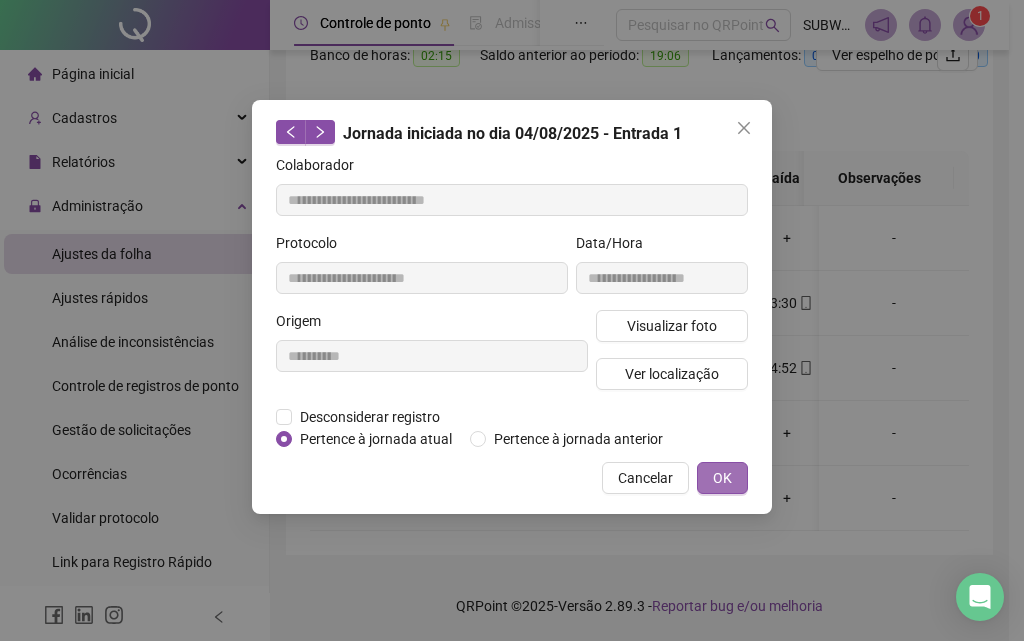 click on "OK" at bounding box center [722, 478] 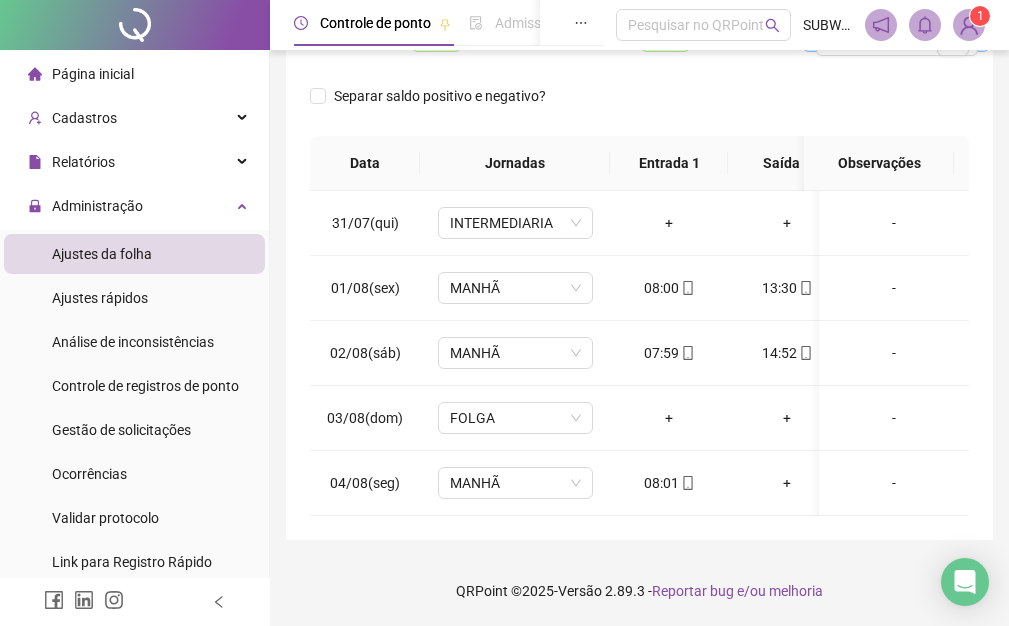 drag, startPoint x: 651, startPoint y: 533, endPoint x: 739, endPoint y: 517, distance: 89.44272 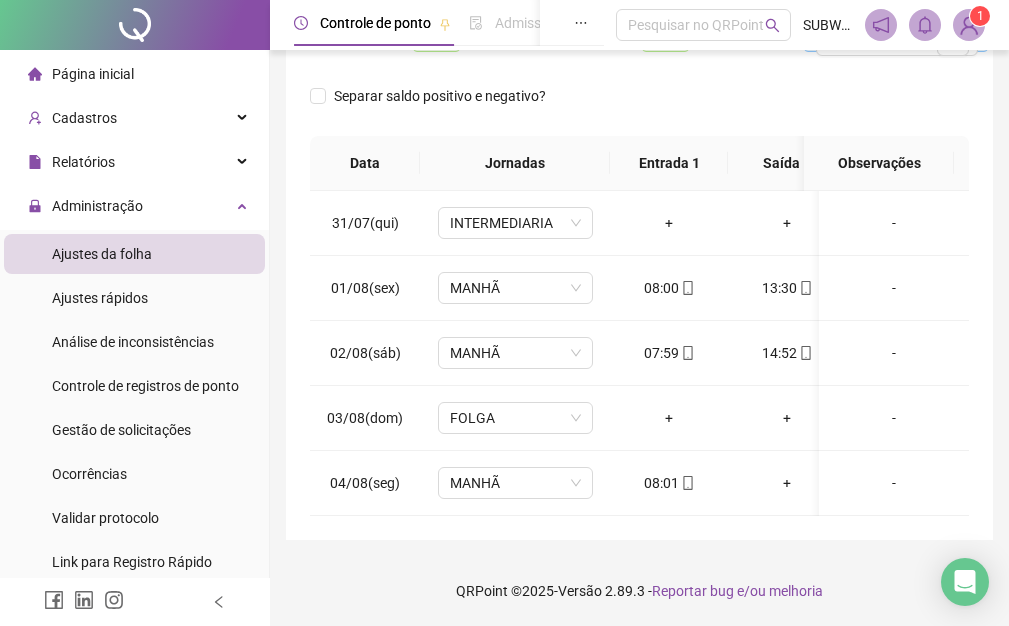 click on "**********" at bounding box center (639, 127) 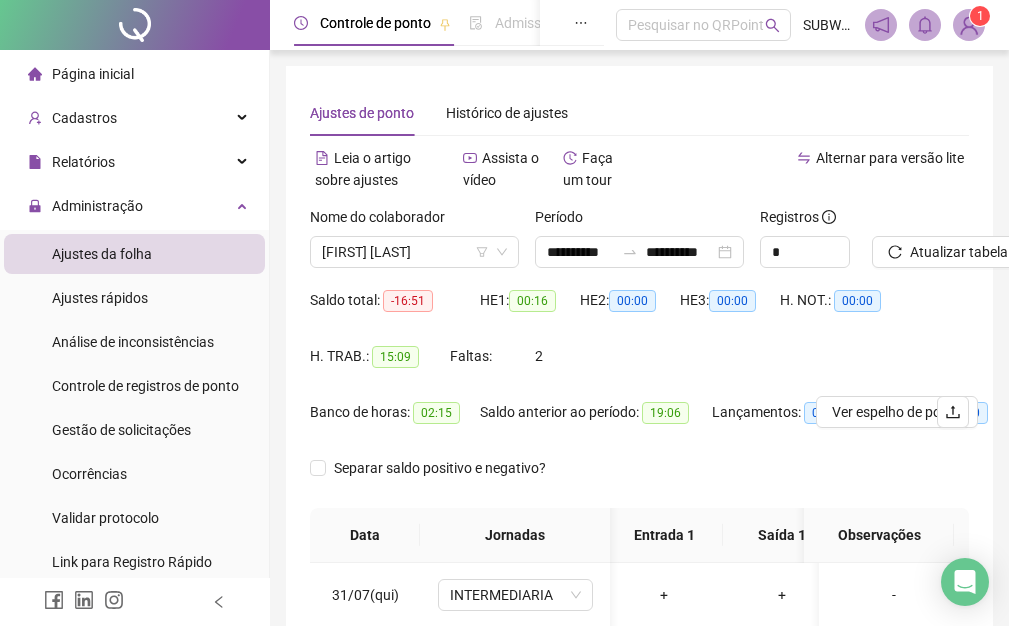 click on "Atualizar tabela" at bounding box center (920, 237) 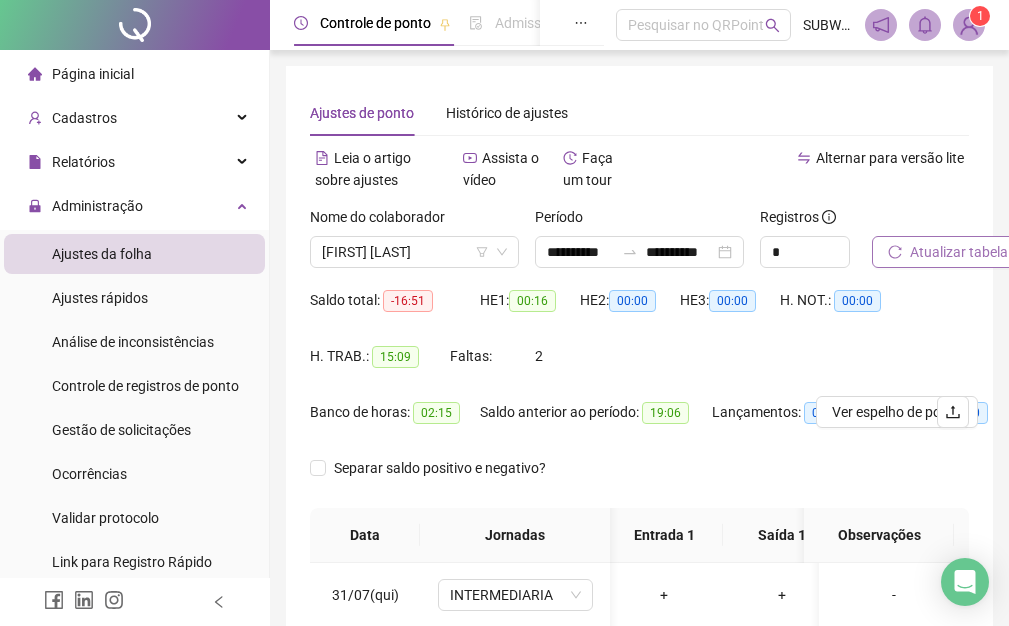 click on "Atualizar tabela" at bounding box center (959, 252) 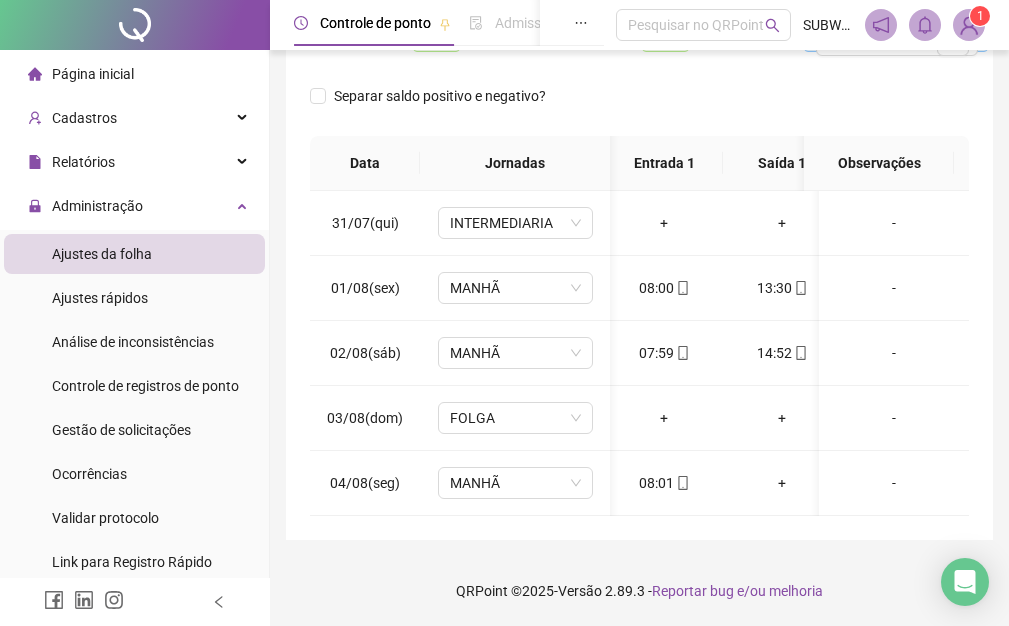 scroll, scrollTop: 387, scrollLeft: 0, axis: vertical 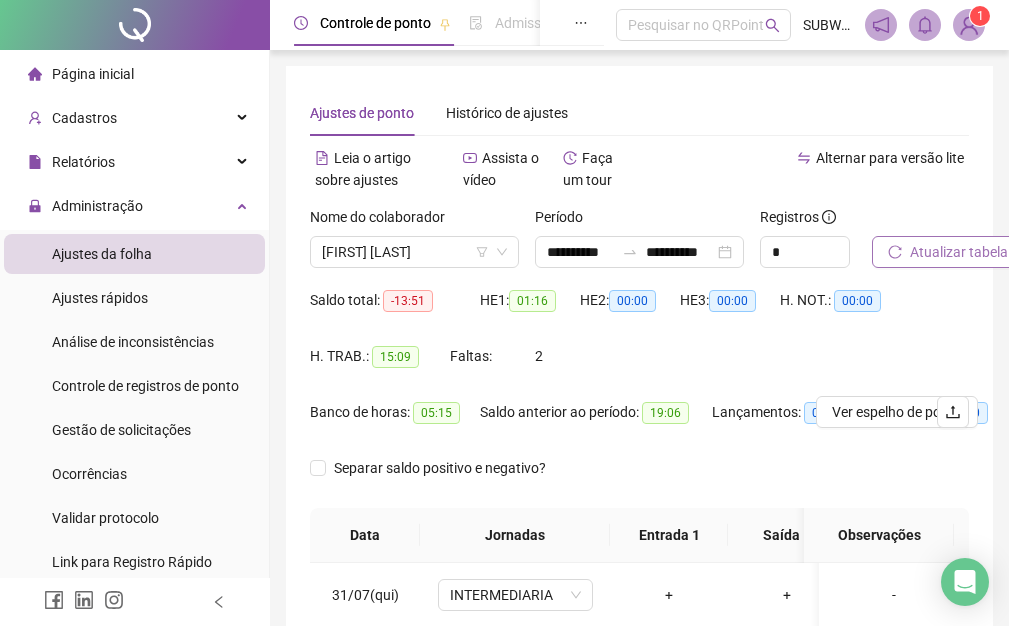 drag, startPoint x: 953, startPoint y: 246, endPoint x: 949, endPoint y: 257, distance: 11.7046995 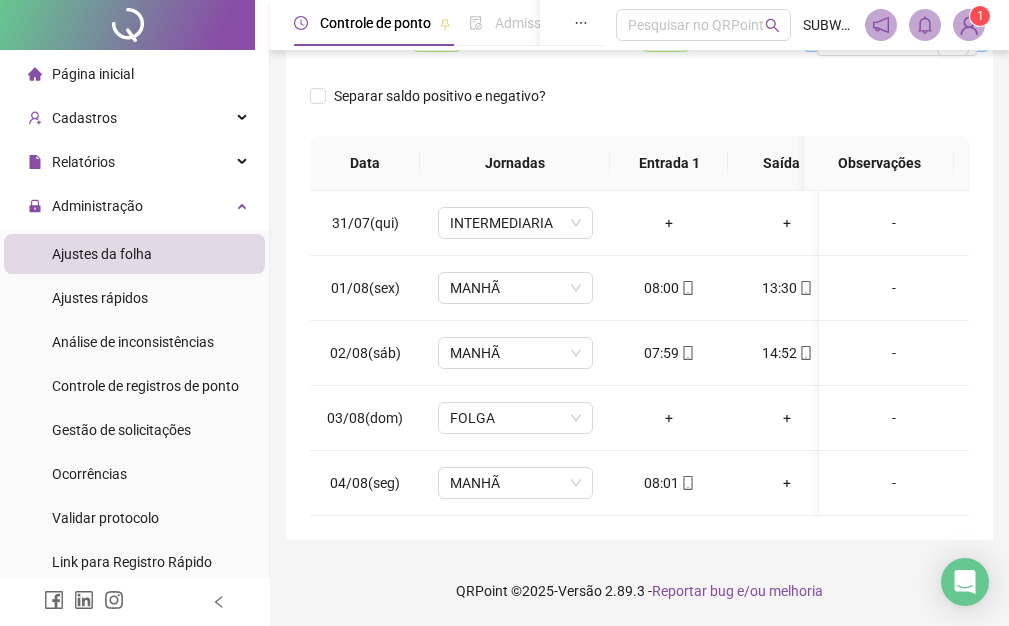 drag, startPoint x: 463, startPoint y: 518, endPoint x: 540, endPoint y: 519, distance: 77.00649 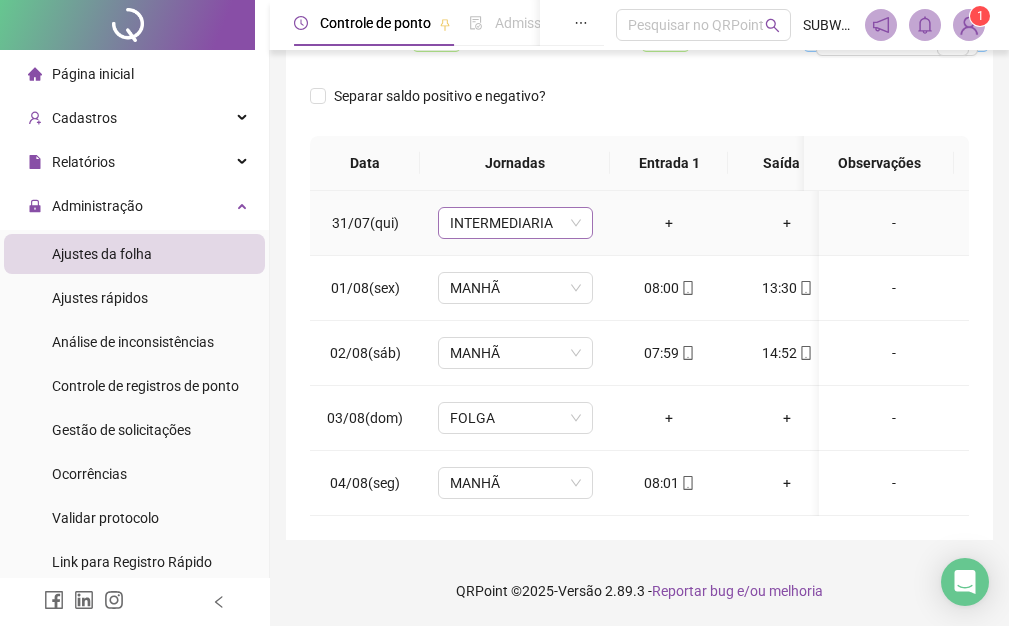 click on "INTERMEDIARIA" at bounding box center [515, 223] 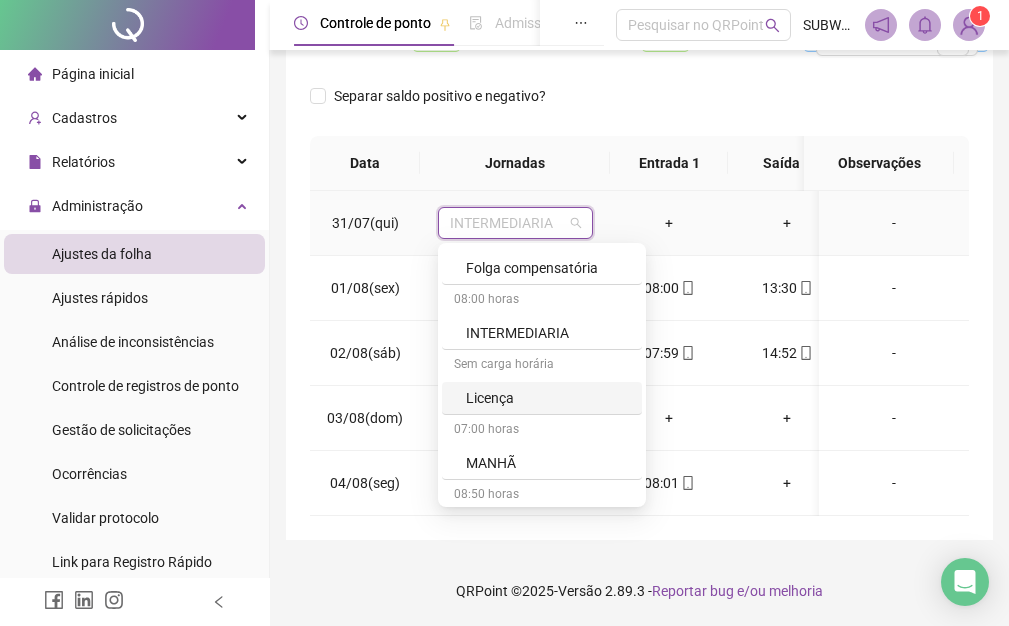 click on "Licença" at bounding box center [548, 398] 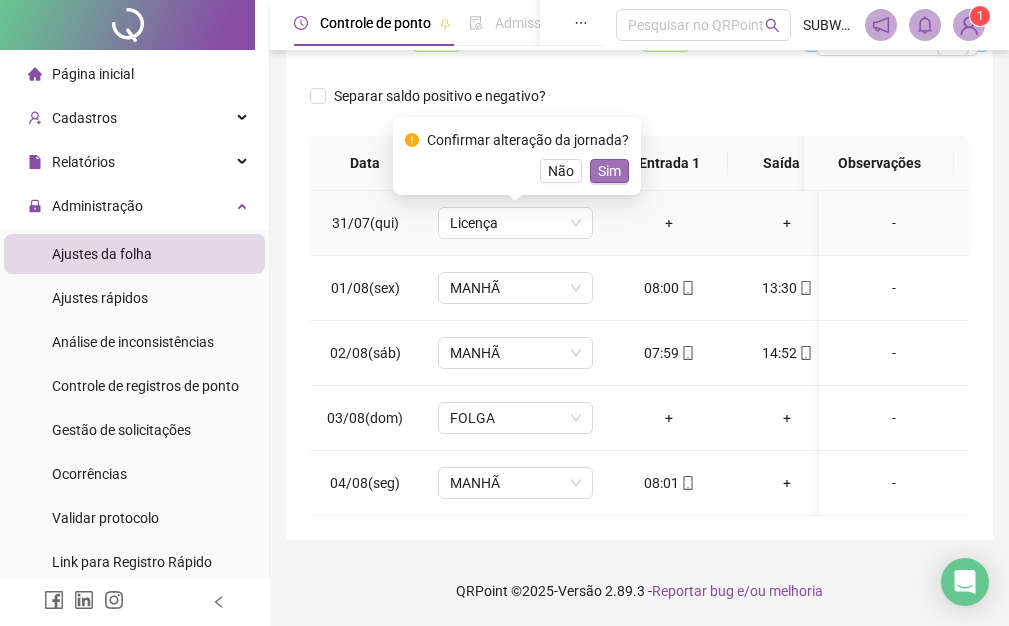 click on "Sim" at bounding box center [609, 171] 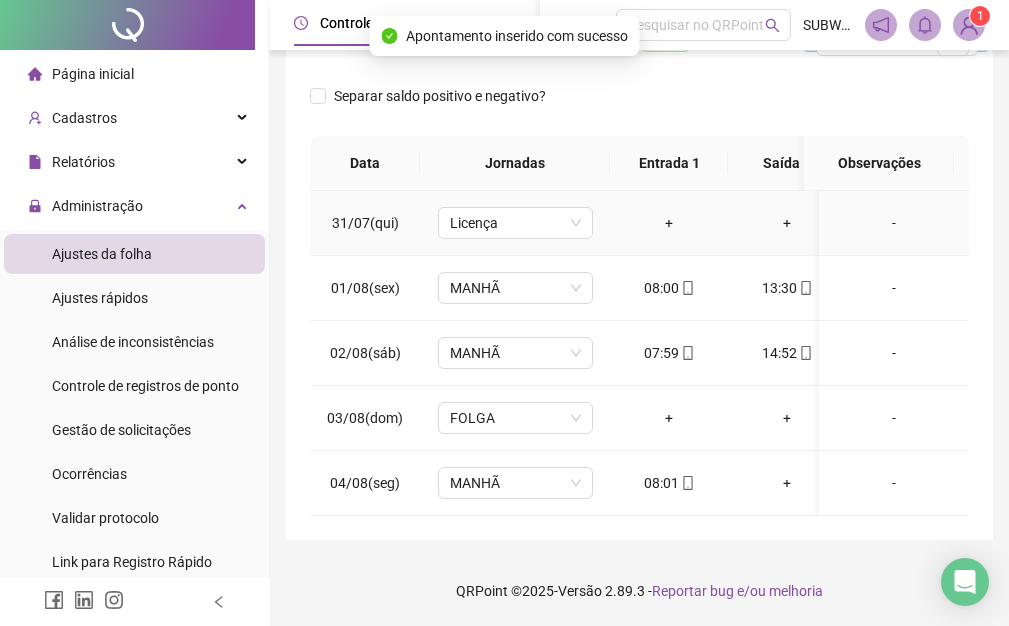 click on "-" at bounding box center (894, 223) 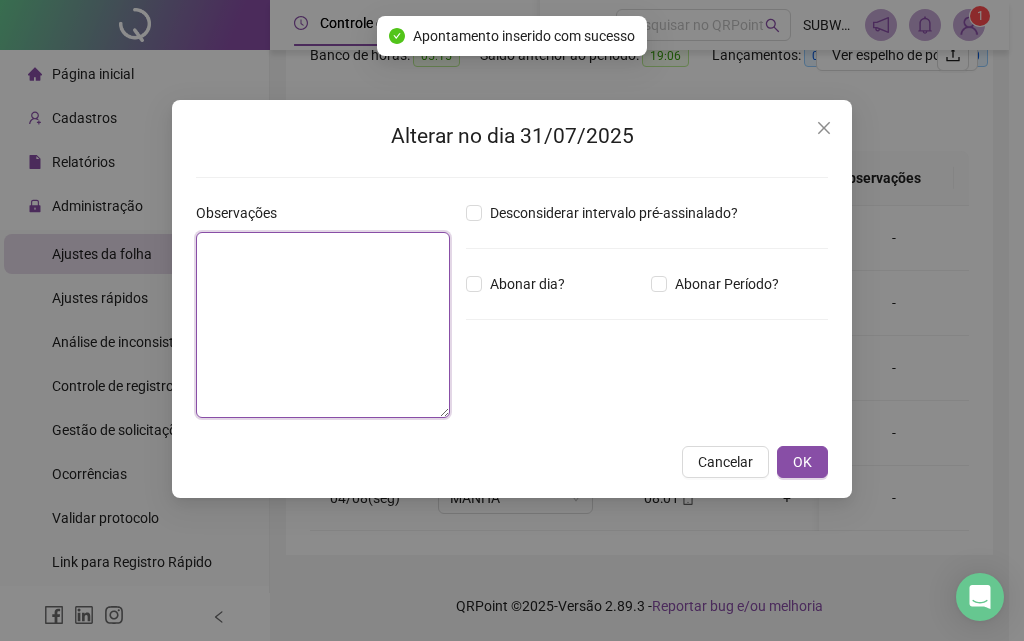 click at bounding box center [323, 325] 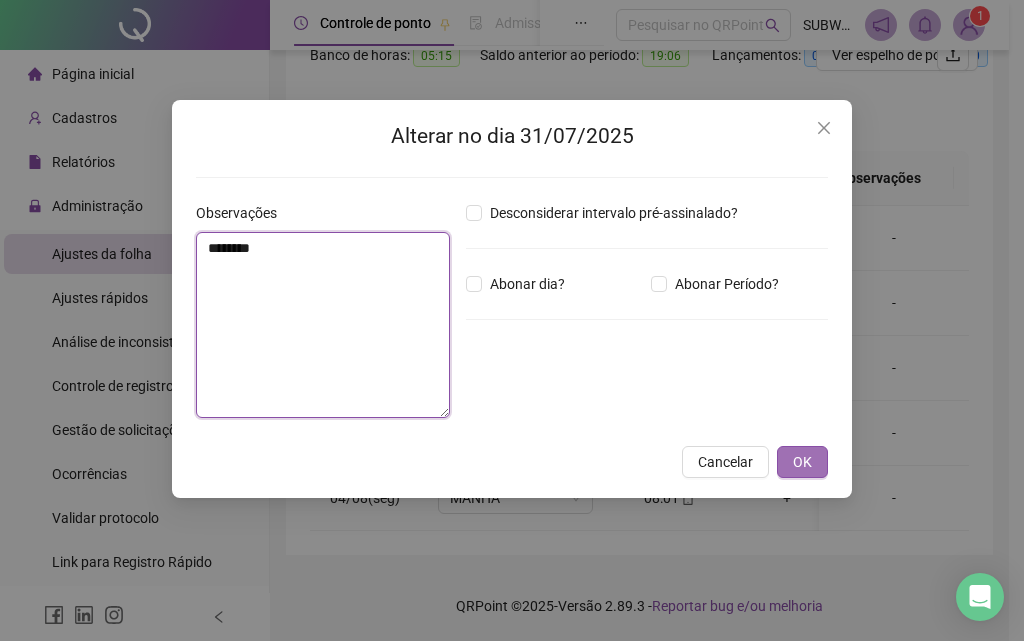 type on "********" 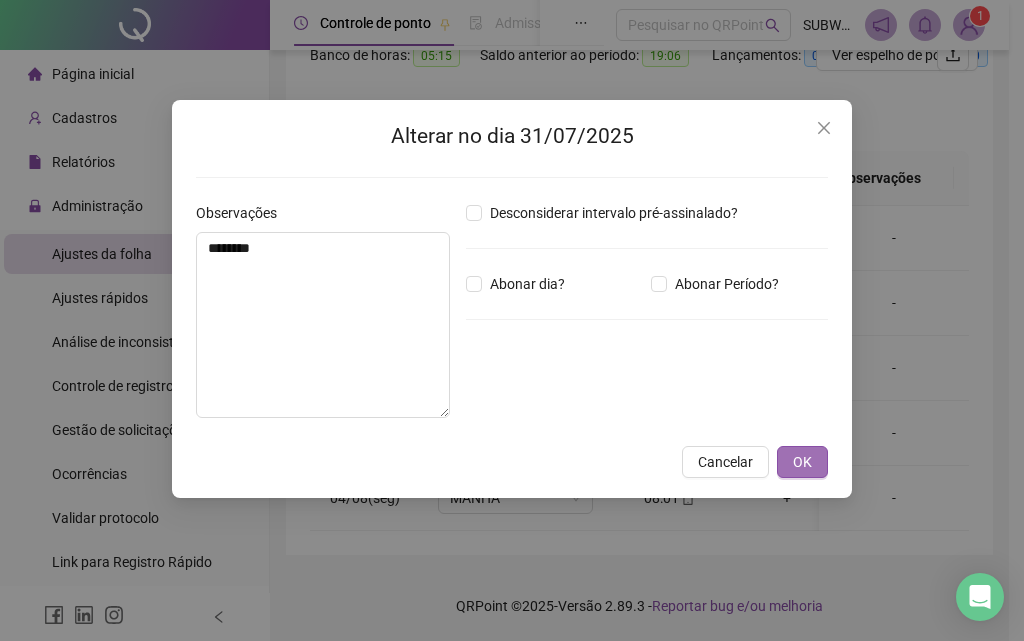 click on "OK" at bounding box center (802, 462) 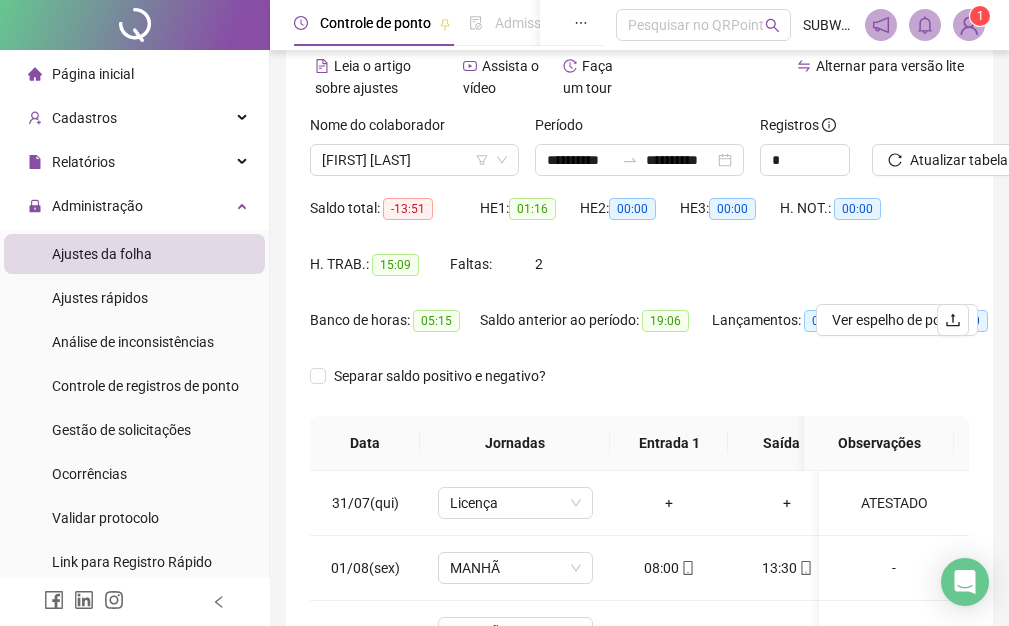 scroll, scrollTop: 0, scrollLeft: 0, axis: both 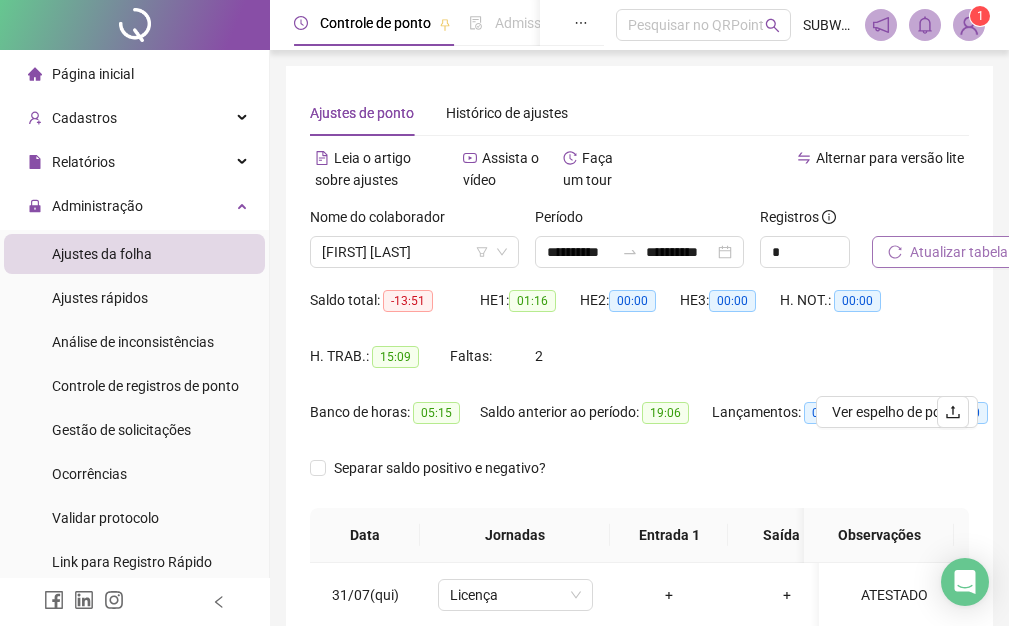 click on "Atualizar tabela" at bounding box center (959, 252) 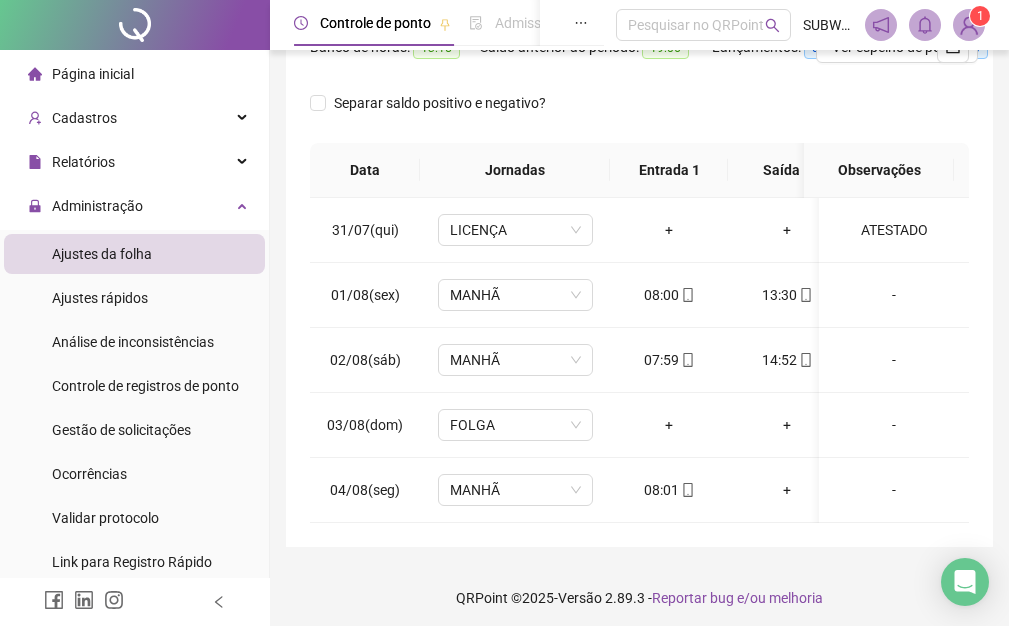 scroll, scrollTop: 387, scrollLeft: 0, axis: vertical 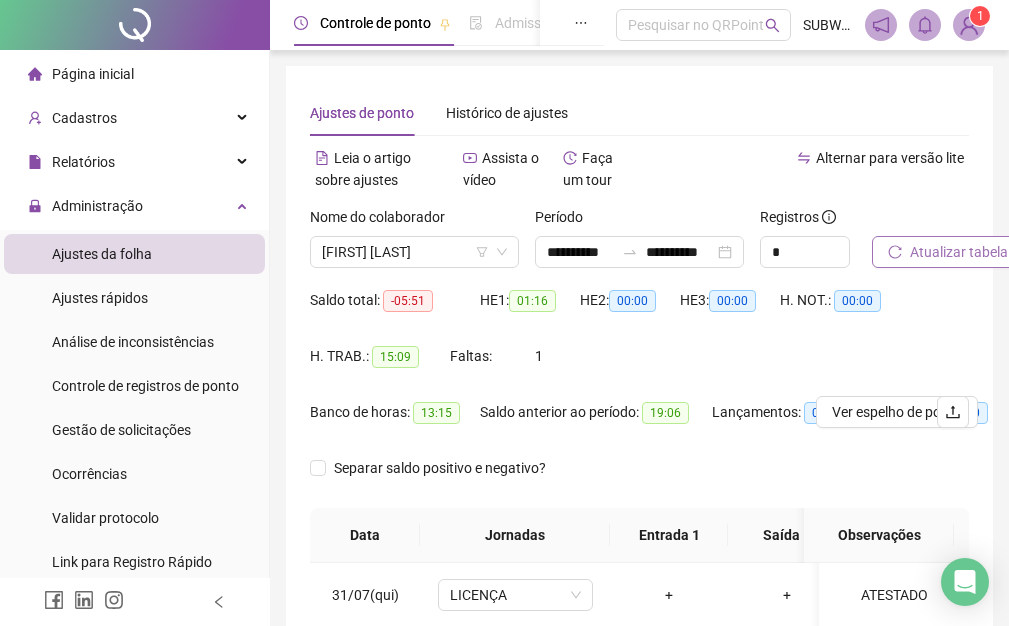 click on "Atualizar tabela" at bounding box center (948, 252) 